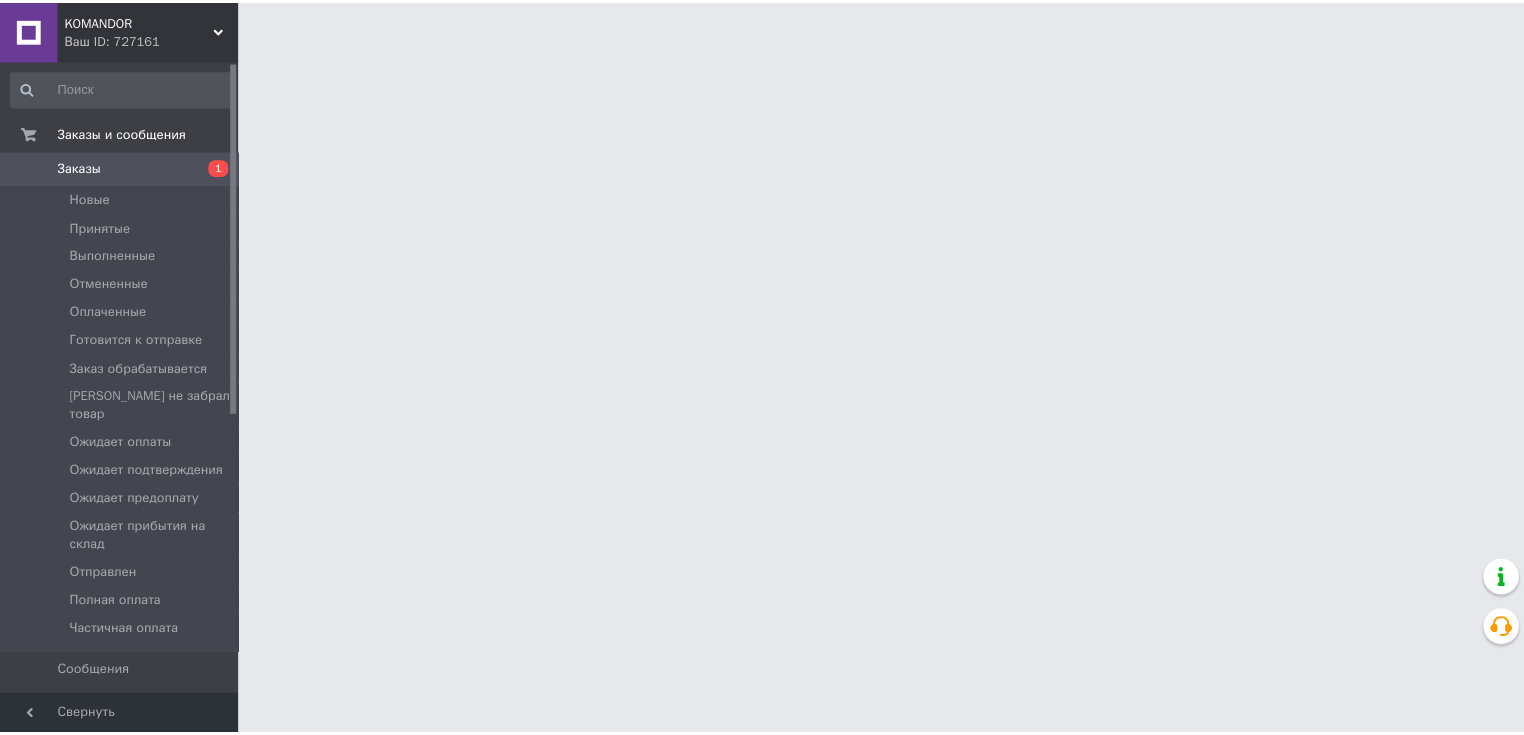 scroll, scrollTop: 0, scrollLeft: 0, axis: both 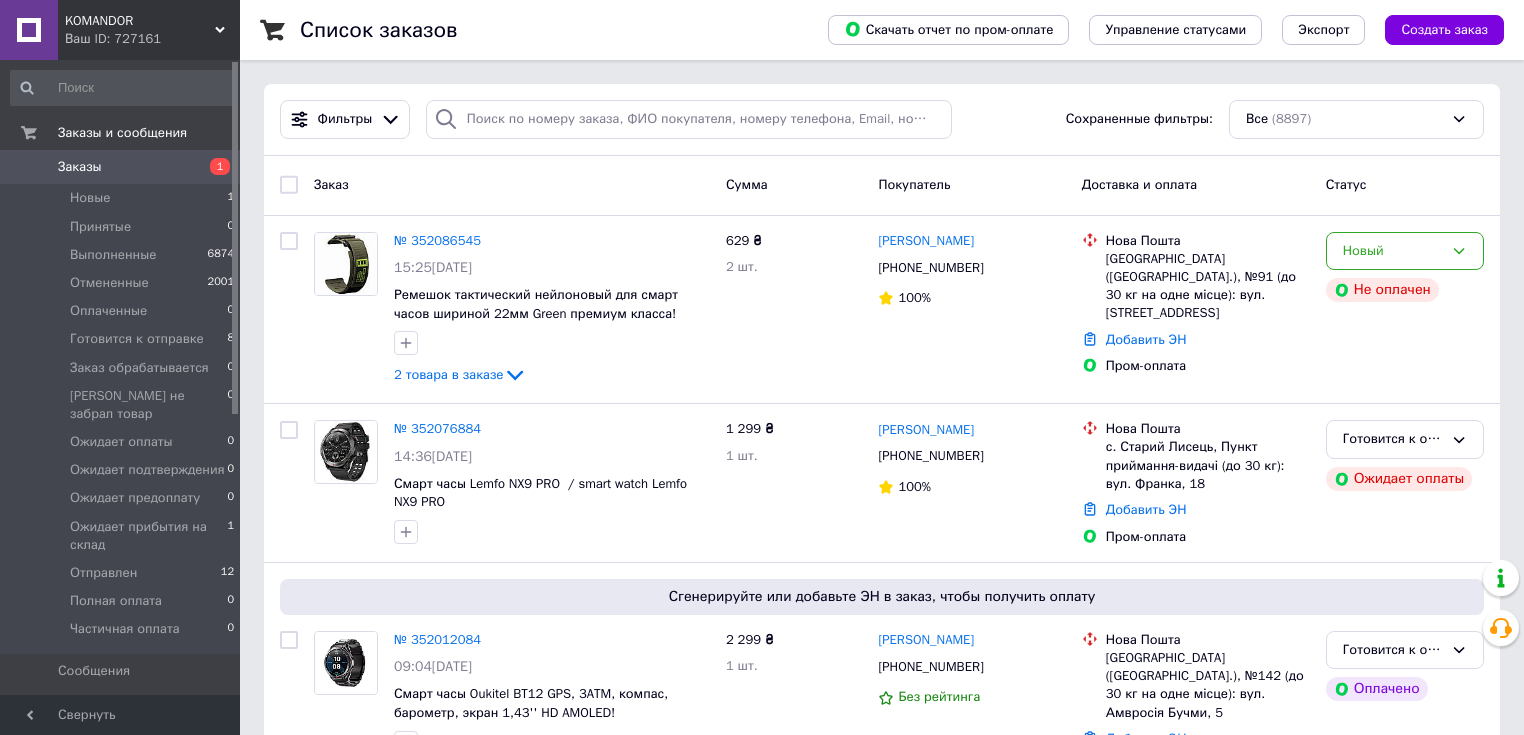 click on "Заказы" at bounding box center (121, 167) 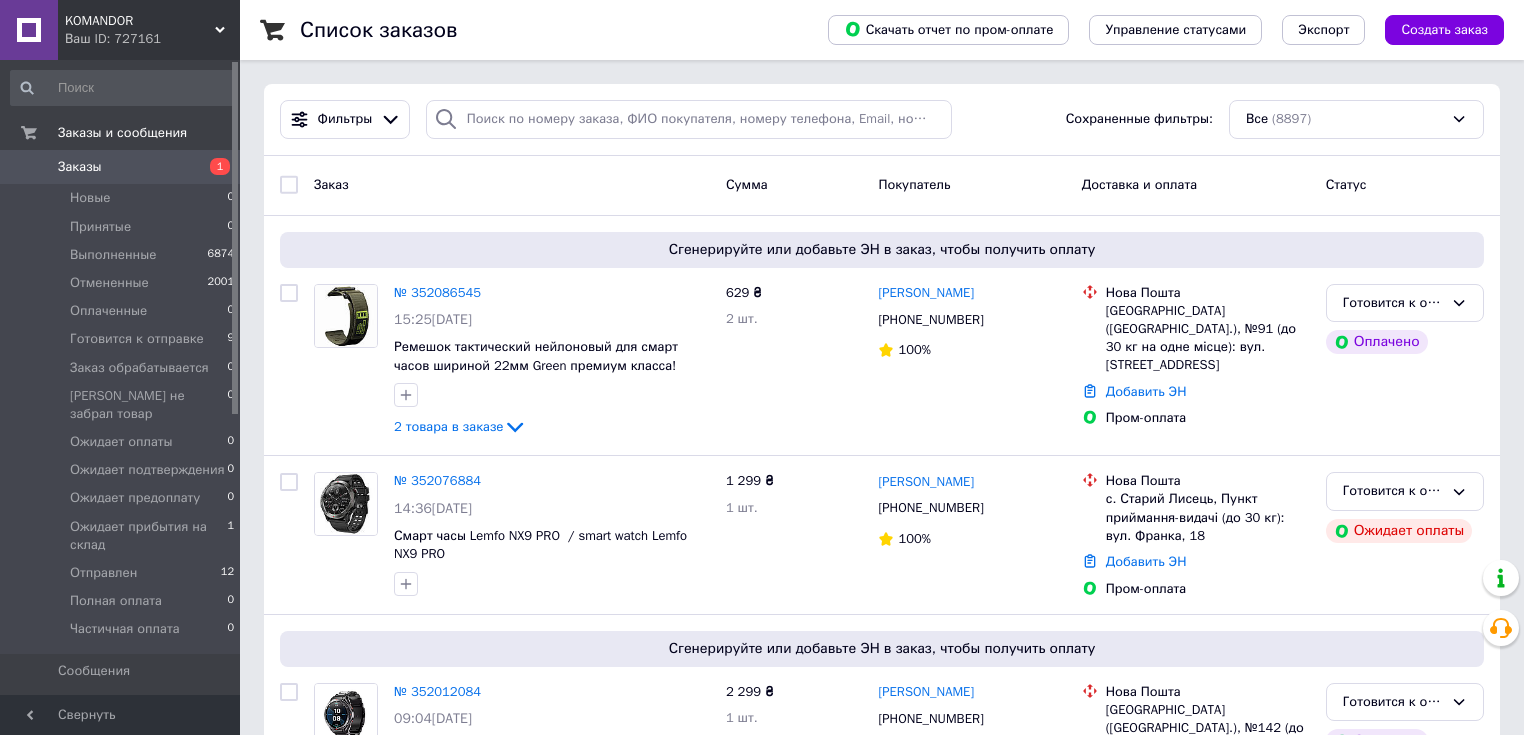 click on "№ 352086545" at bounding box center (437, 292) 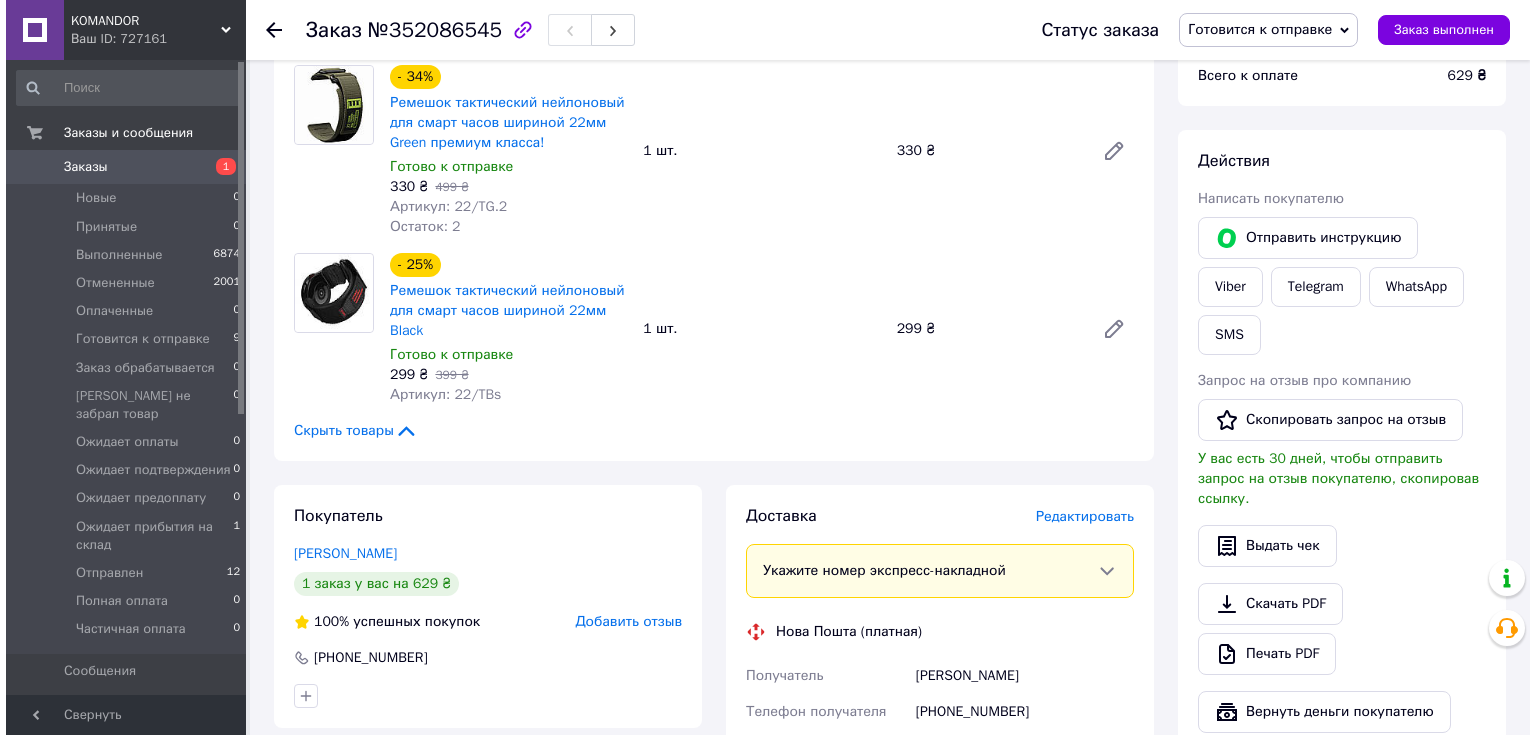 scroll, scrollTop: 720, scrollLeft: 0, axis: vertical 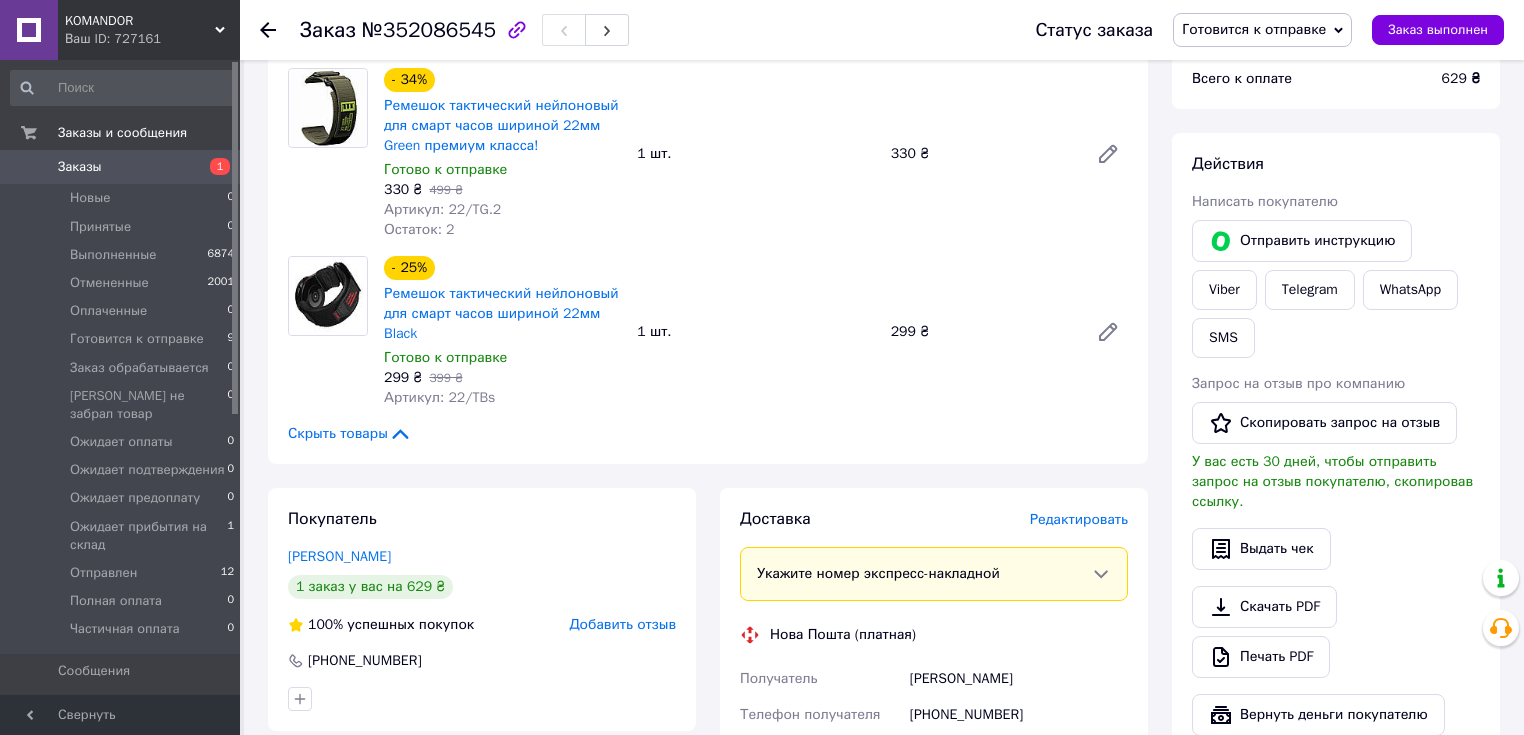 click on "Редактировать" at bounding box center [1079, 519] 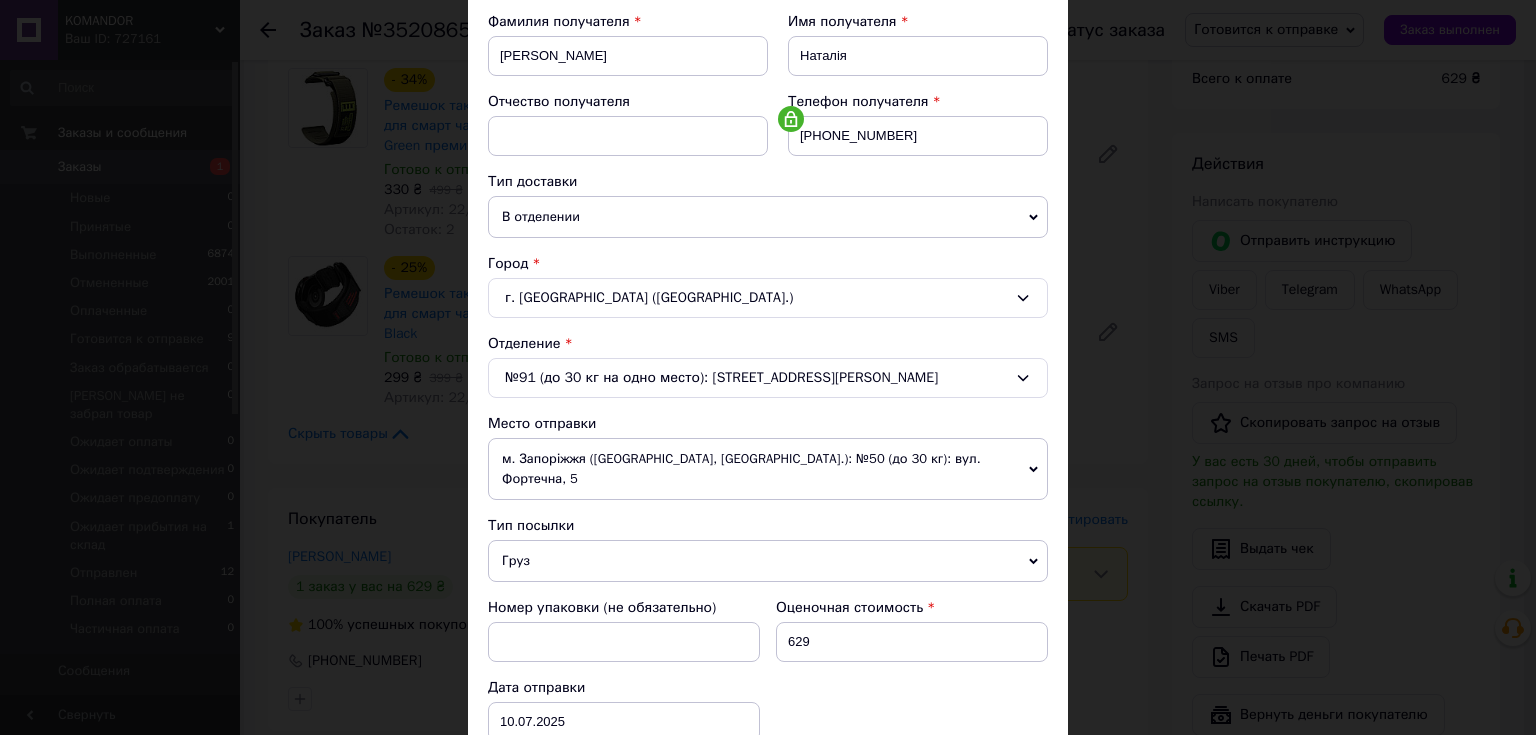 scroll, scrollTop: 320, scrollLeft: 0, axis: vertical 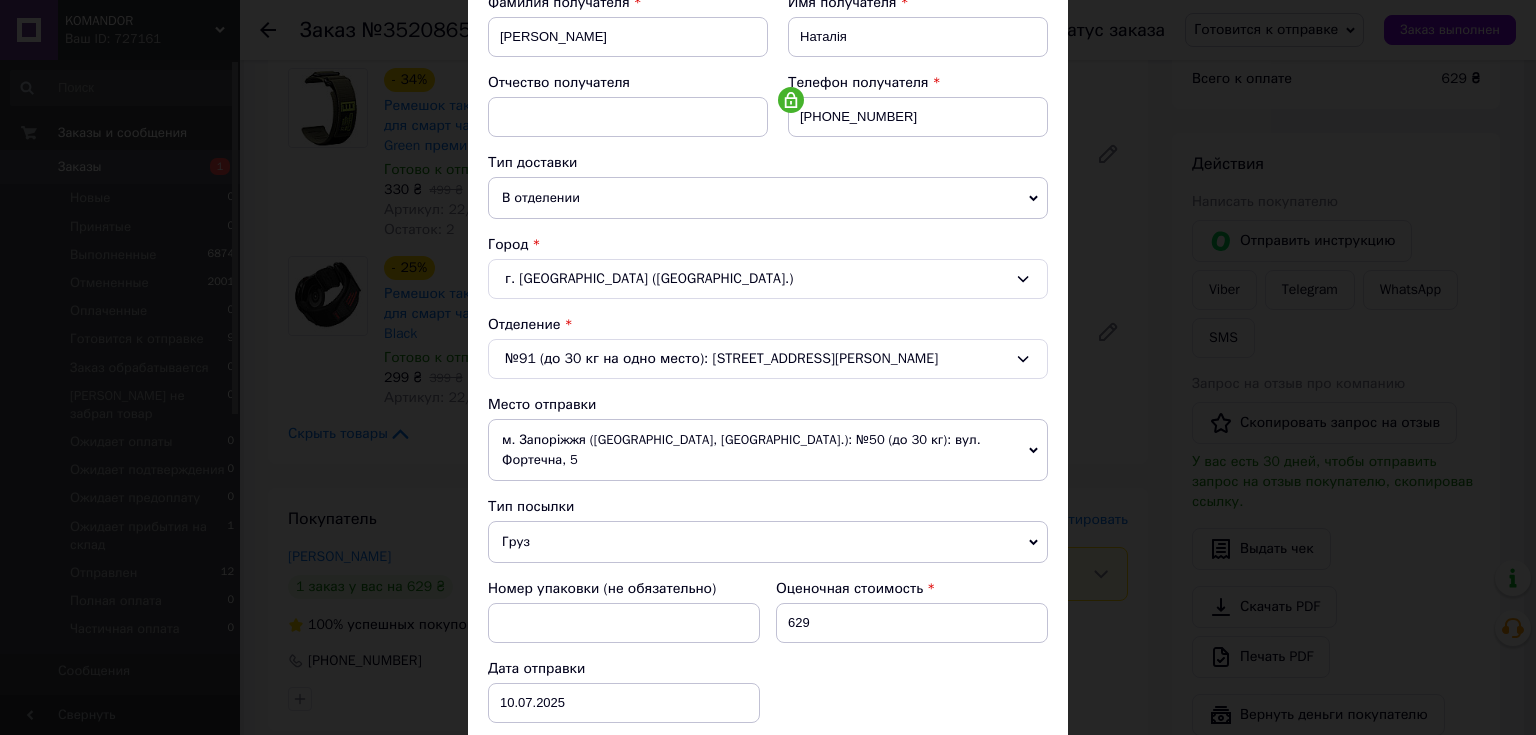 click on "Груз" at bounding box center [768, 542] 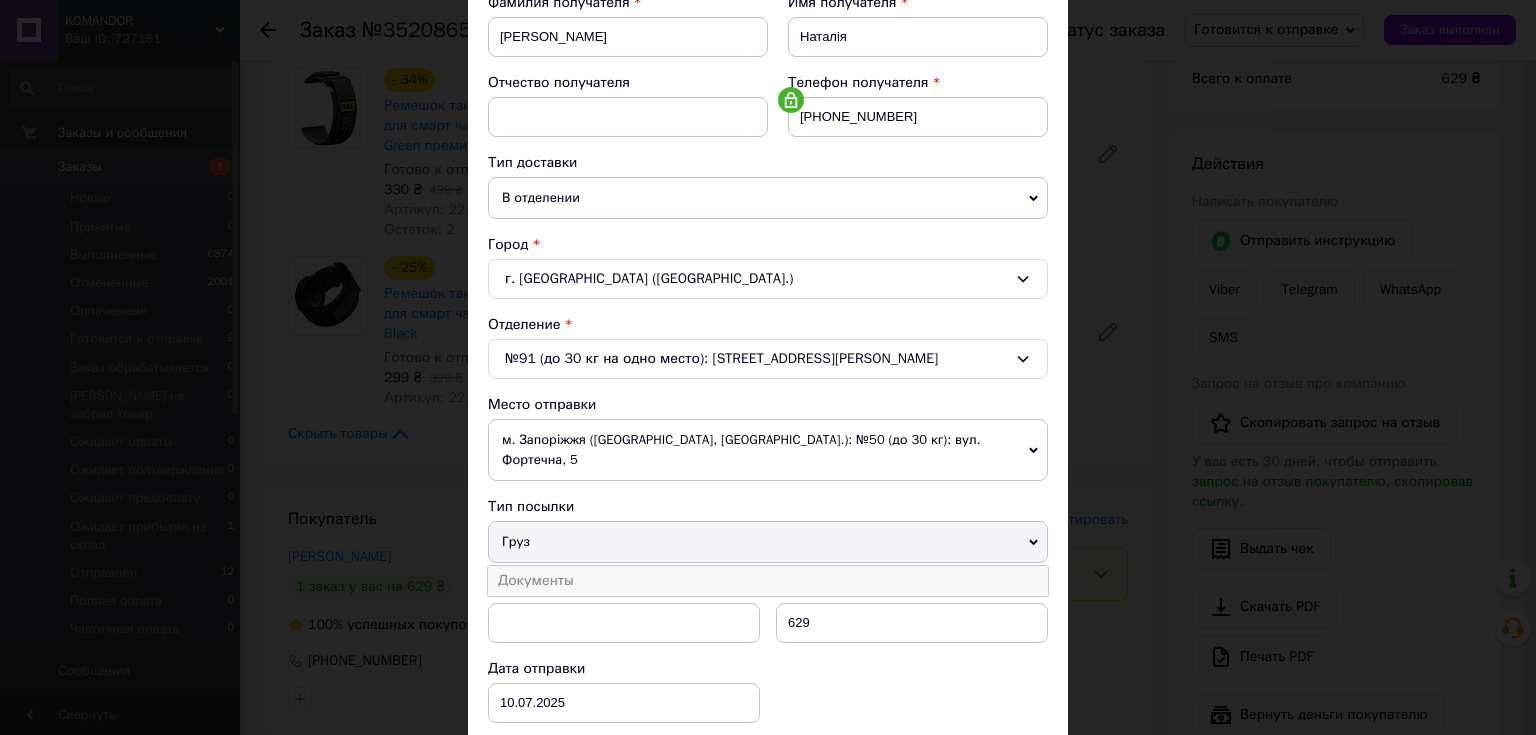click on "Документы" at bounding box center [768, 581] 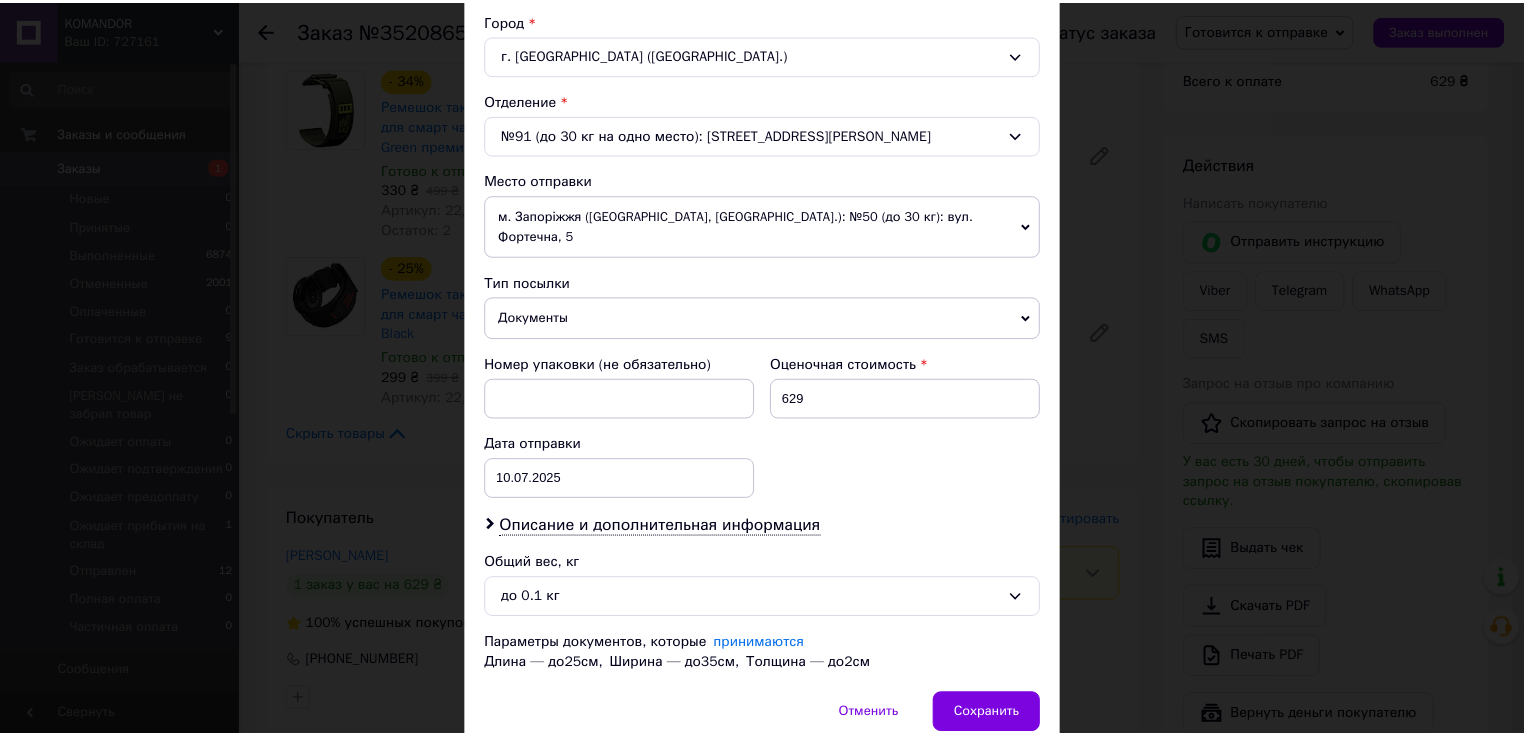 scroll, scrollTop: 560, scrollLeft: 0, axis: vertical 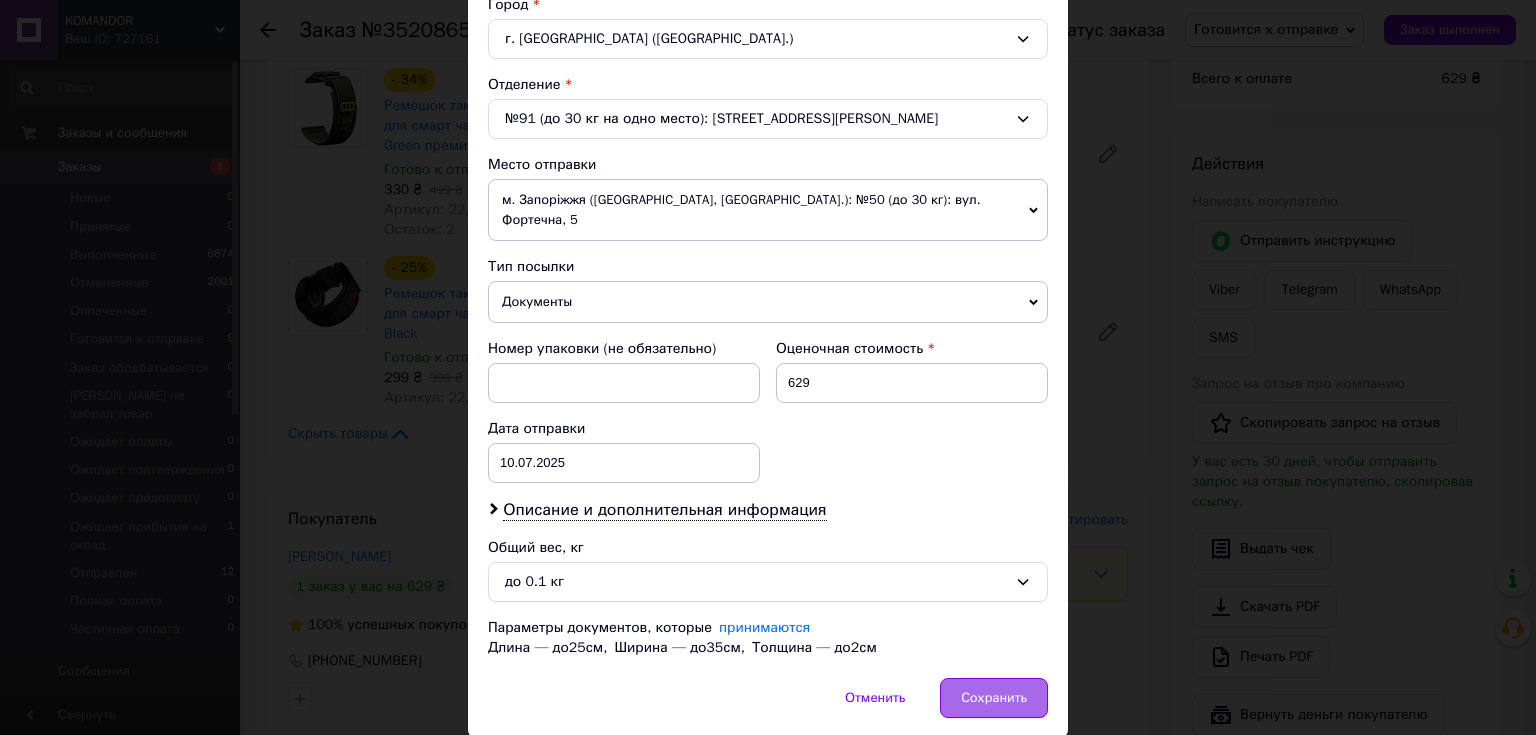 click on "Сохранить" at bounding box center (994, 698) 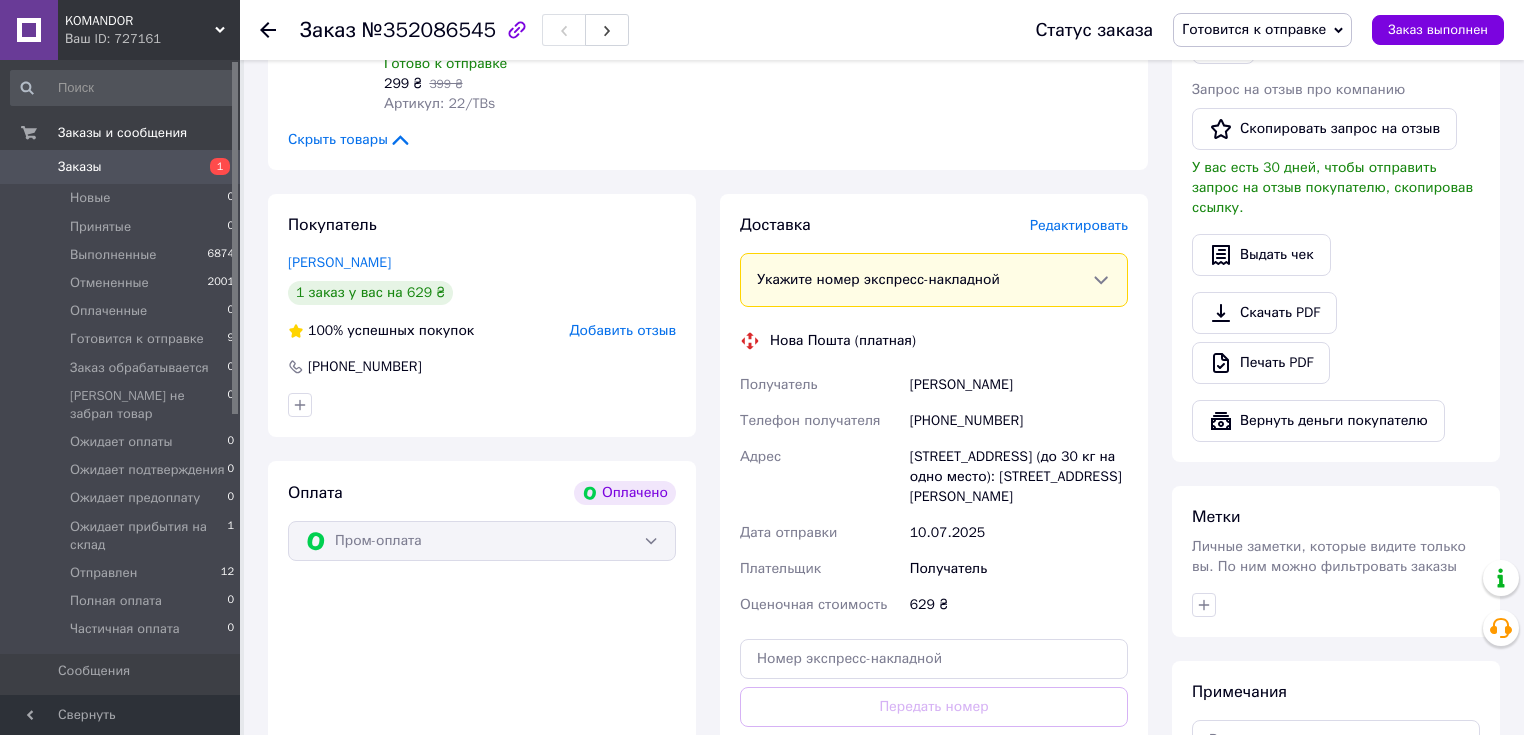 scroll, scrollTop: 1200, scrollLeft: 0, axis: vertical 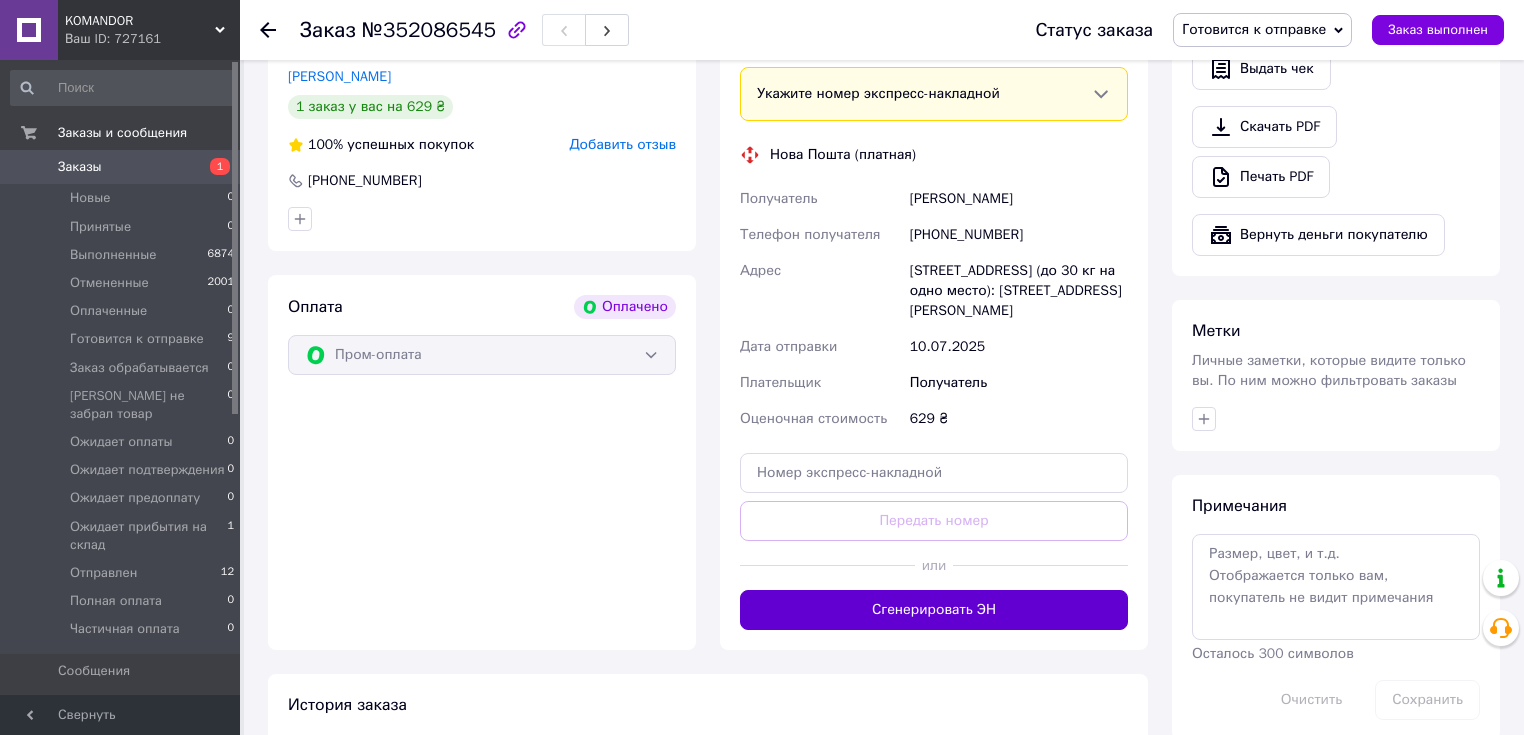 click on "Сгенерировать ЭН" at bounding box center [934, 610] 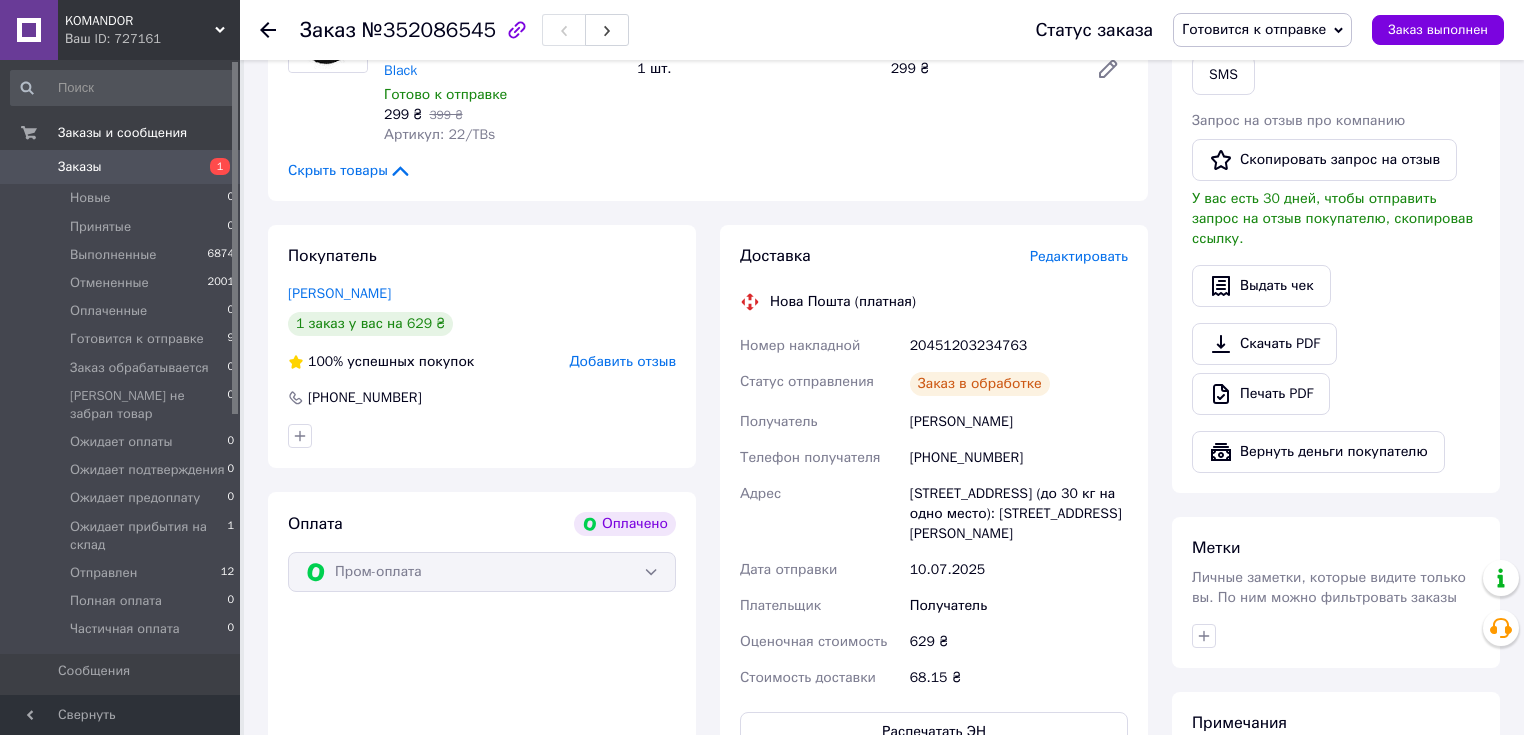 scroll, scrollTop: 960, scrollLeft: 0, axis: vertical 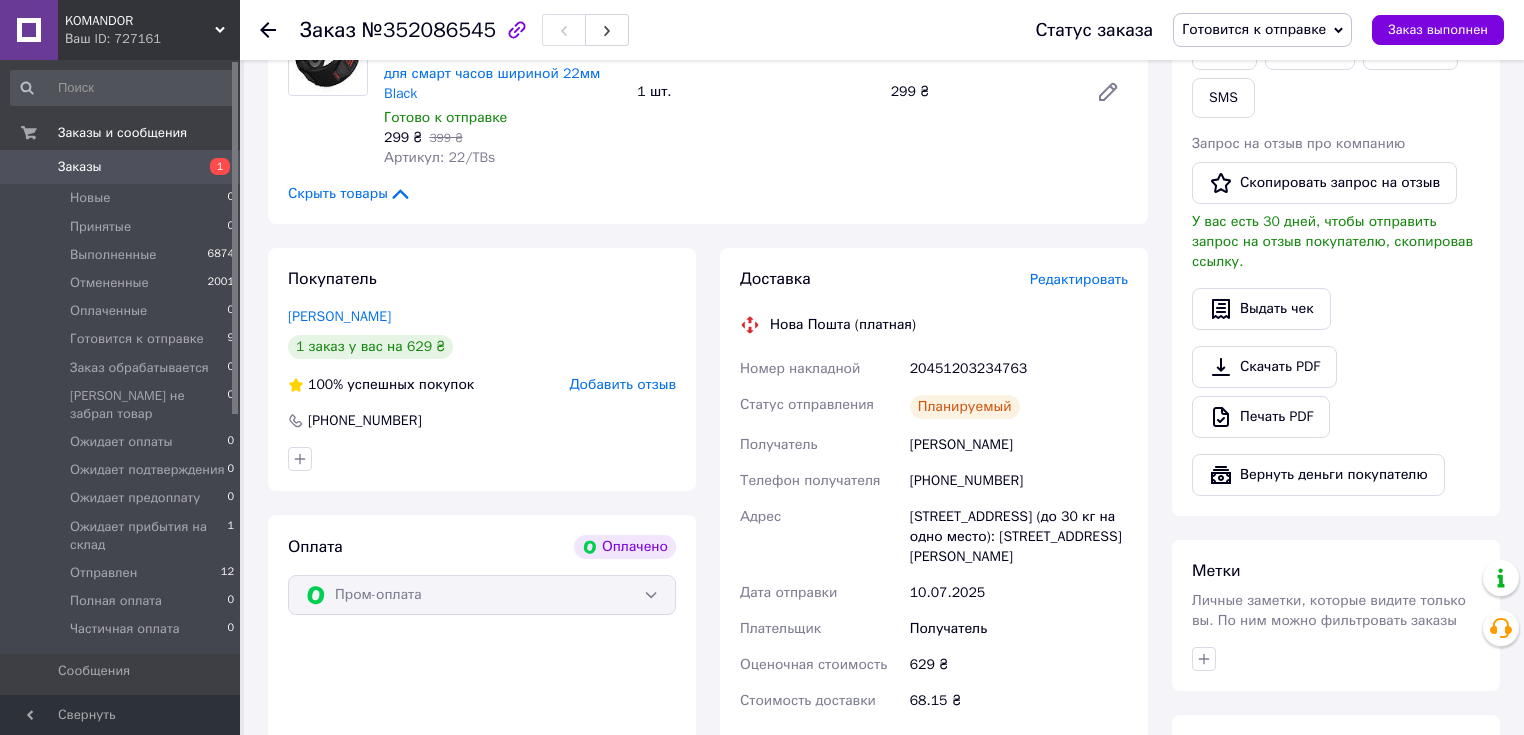 click 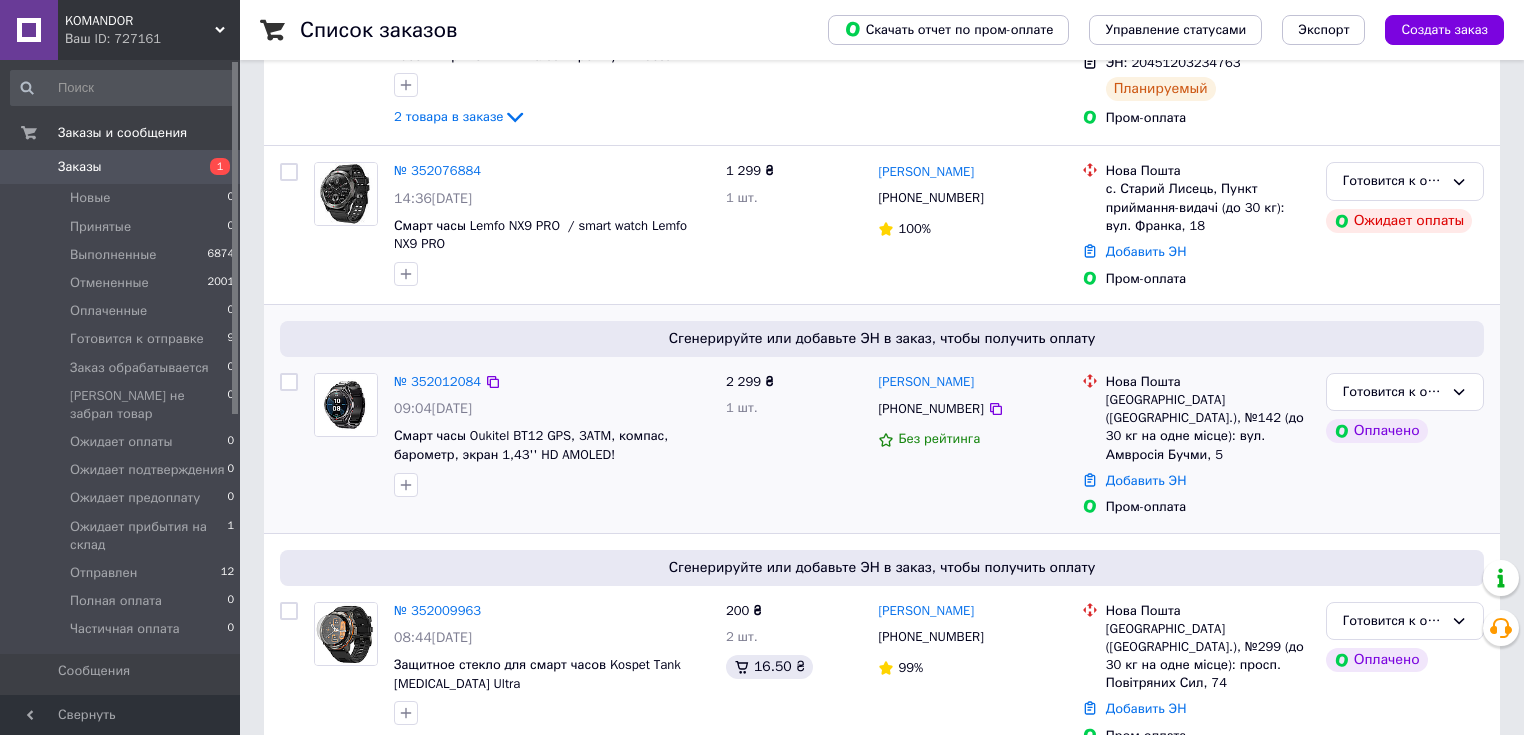 scroll, scrollTop: 320, scrollLeft: 0, axis: vertical 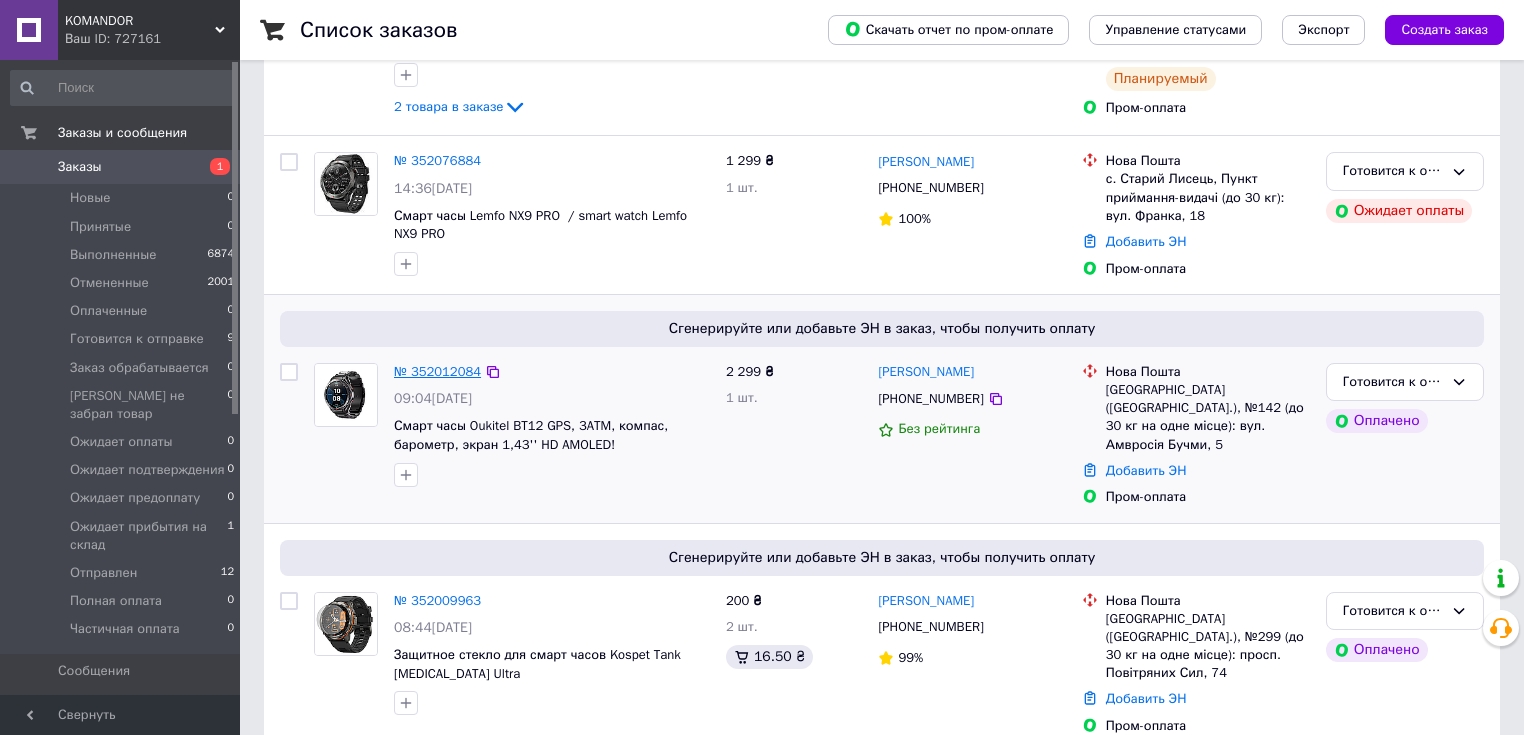 click on "№ 352012084" at bounding box center (437, 371) 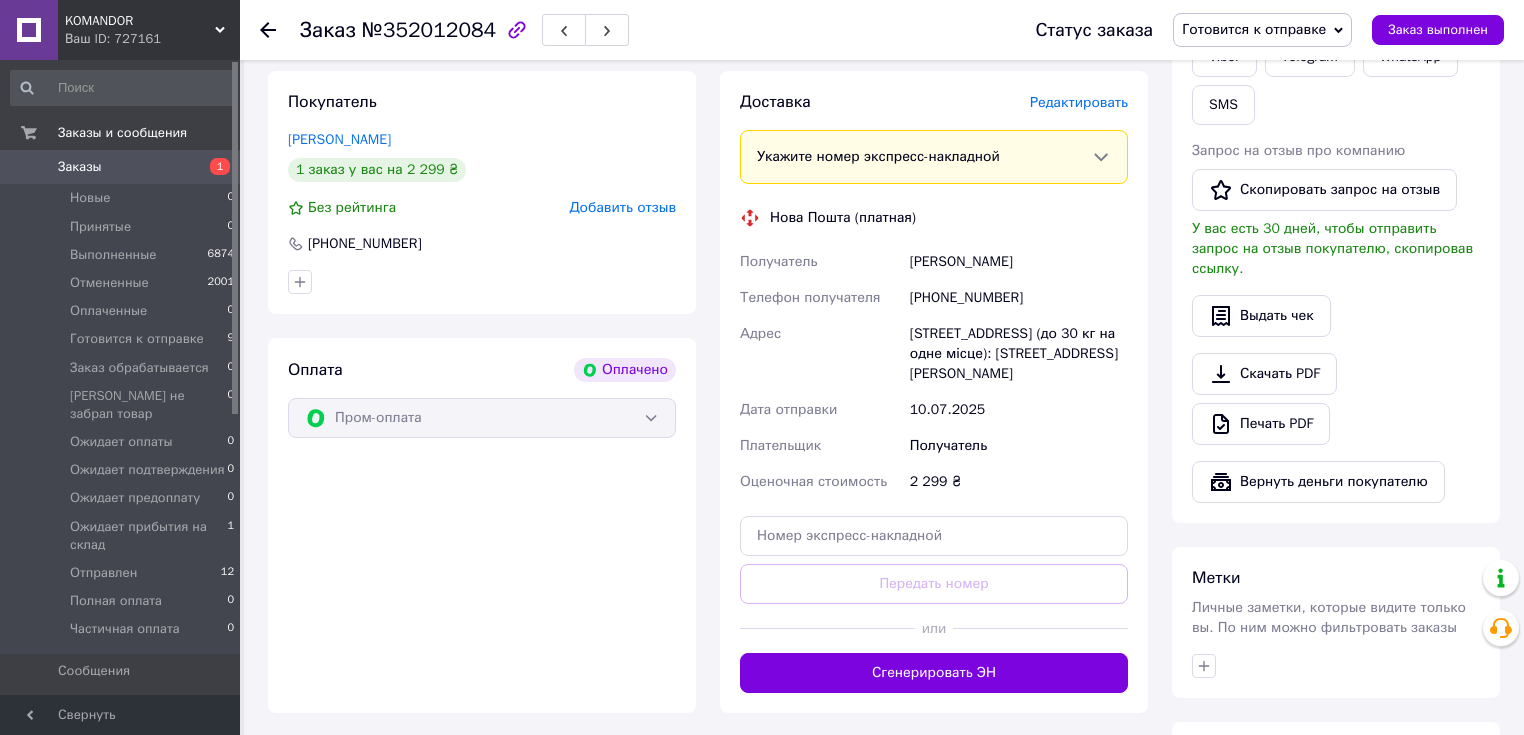scroll, scrollTop: 1040, scrollLeft: 0, axis: vertical 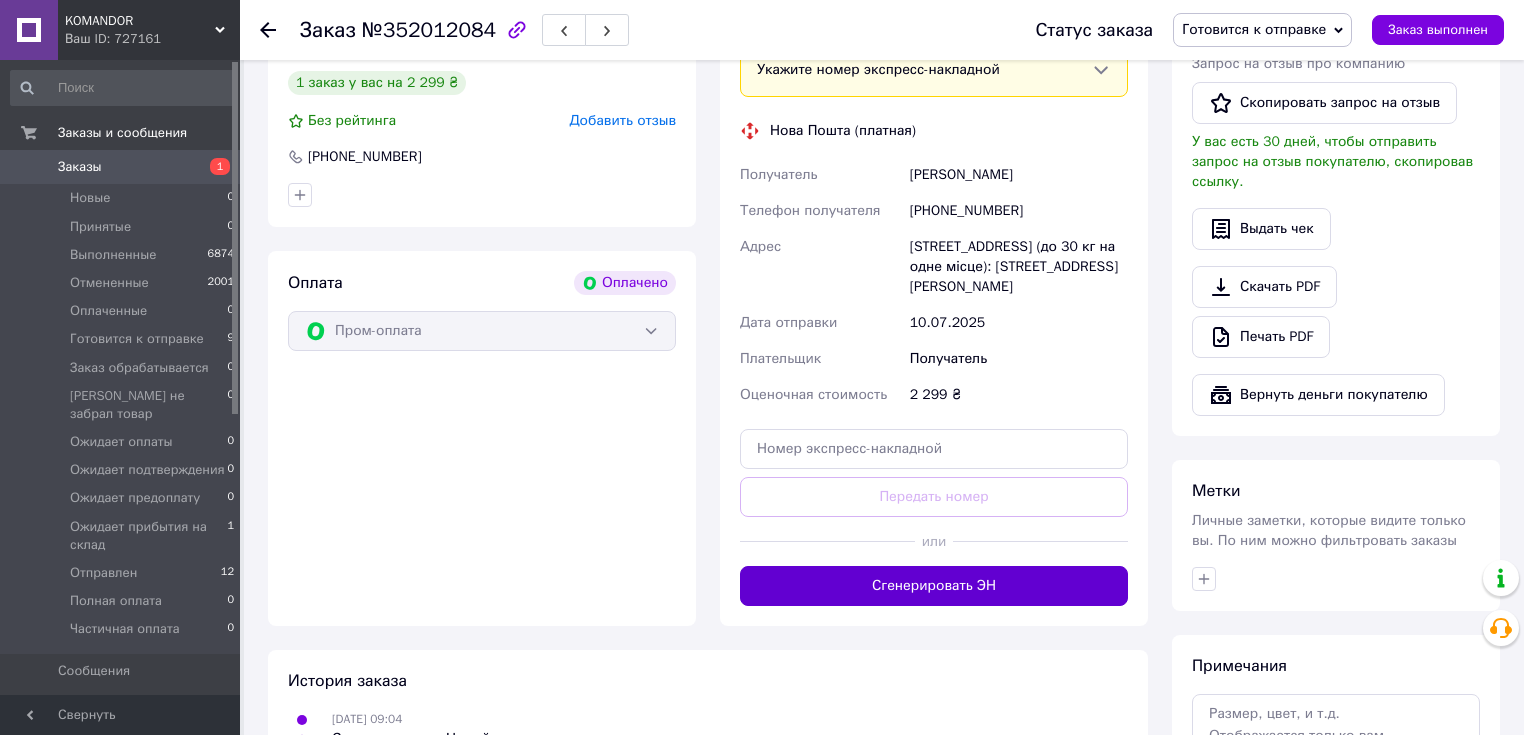 click on "Сгенерировать ЭН" at bounding box center [934, 586] 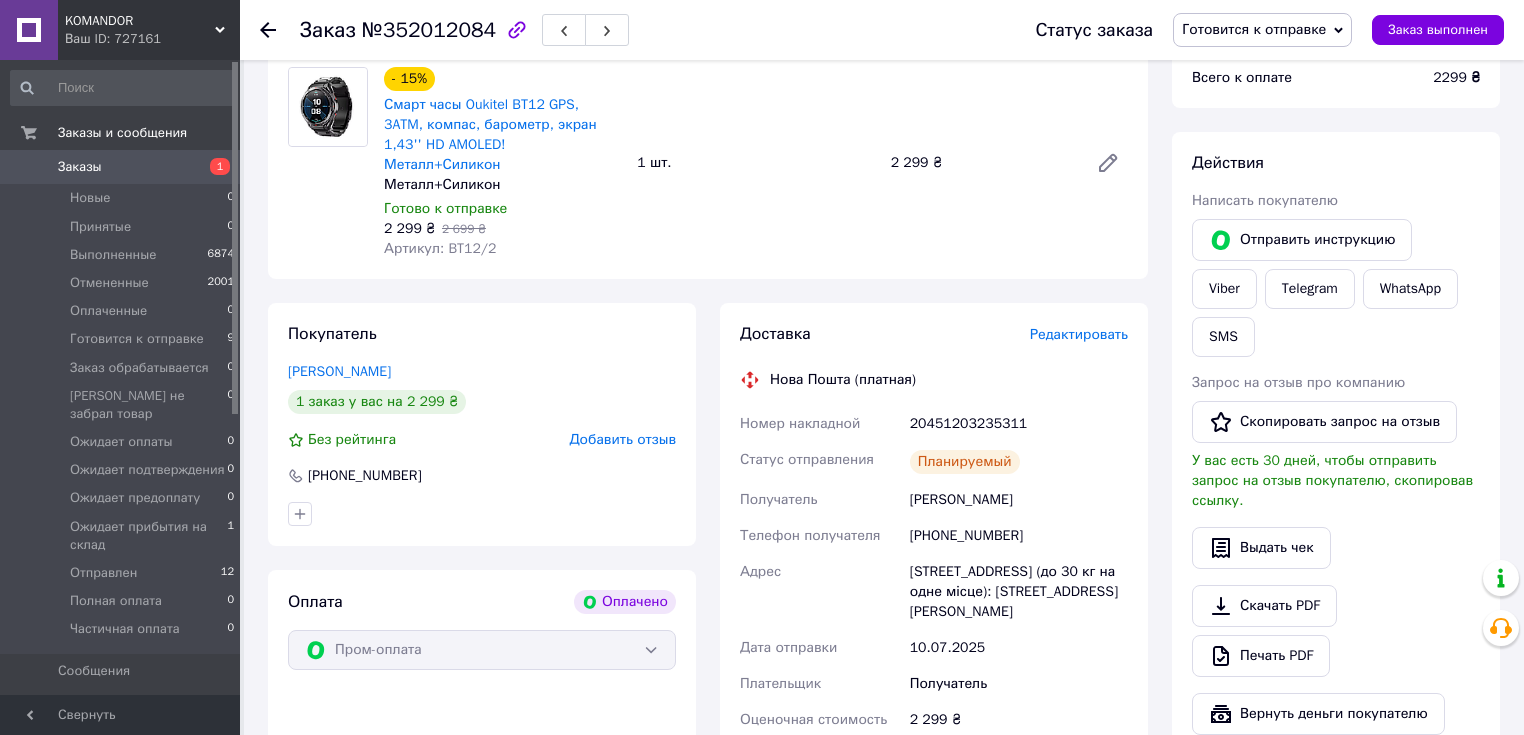 scroll, scrollTop: 640, scrollLeft: 0, axis: vertical 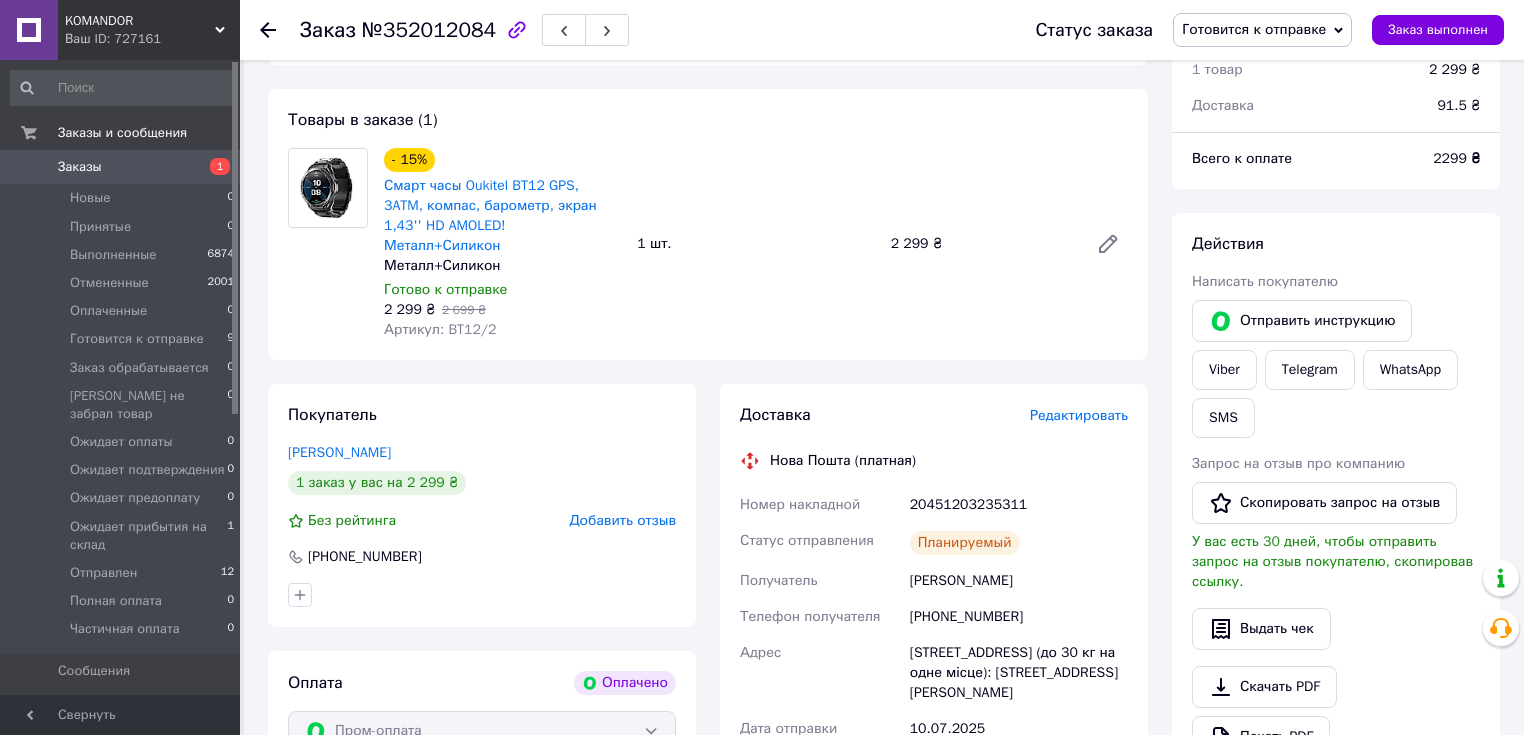 click 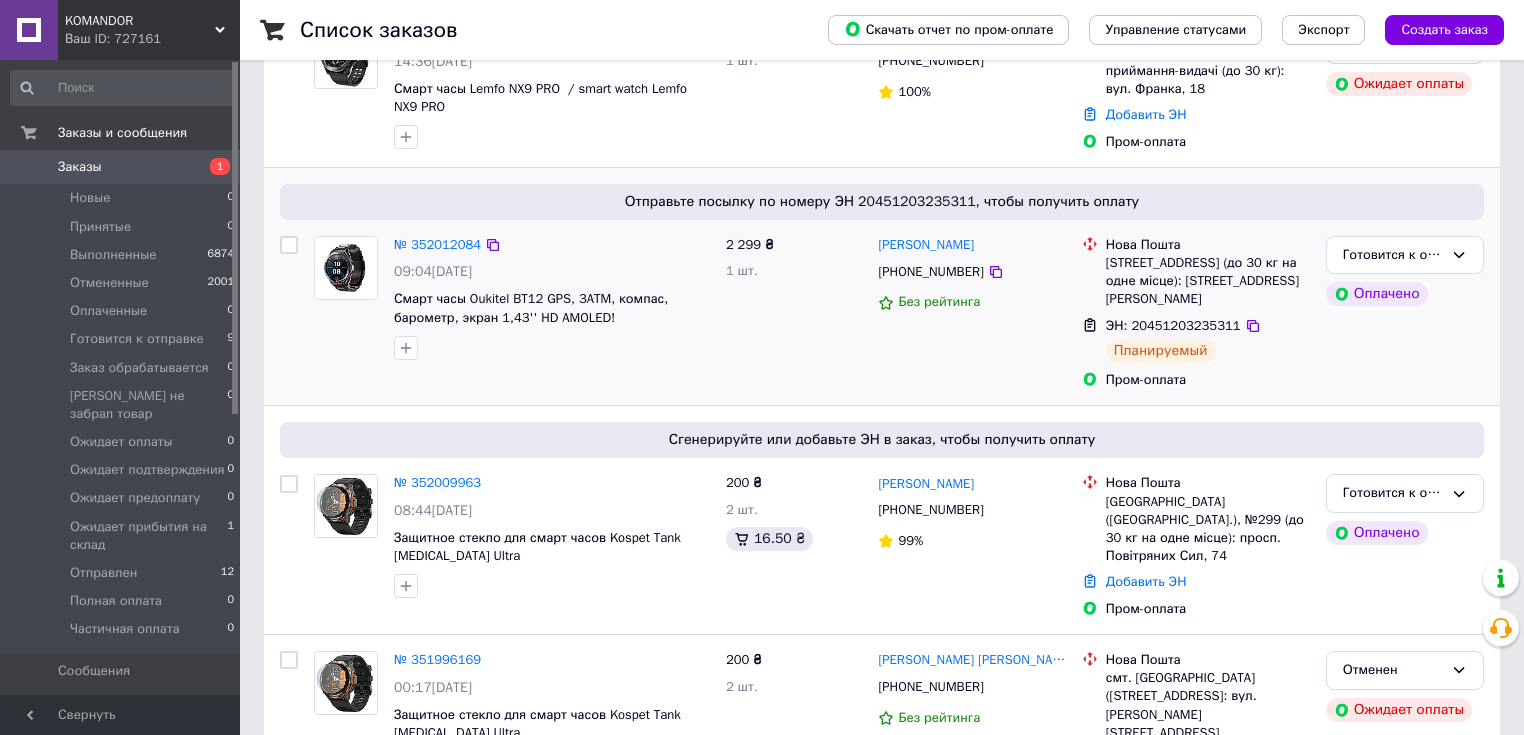 scroll, scrollTop: 480, scrollLeft: 0, axis: vertical 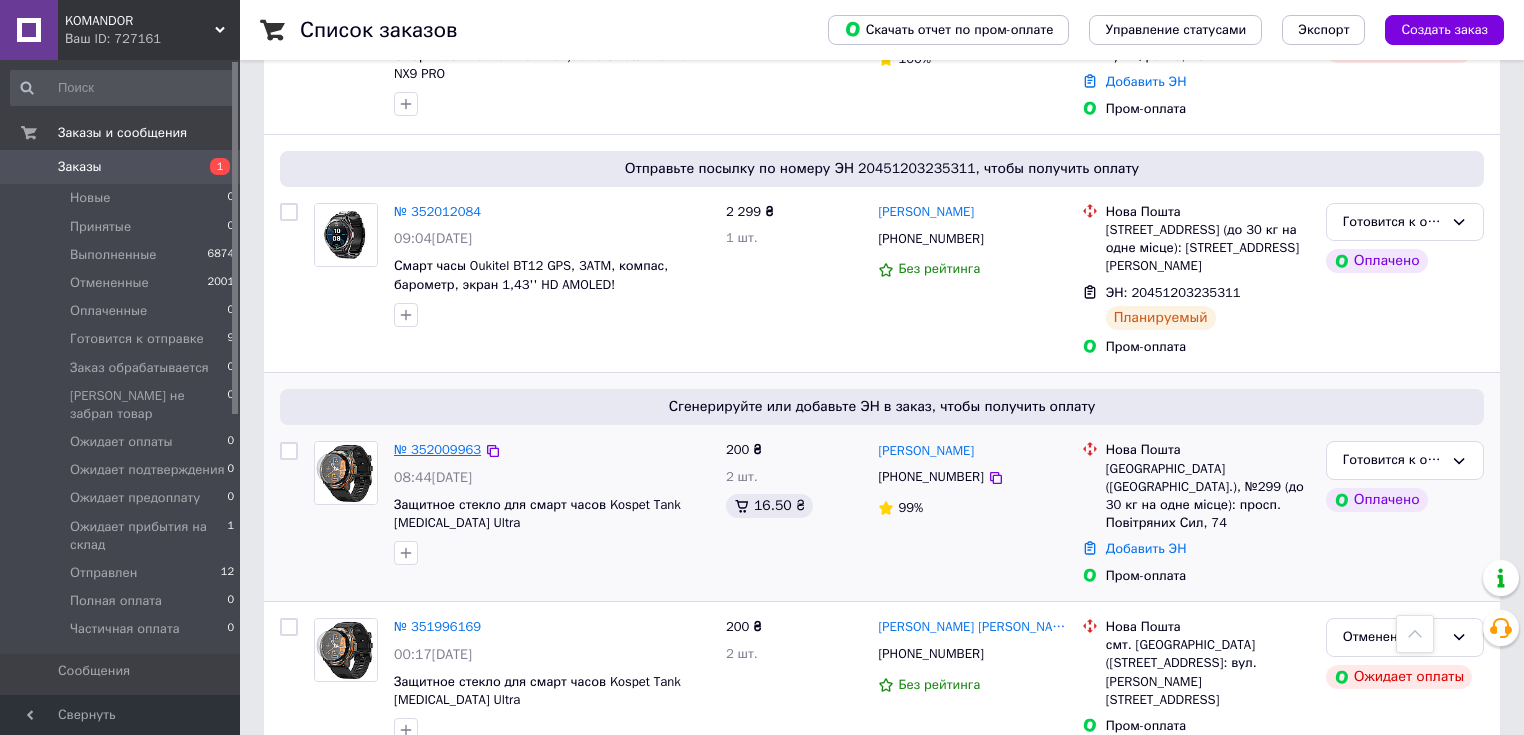 click on "№ 352009963" at bounding box center (437, 449) 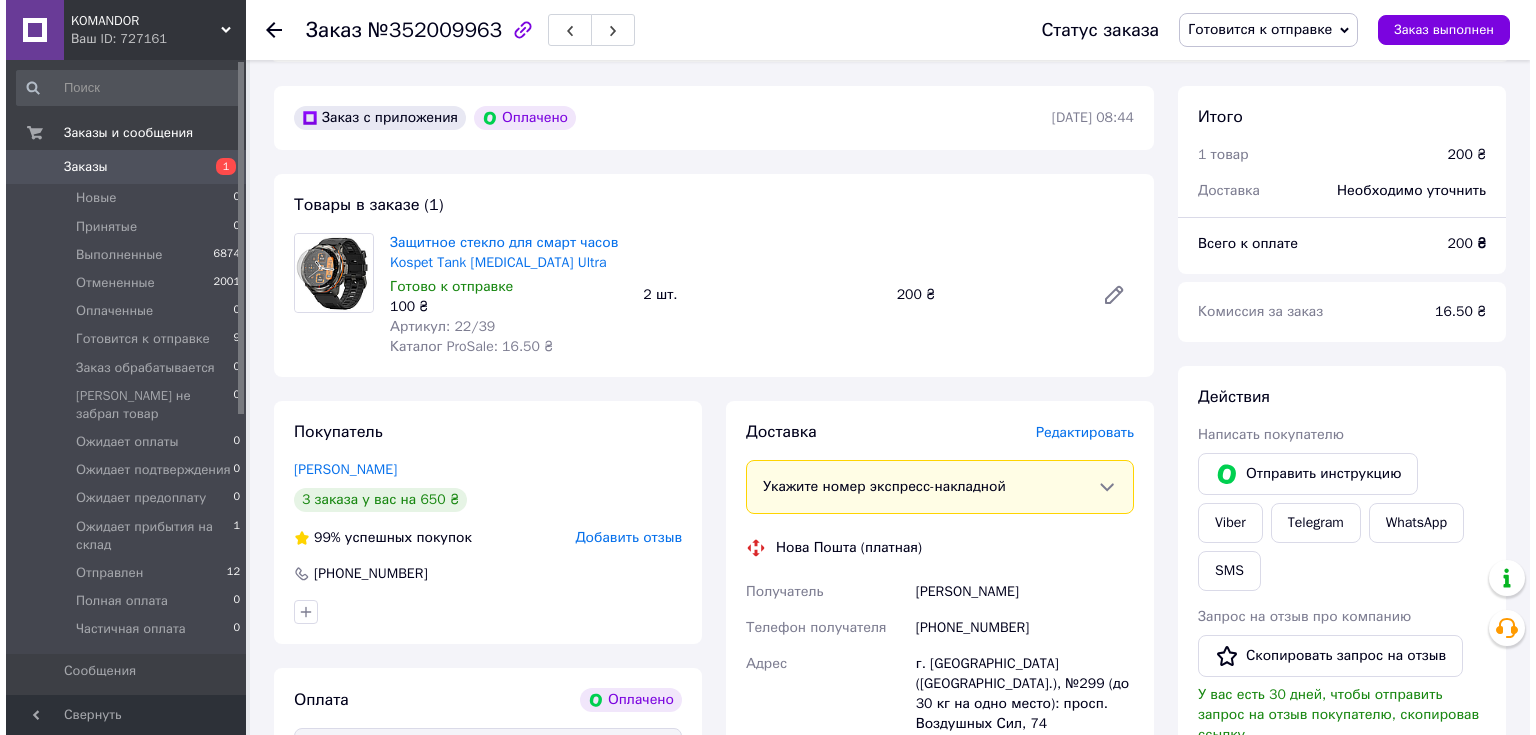 scroll, scrollTop: 480, scrollLeft: 0, axis: vertical 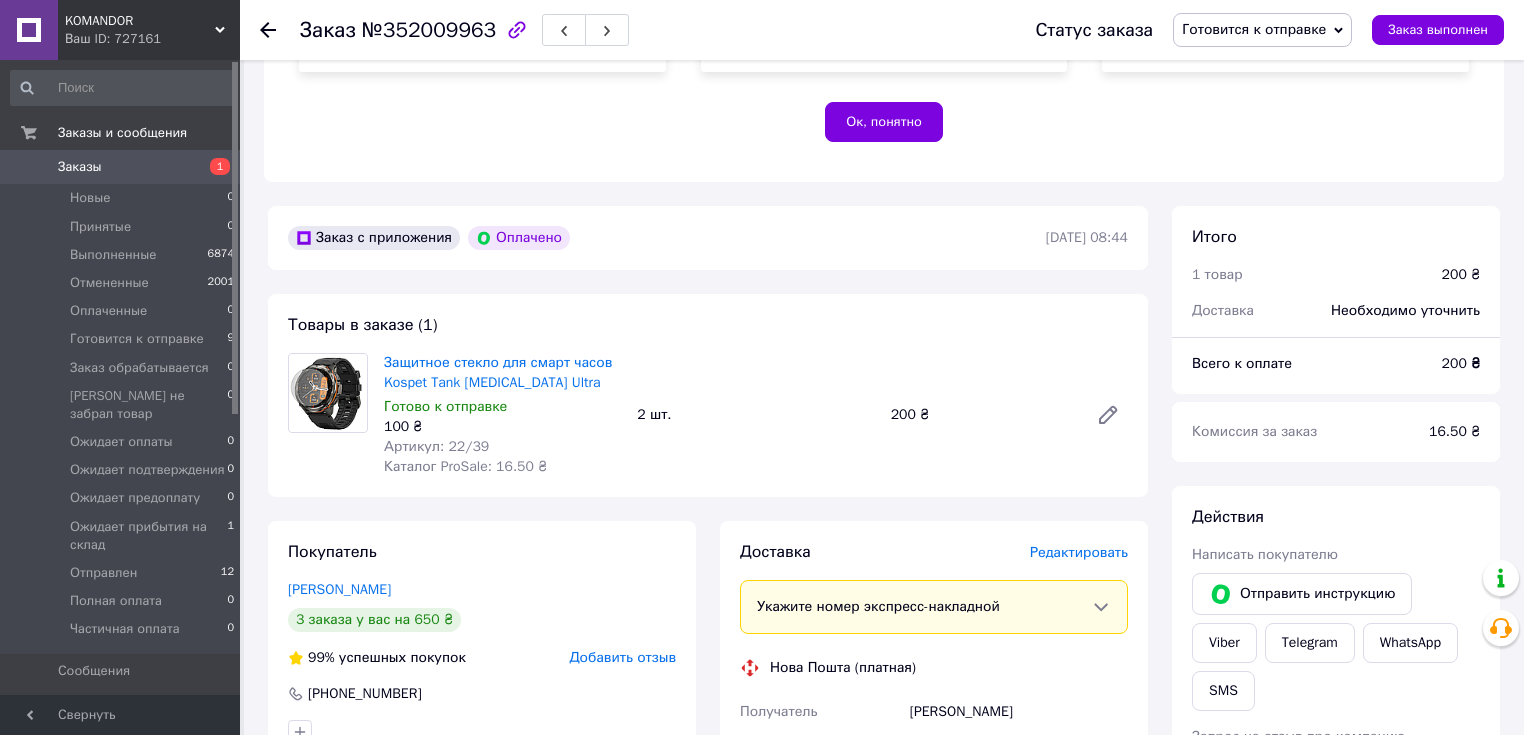 click on "Редактировать" at bounding box center [1079, 552] 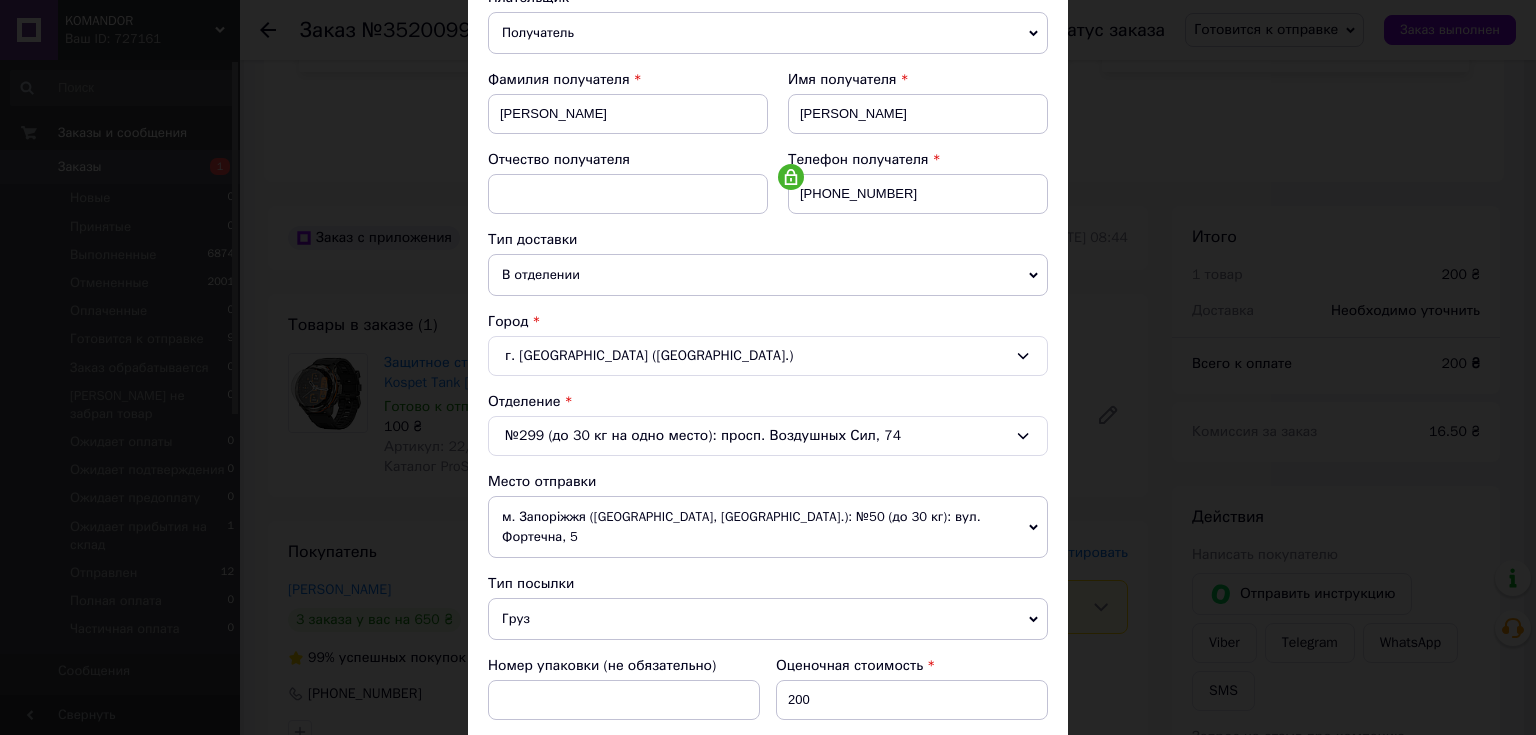 scroll, scrollTop: 320, scrollLeft: 0, axis: vertical 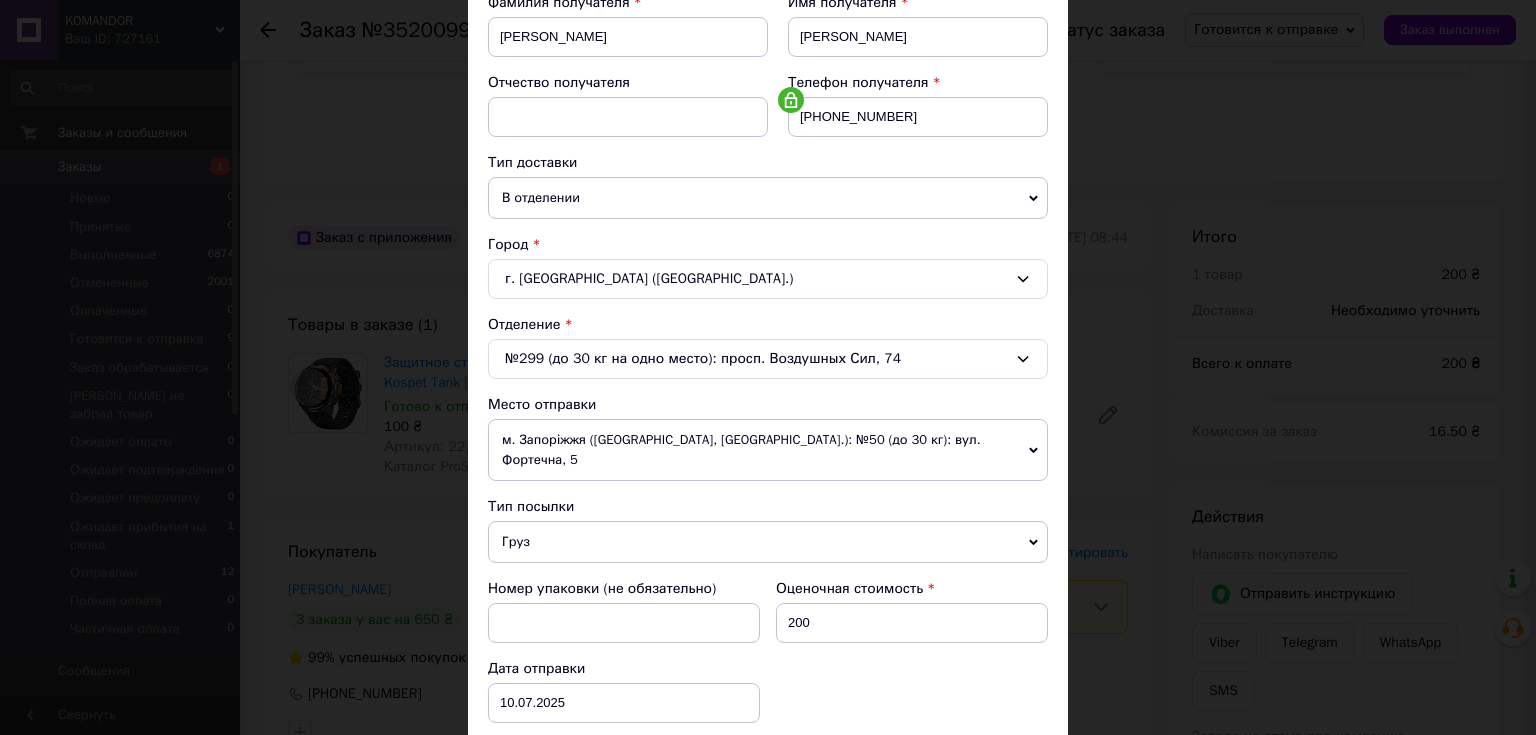 click on "Груз" at bounding box center (768, 542) 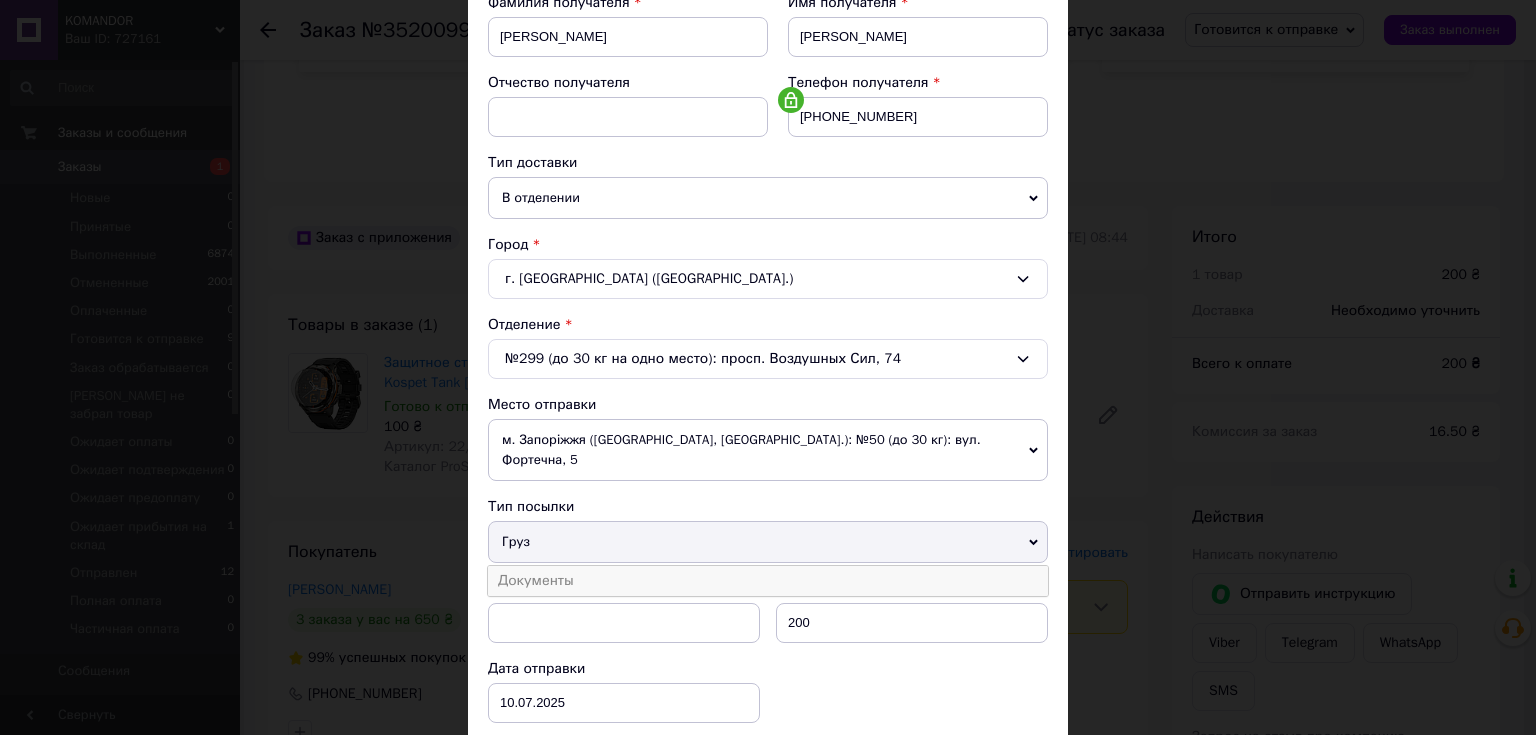 click on "Документы" at bounding box center (768, 581) 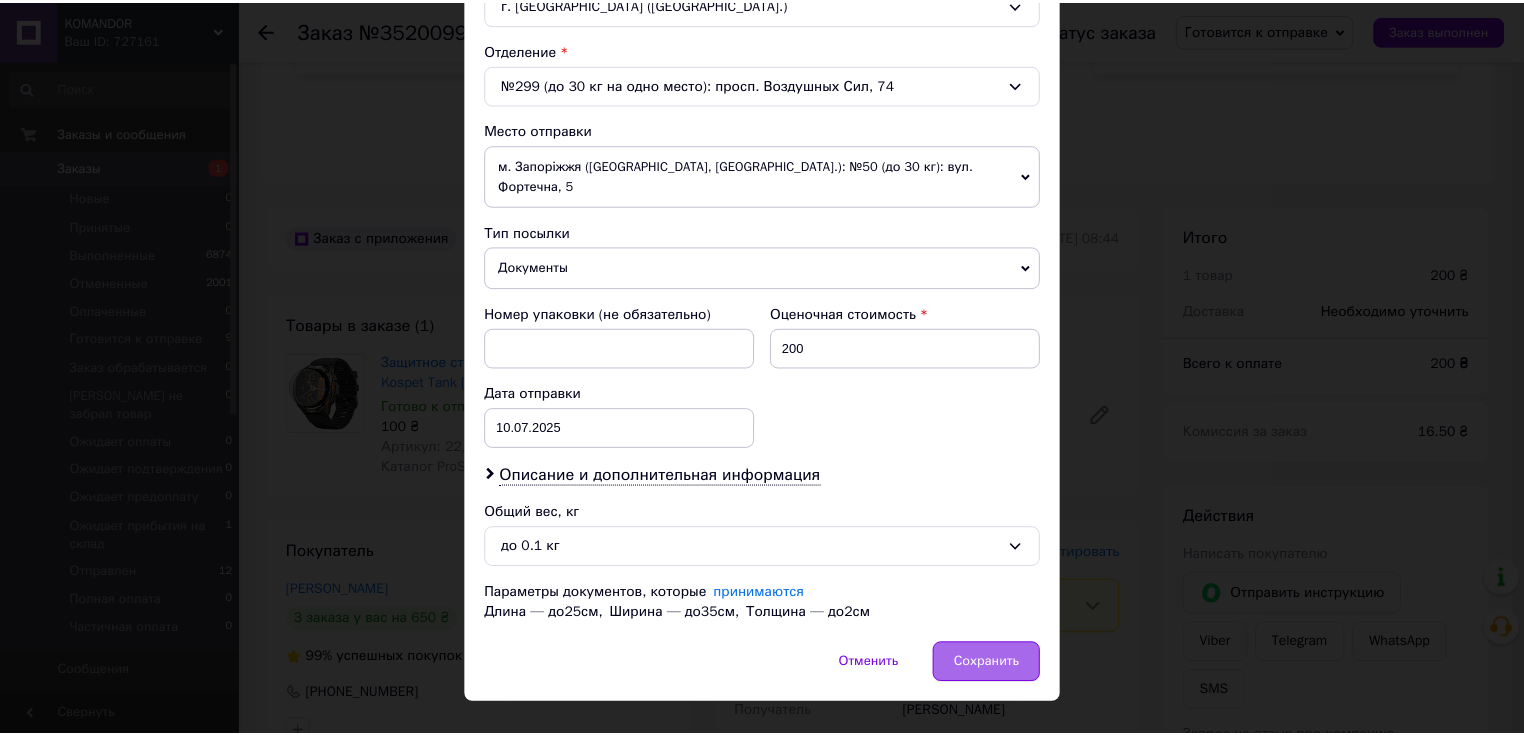 scroll, scrollTop: 607, scrollLeft: 0, axis: vertical 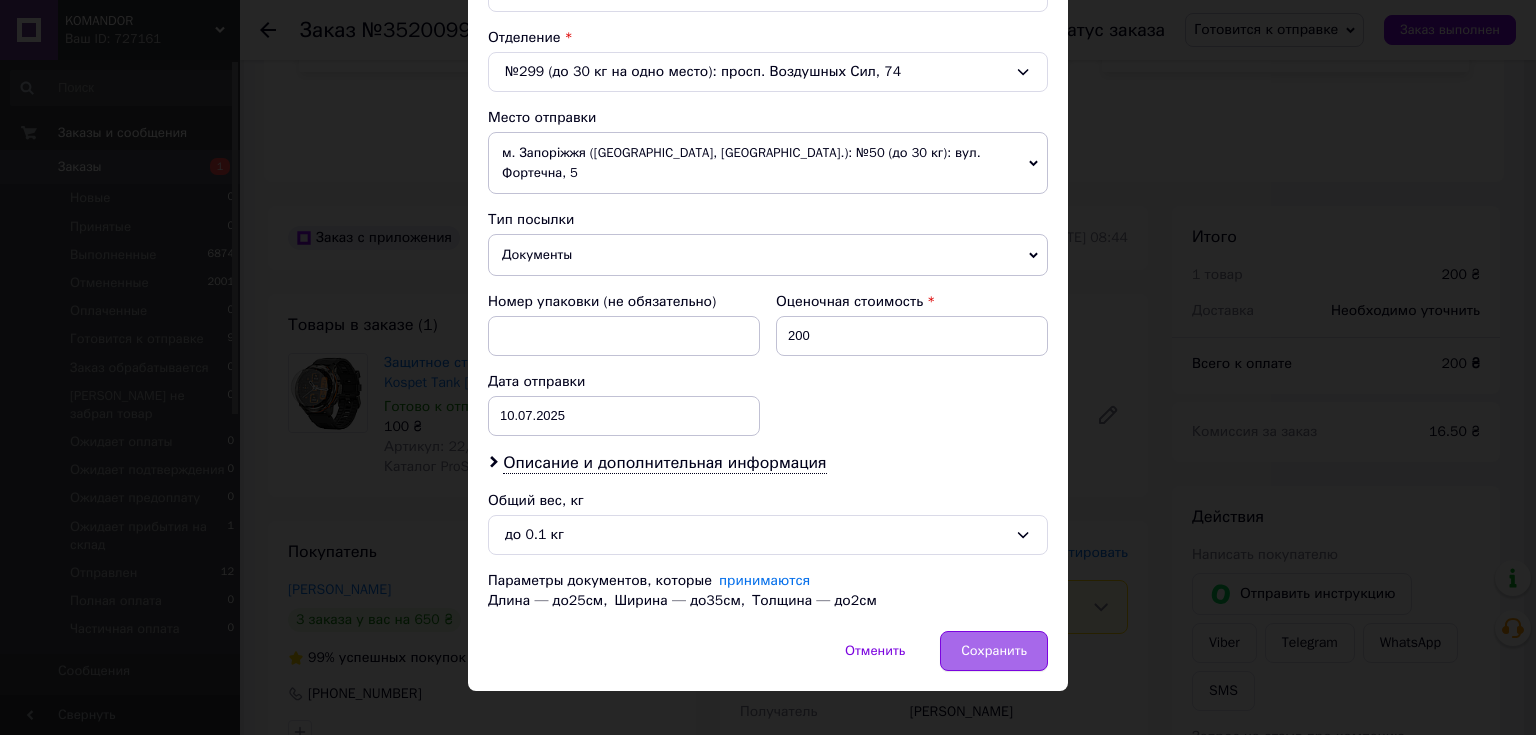 click on "Сохранить" at bounding box center (994, 651) 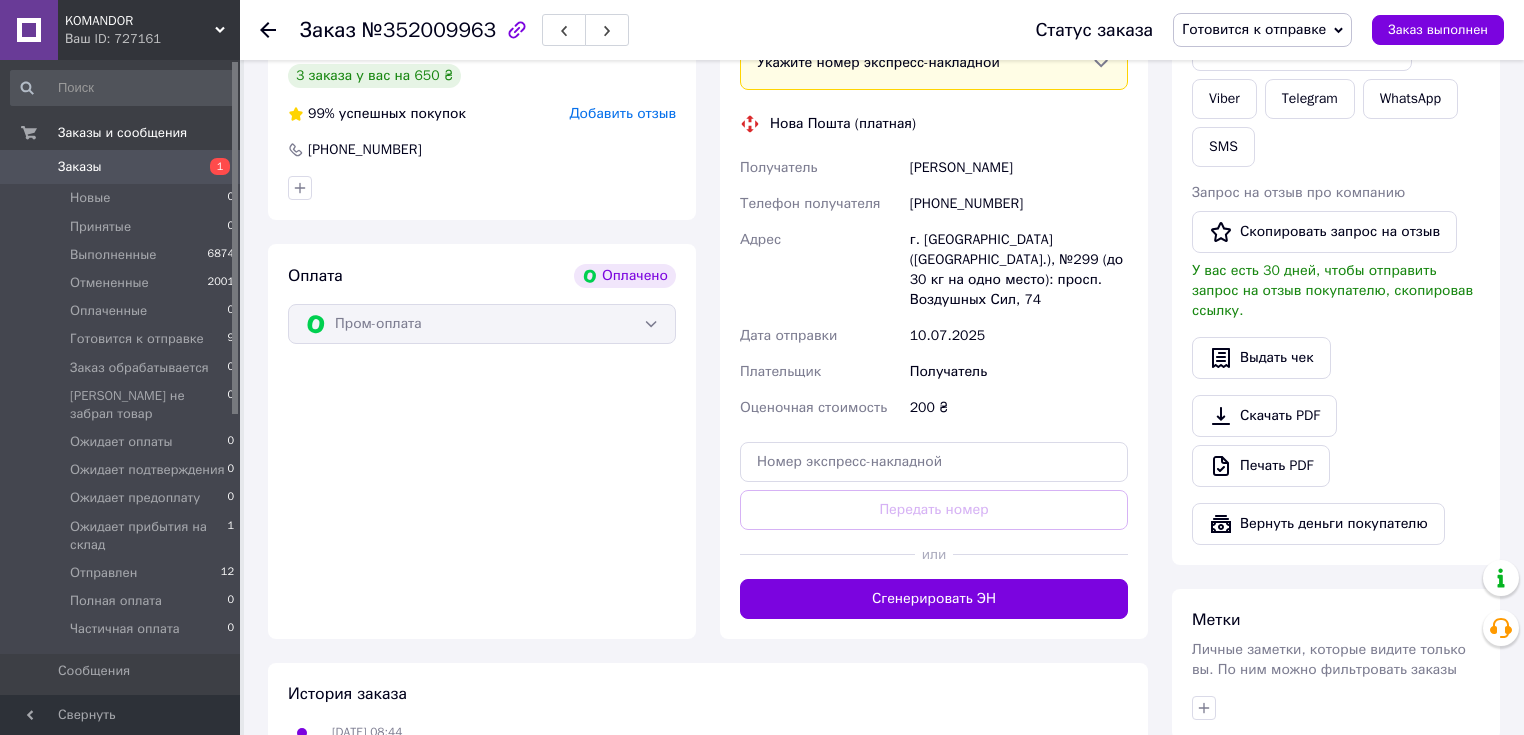 scroll, scrollTop: 1120, scrollLeft: 0, axis: vertical 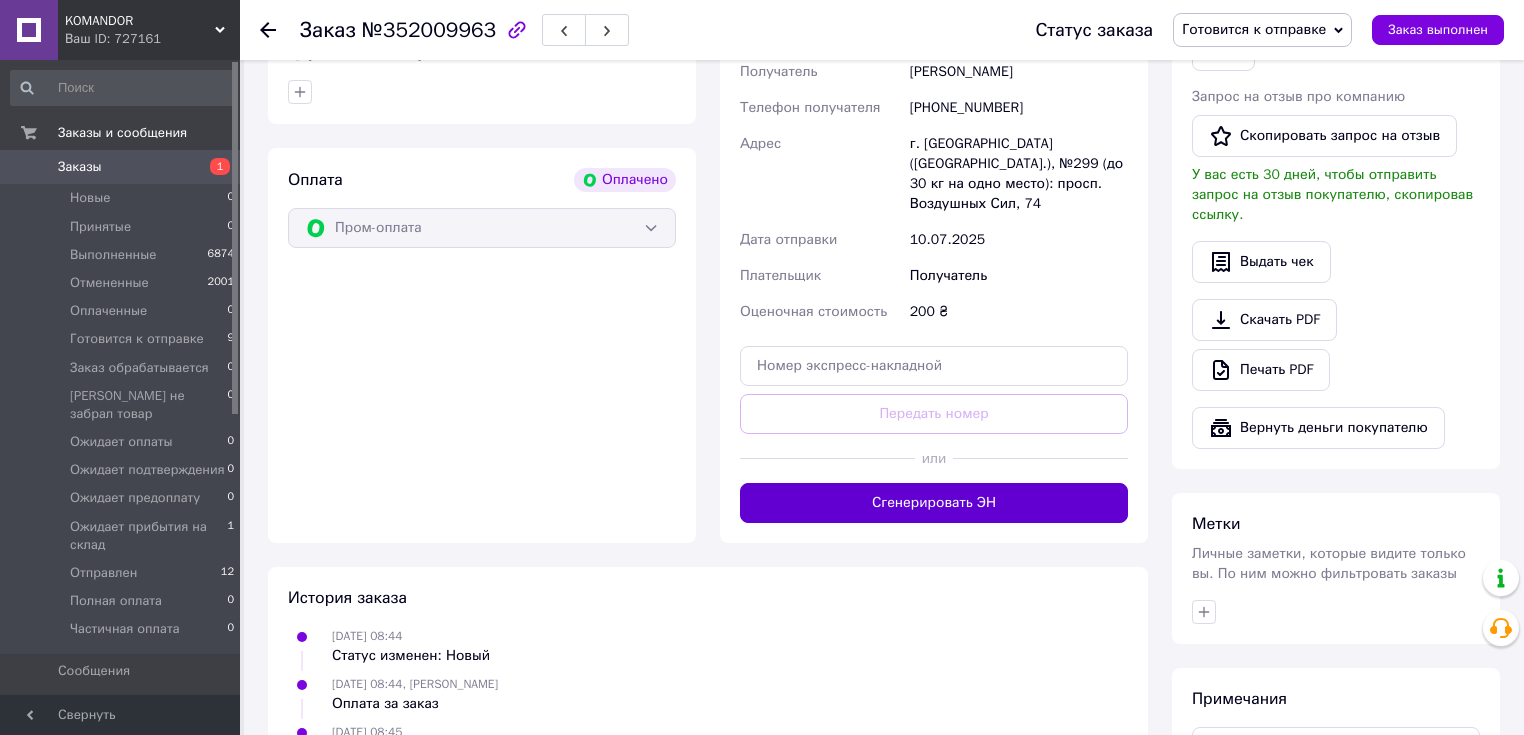 click on "Сгенерировать ЭН" at bounding box center [934, 503] 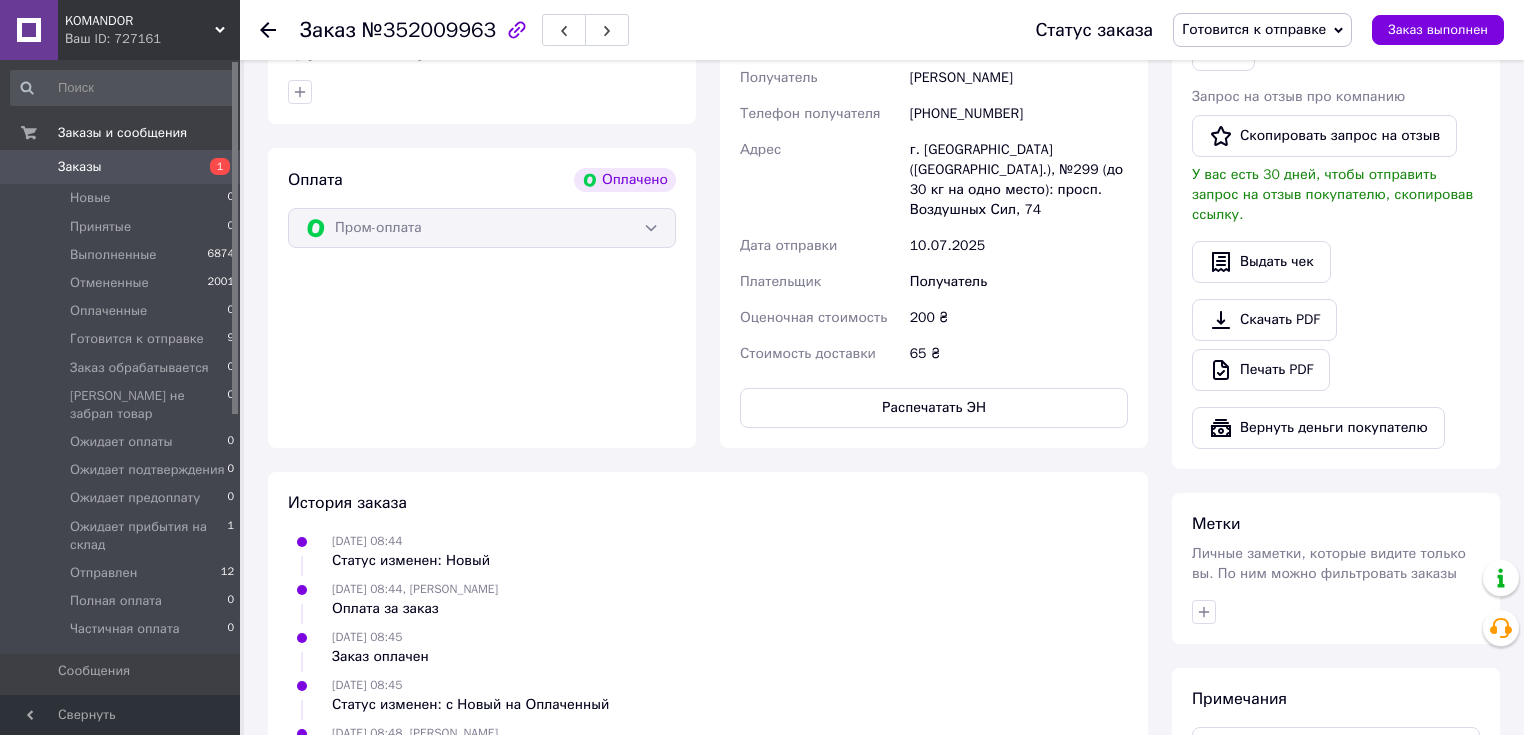 click 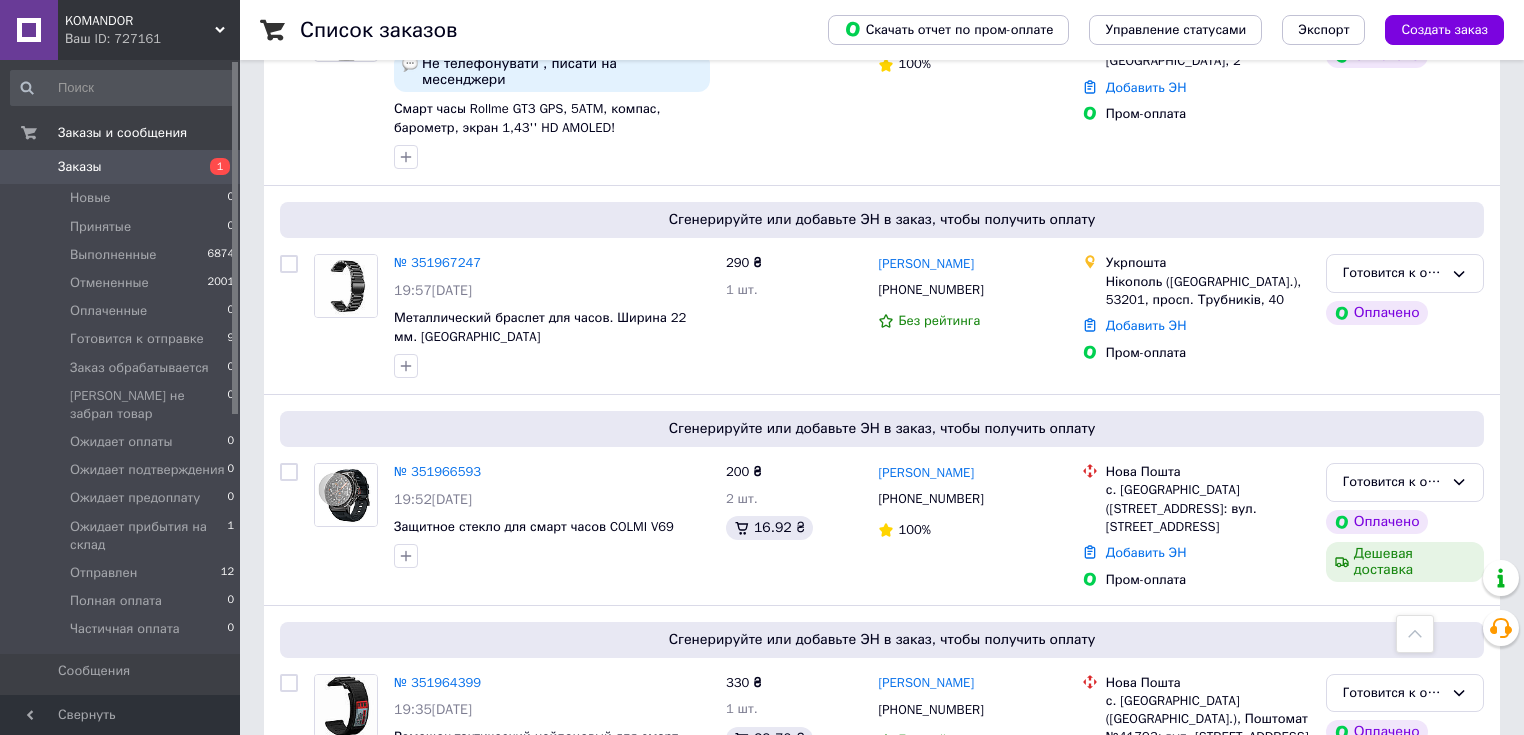 scroll, scrollTop: 1360, scrollLeft: 0, axis: vertical 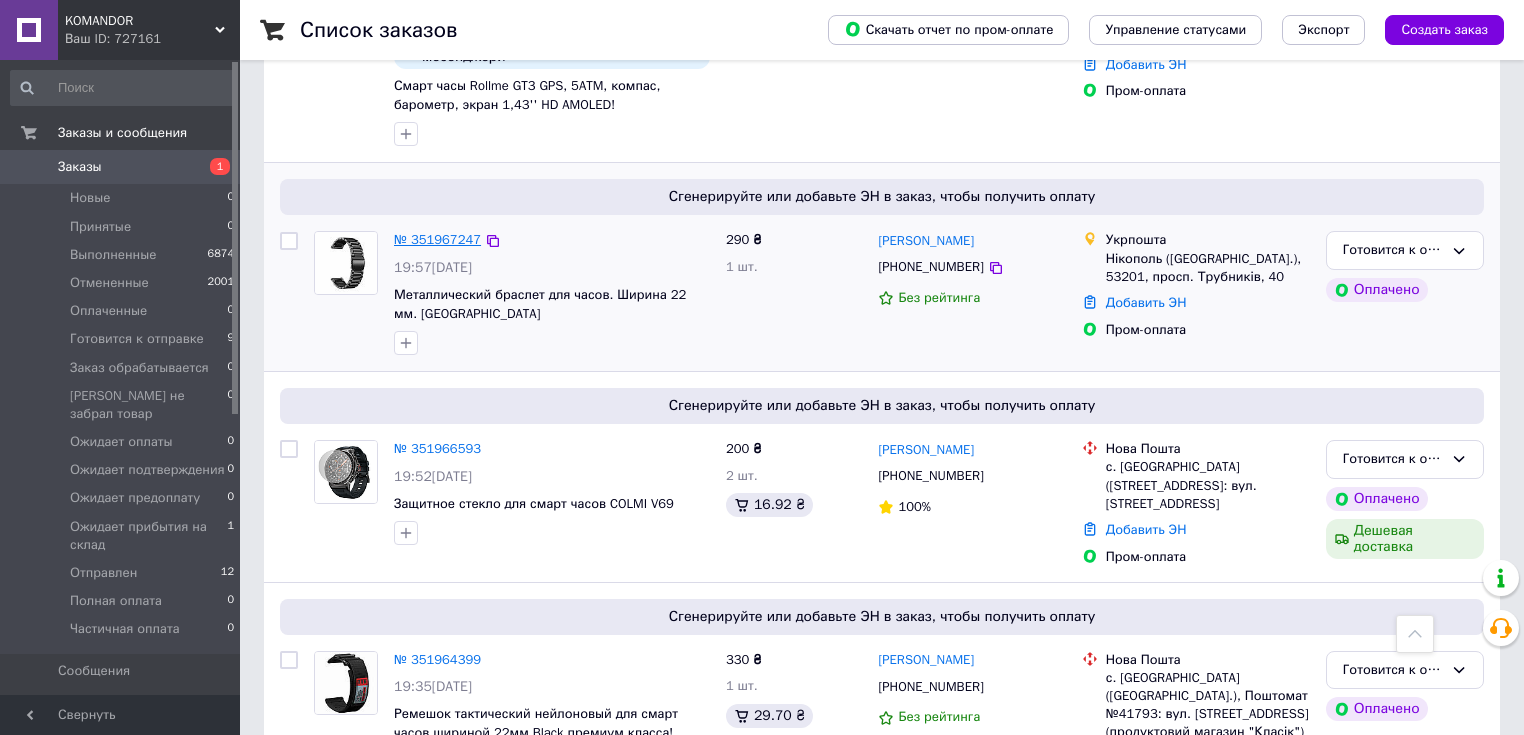 click on "№ 351967247" at bounding box center [437, 239] 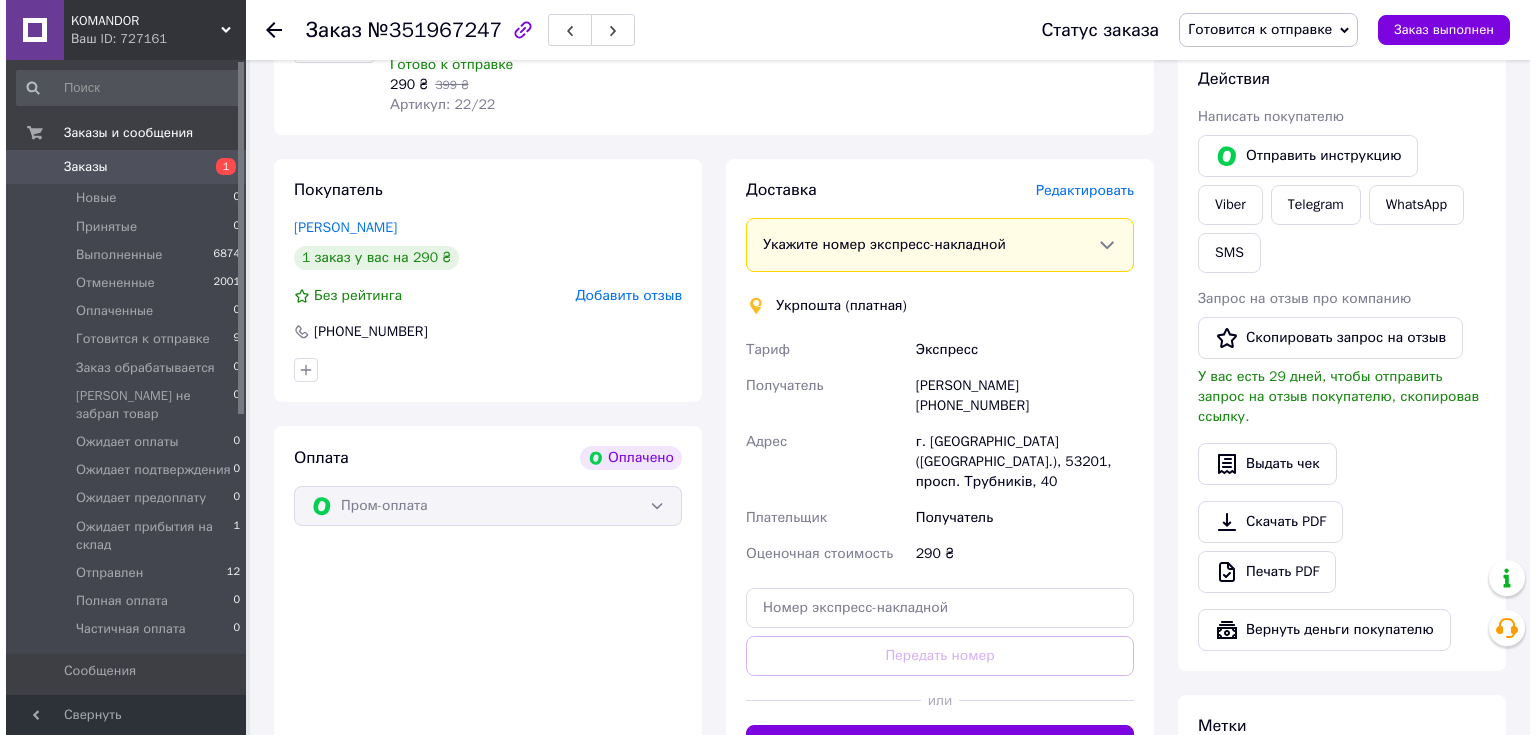scroll, scrollTop: 727, scrollLeft: 0, axis: vertical 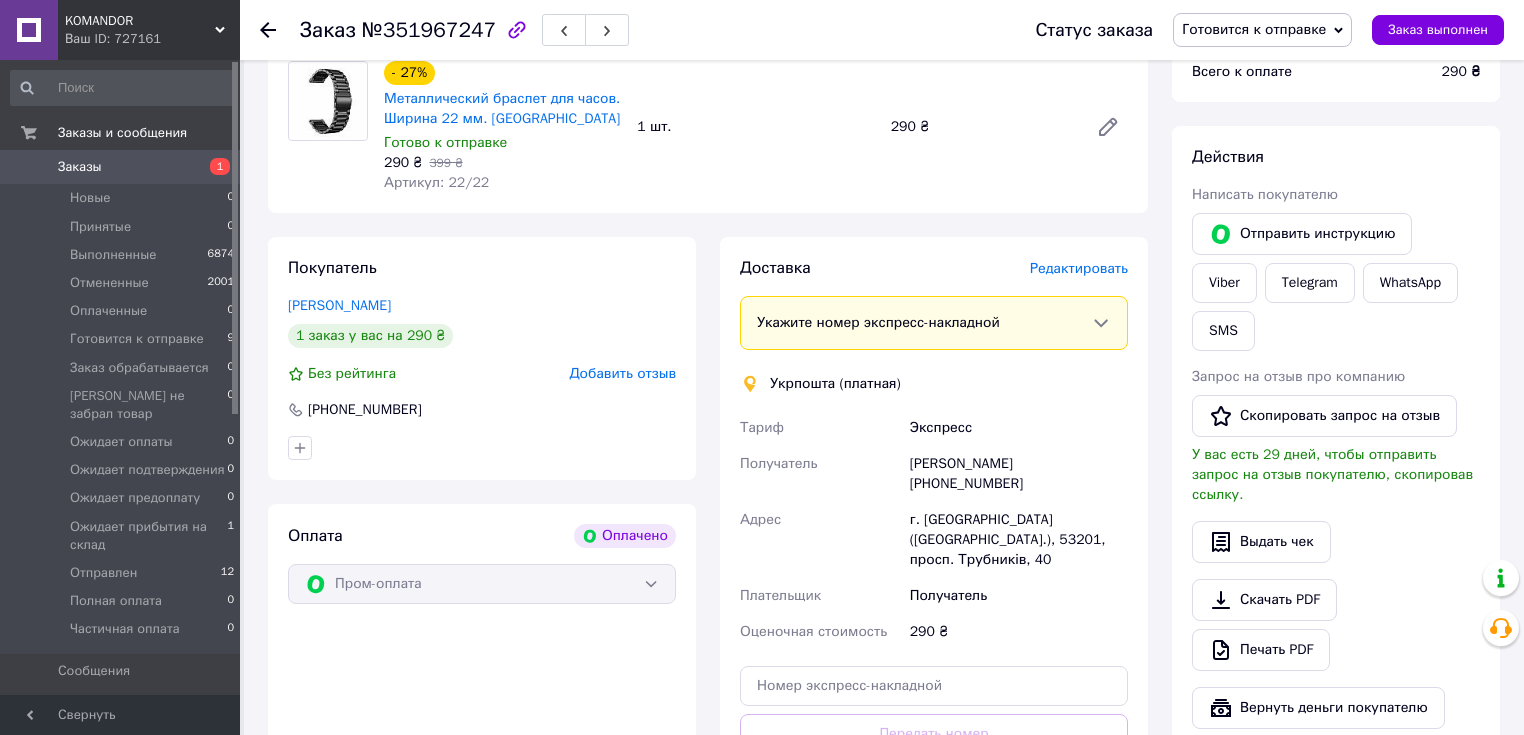click on "Редактировать" at bounding box center [1079, 268] 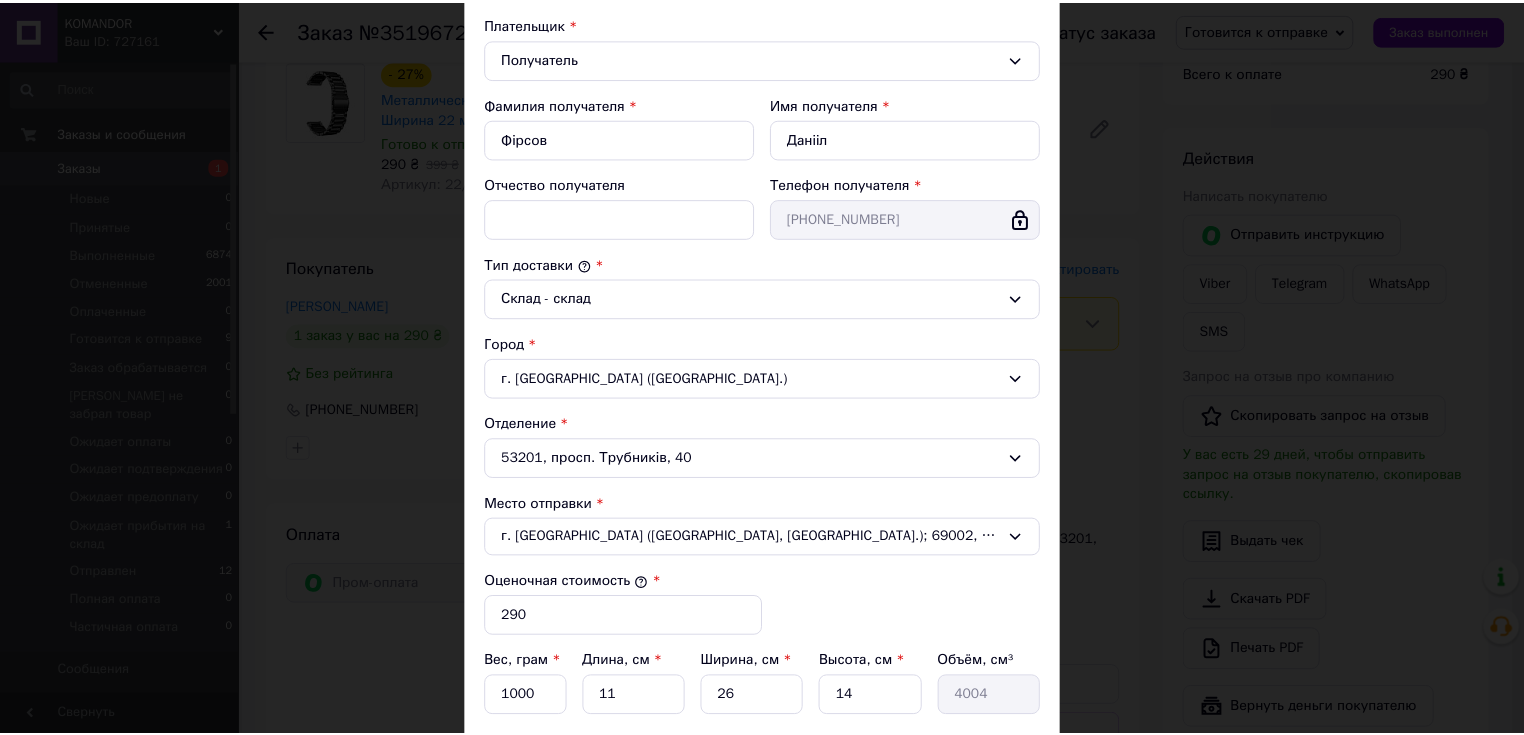 scroll, scrollTop: 480, scrollLeft: 0, axis: vertical 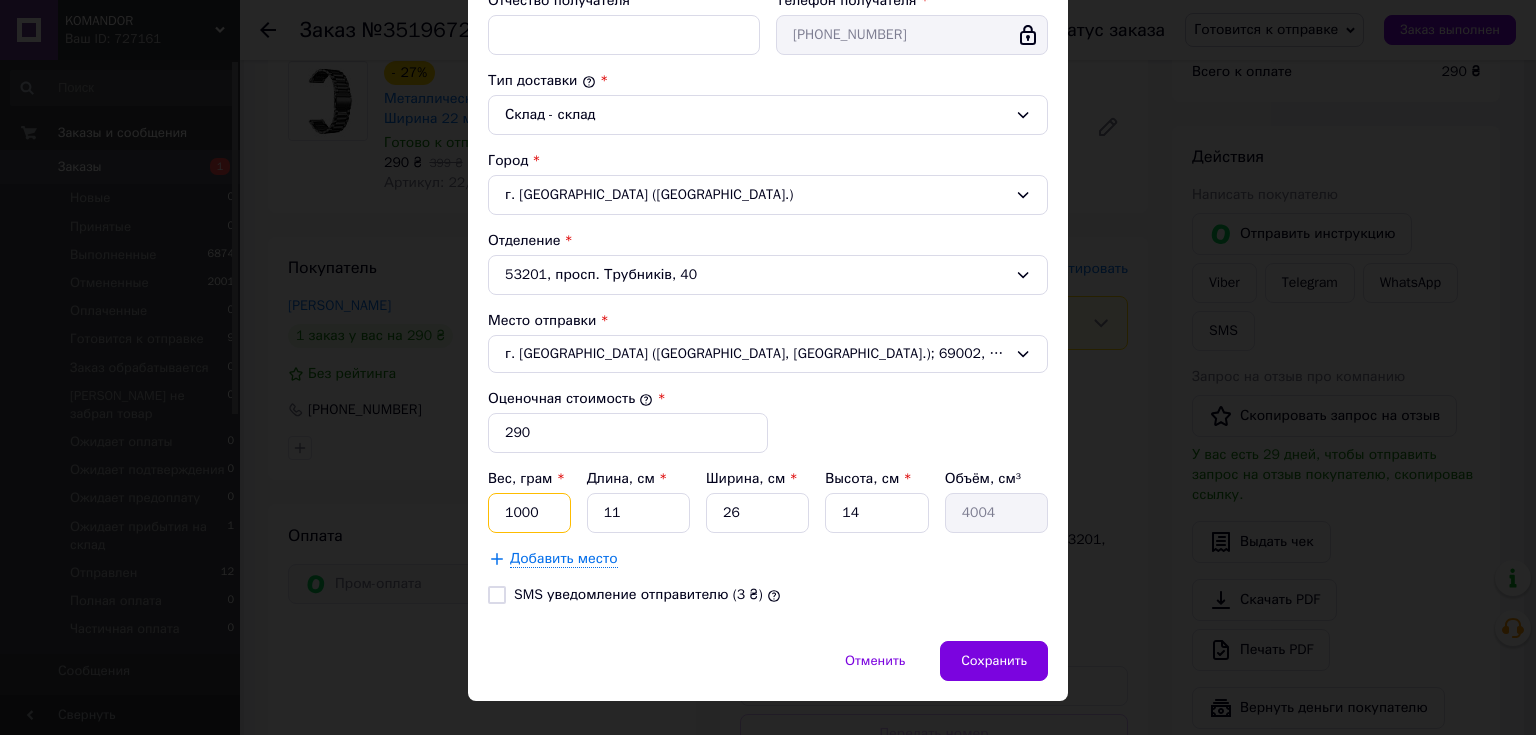click on "1000" at bounding box center [529, 513] 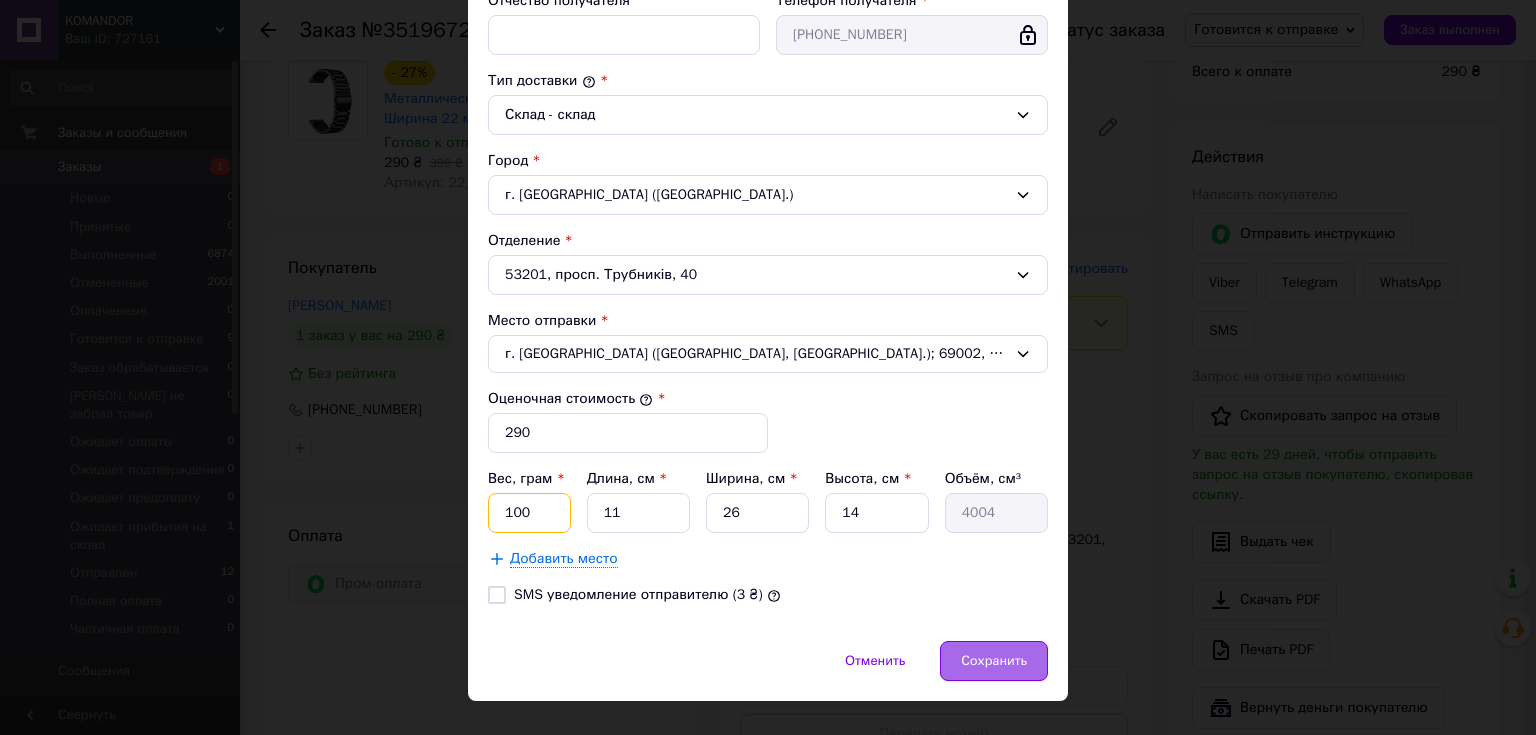 type on "100" 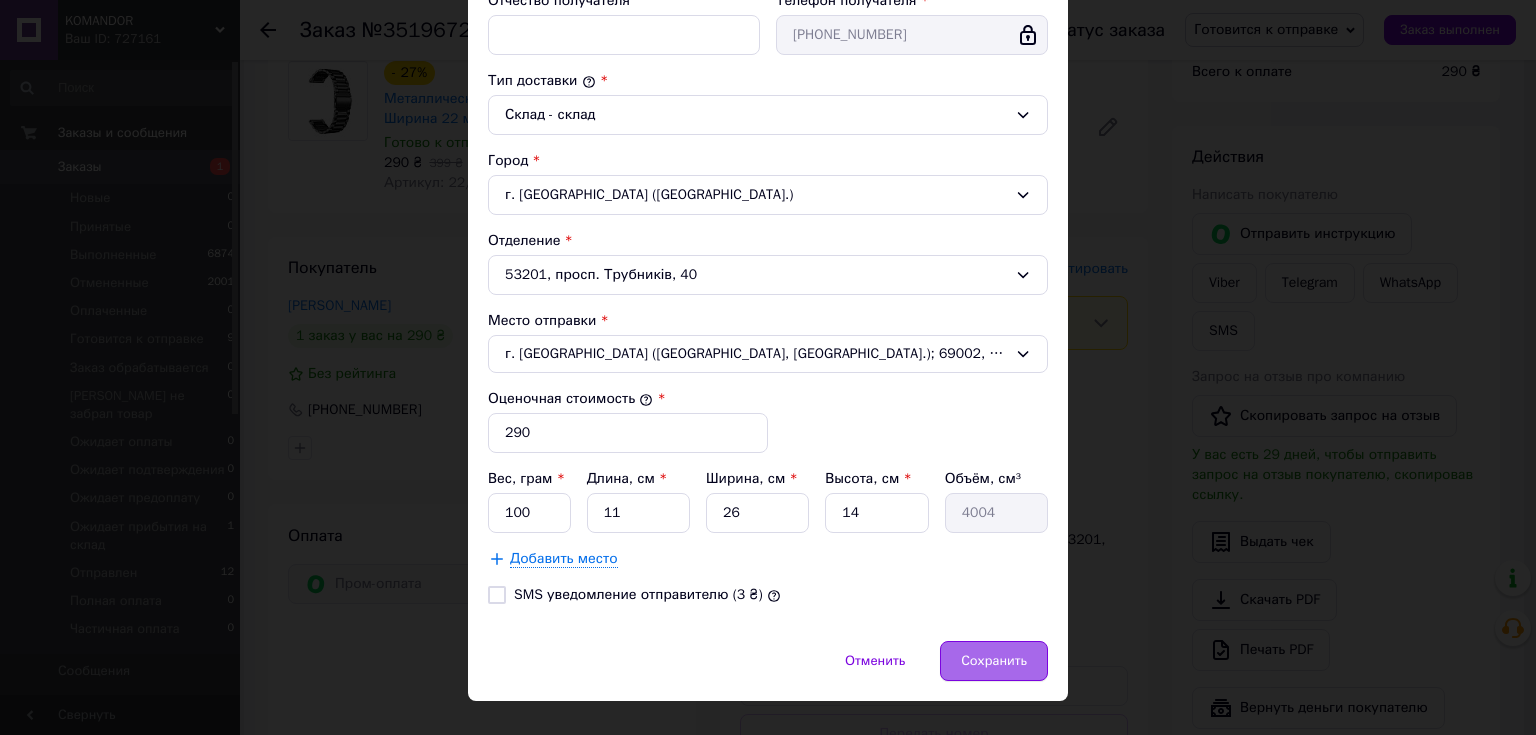 click on "Сохранить" at bounding box center (994, 661) 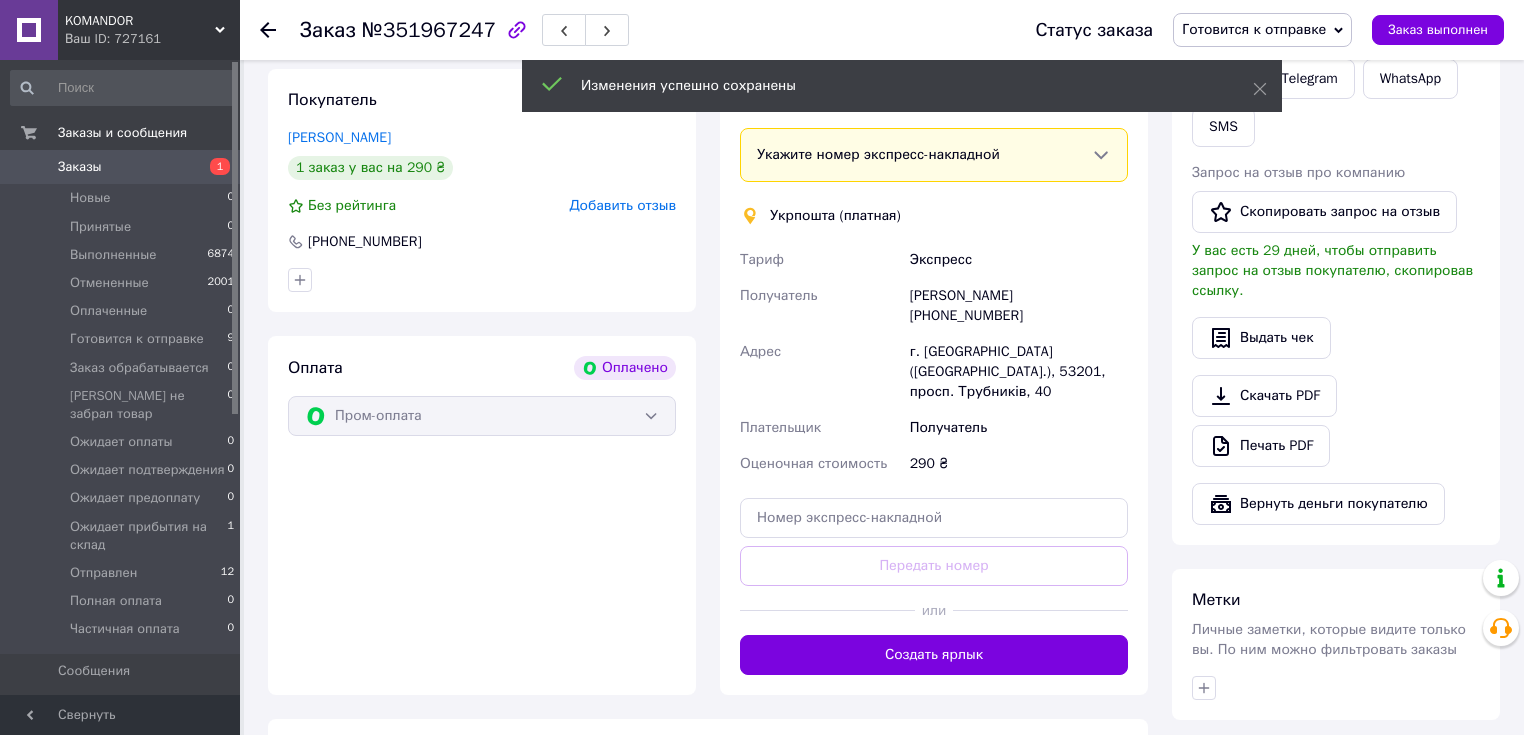 scroll, scrollTop: 967, scrollLeft: 0, axis: vertical 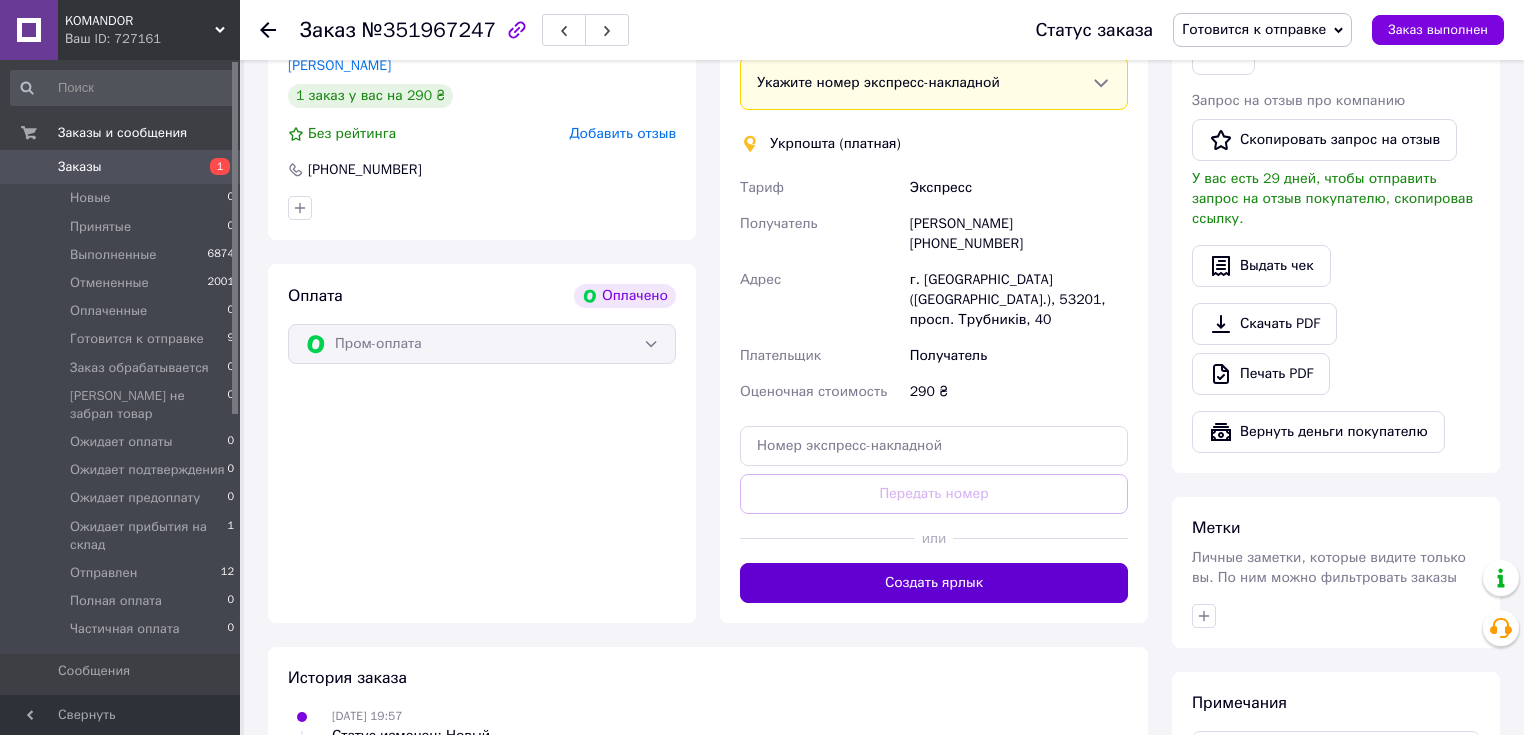 click on "Создать ярлык" at bounding box center [934, 583] 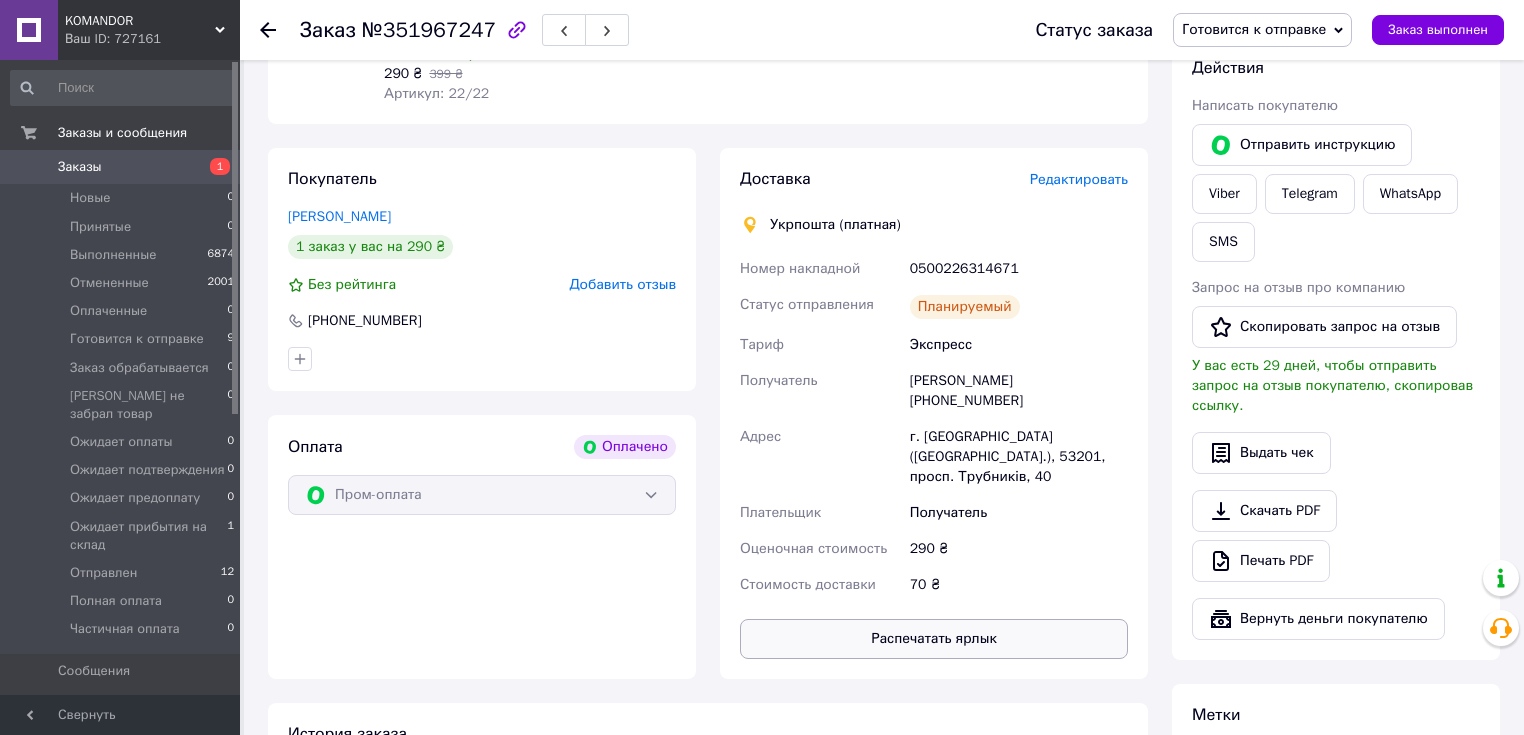 scroll, scrollTop: 807, scrollLeft: 0, axis: vertical 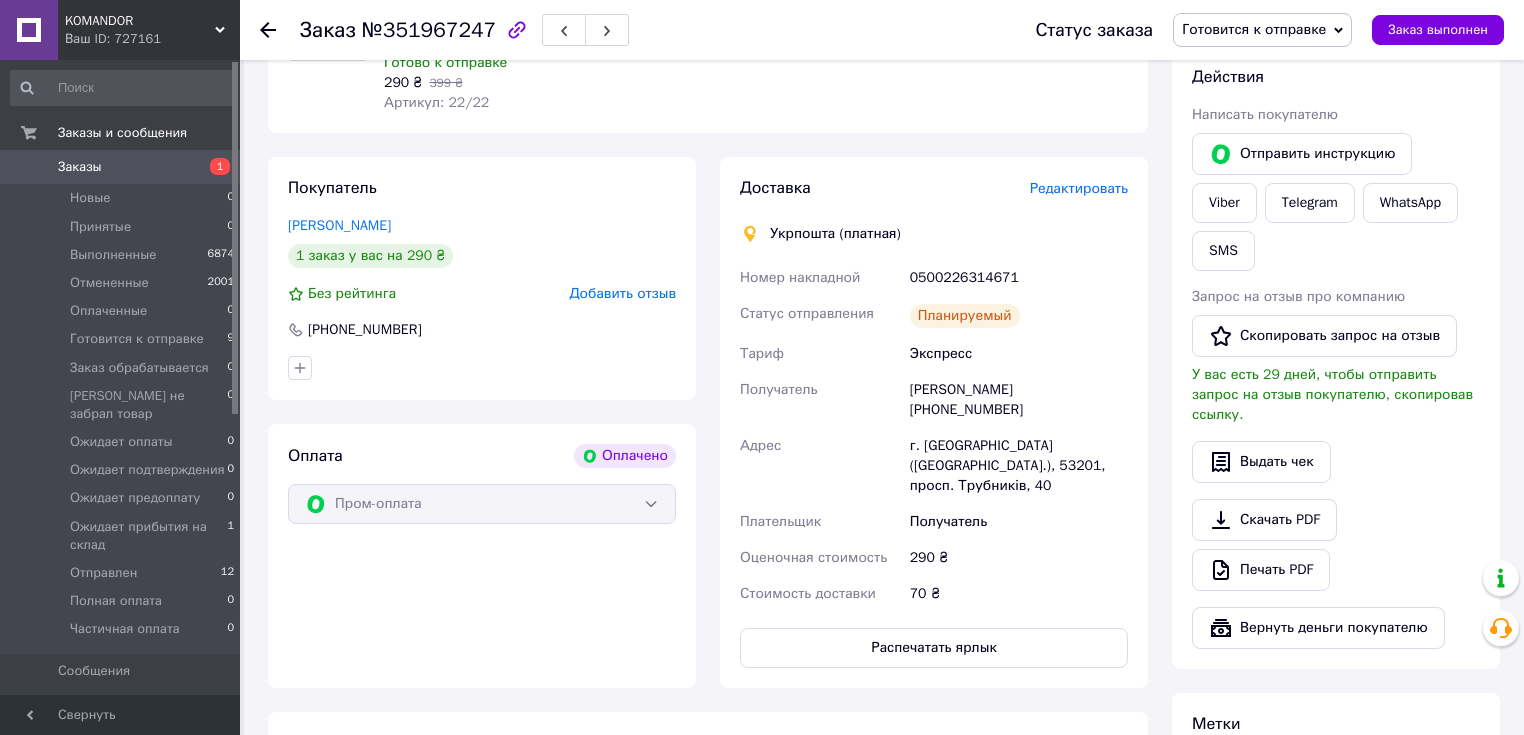 click on "Заказы" at bounding box center (80, 167) 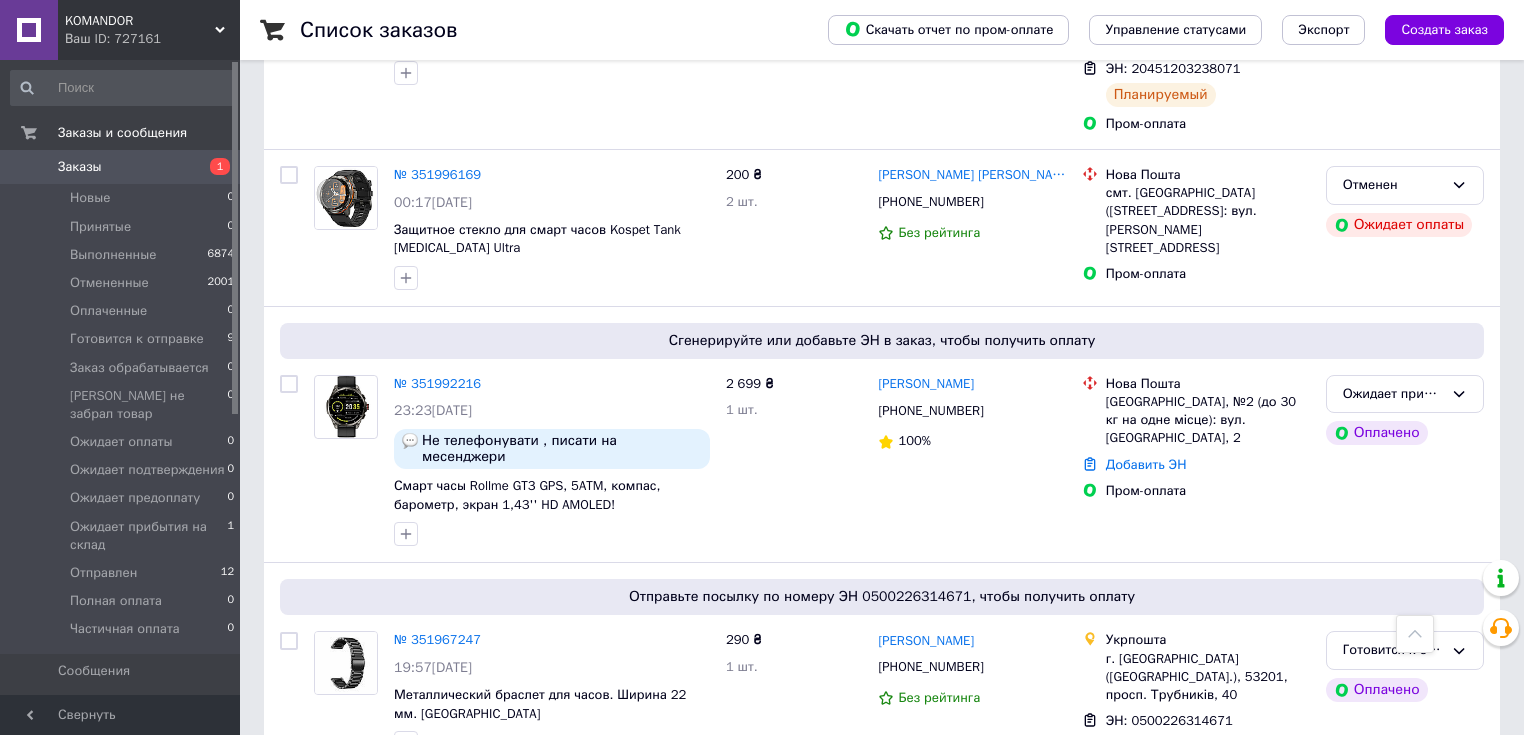 scroll, scrollTop: 1200, scrollLeft: 0, axis: vertical 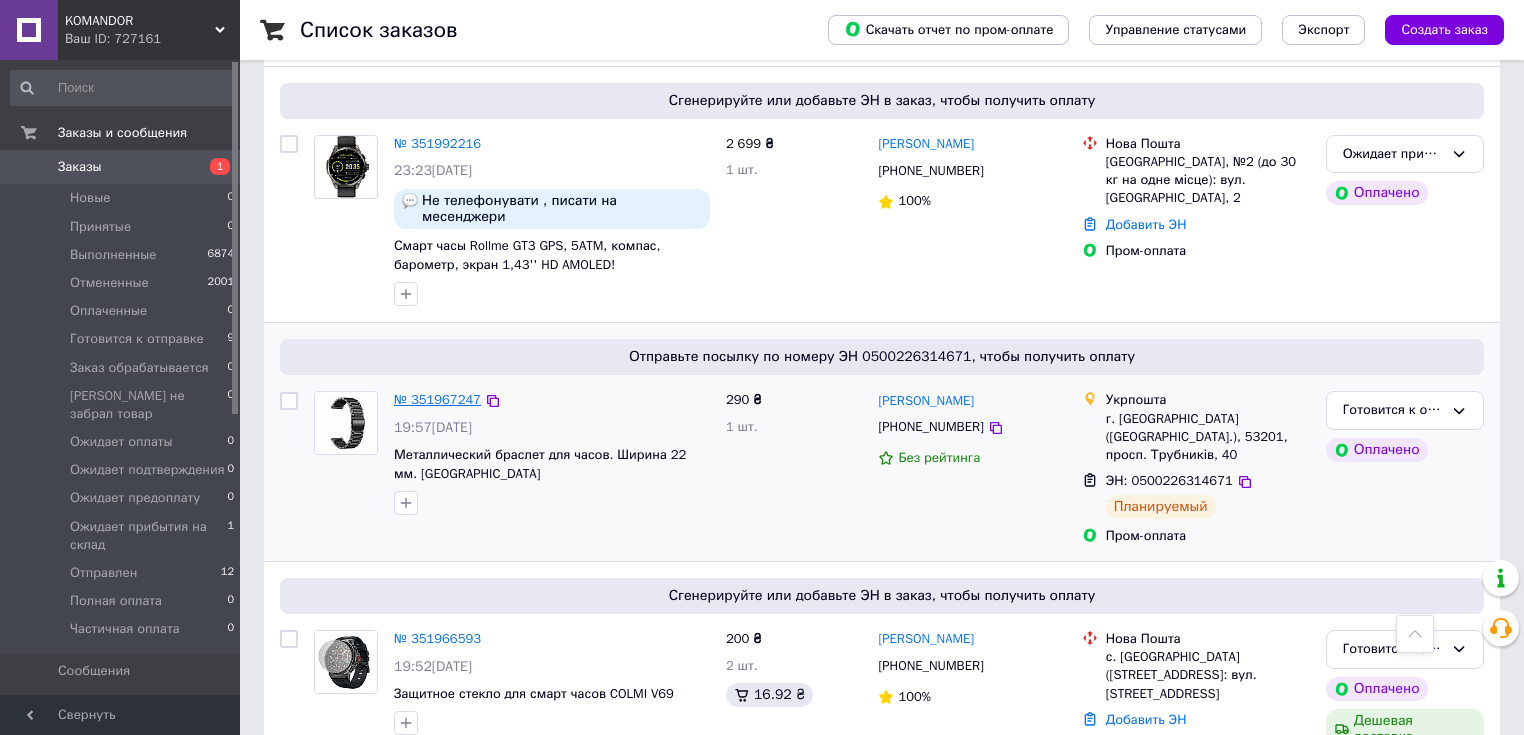 click on "№ 351967247" at bounding box center [437, 399] 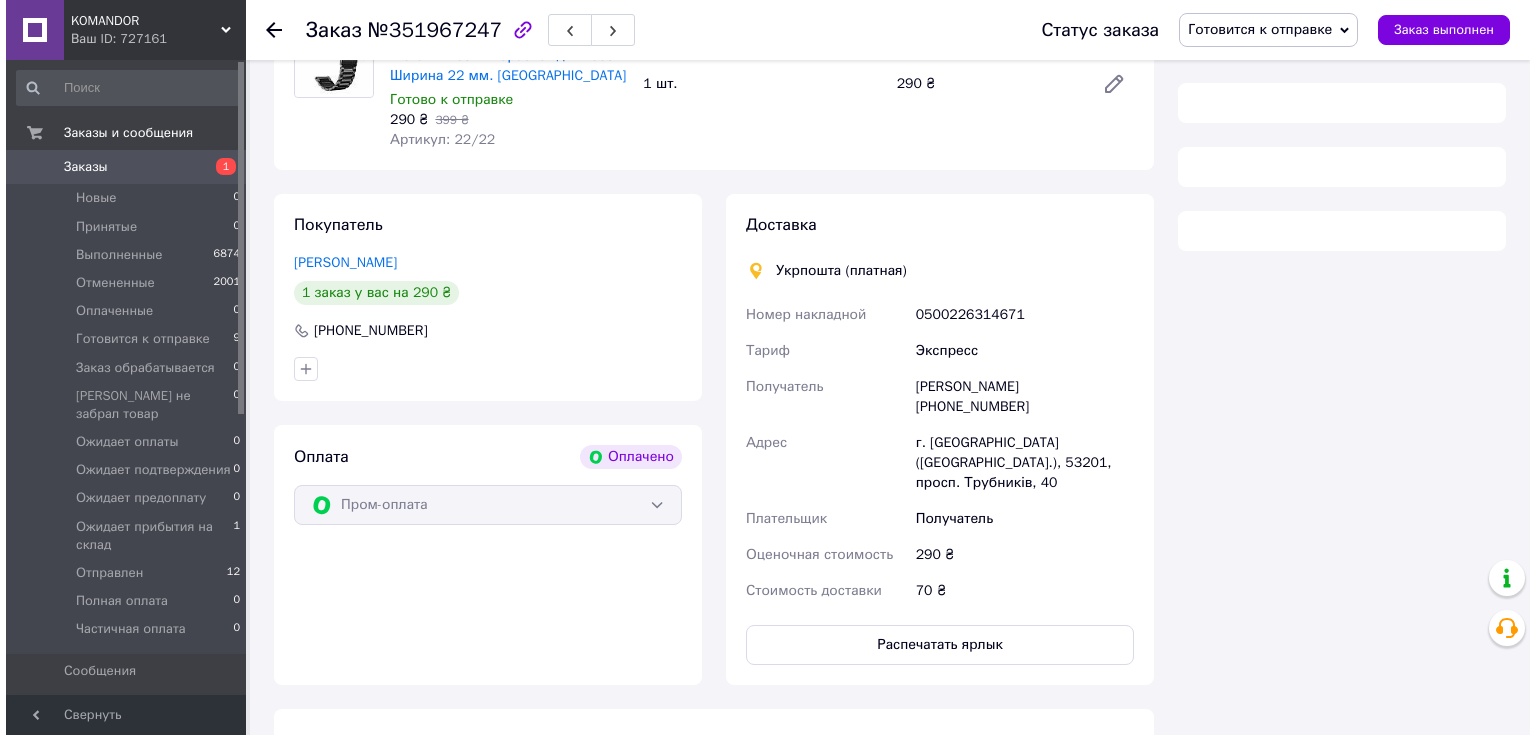 scroll, scrollTop: 810, scrollLeft: 0, axis: vertical 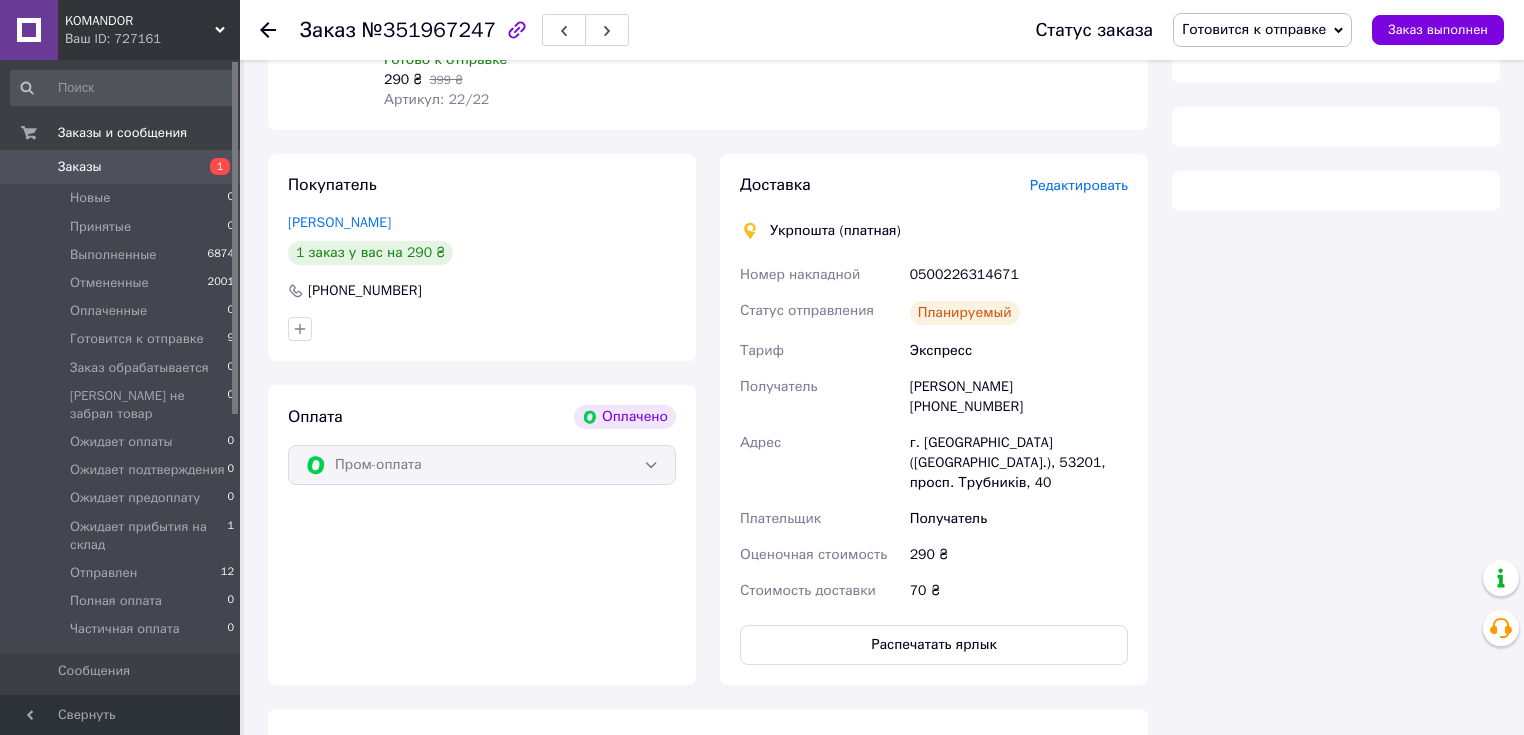 drag, startPoint x: 1075, startPoint y: 172, endPoint x: 1072, endPoint y: 184, distance: 12.369317 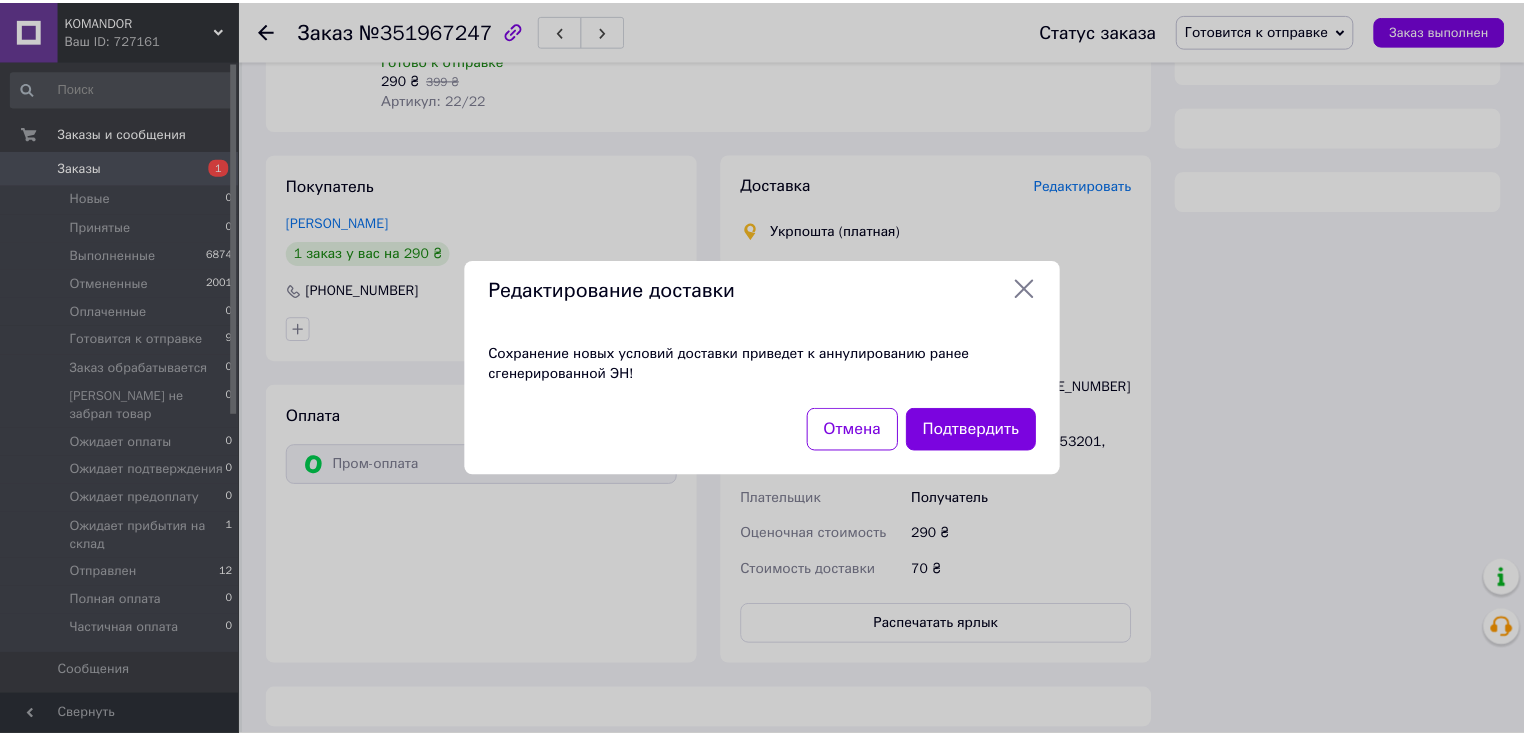 scroll, scrollTop: 1200, scrollLeft: 0, axis: vertical 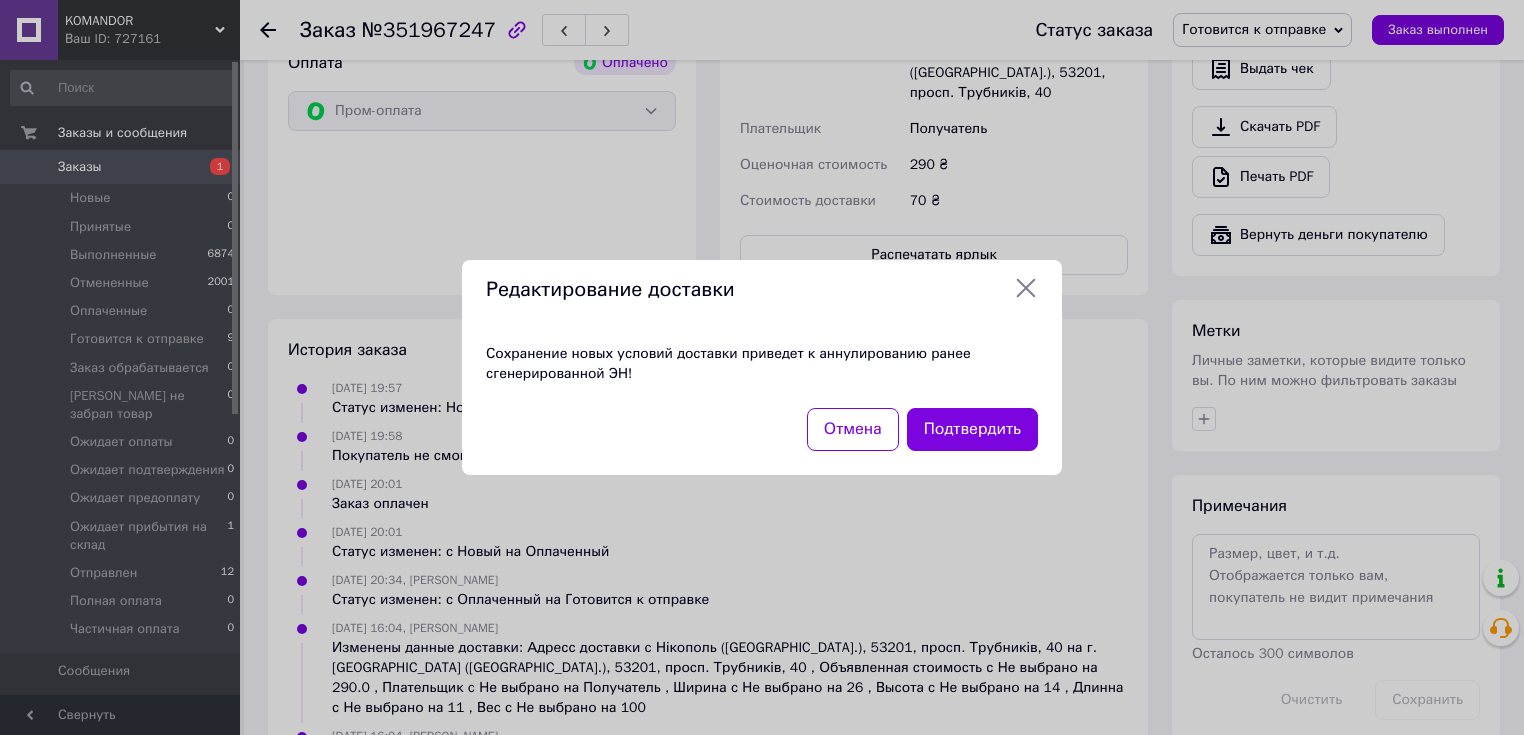 click 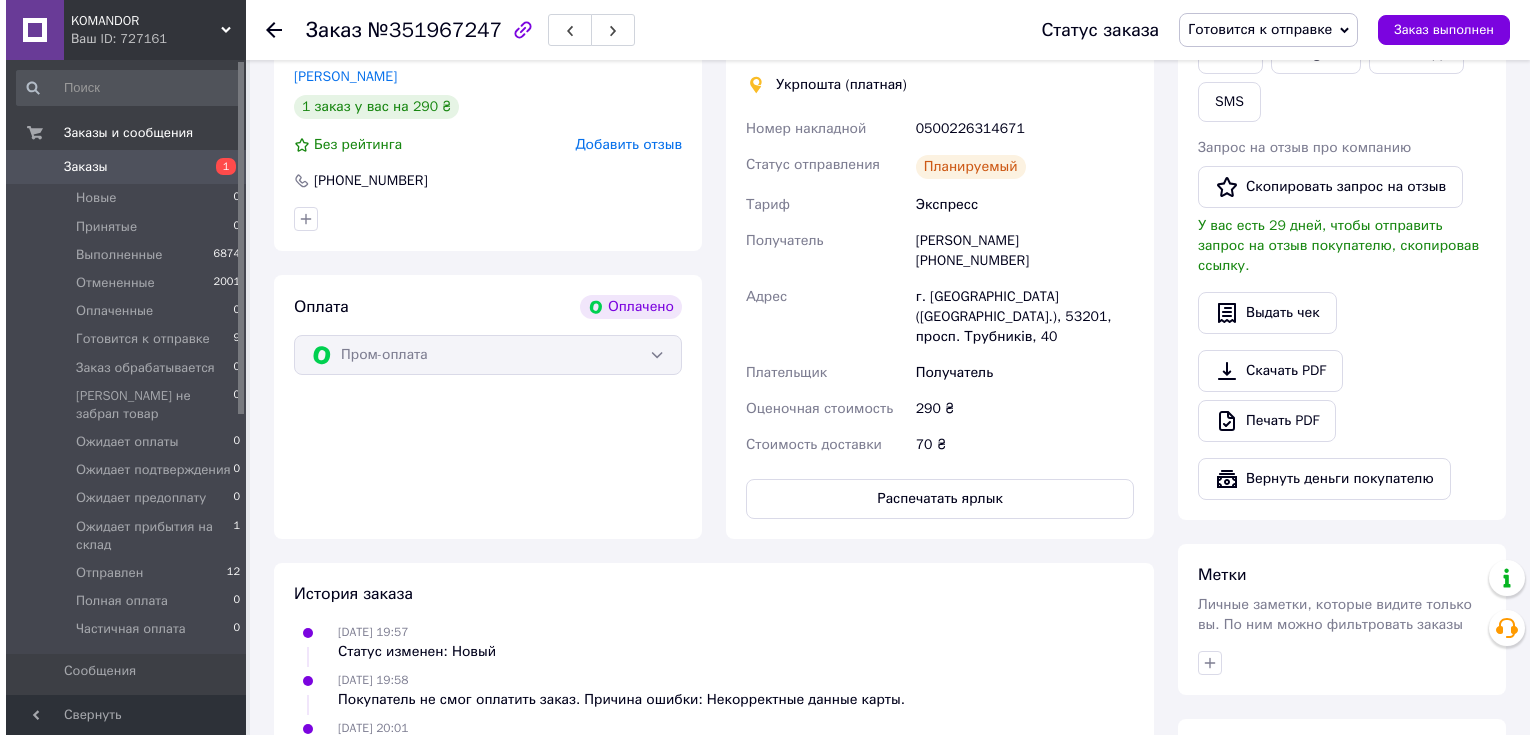 scroll, scrollTop: 800, scrollLeft: 0, axis: vertical 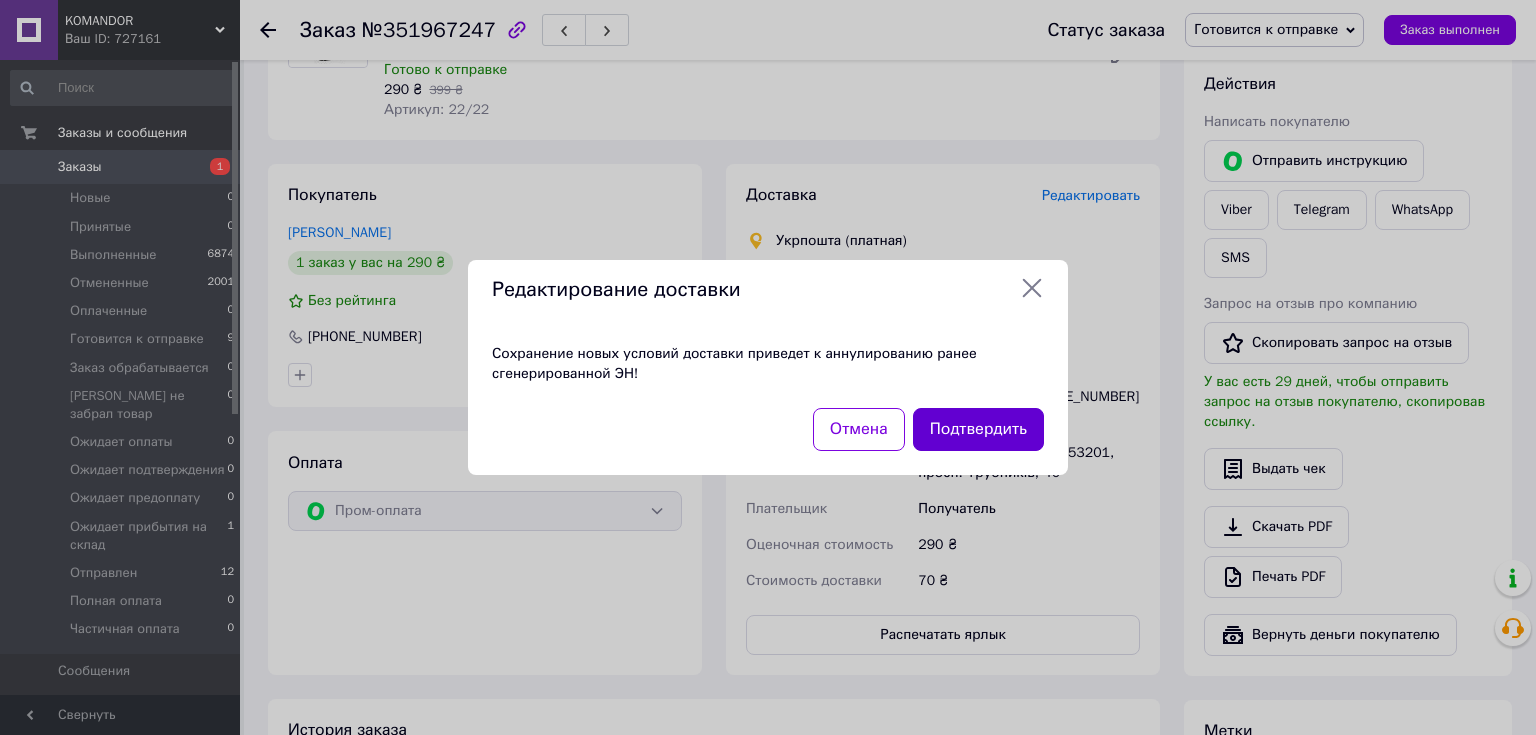 click on "Подтвердить" at bounding box center (978, 429) 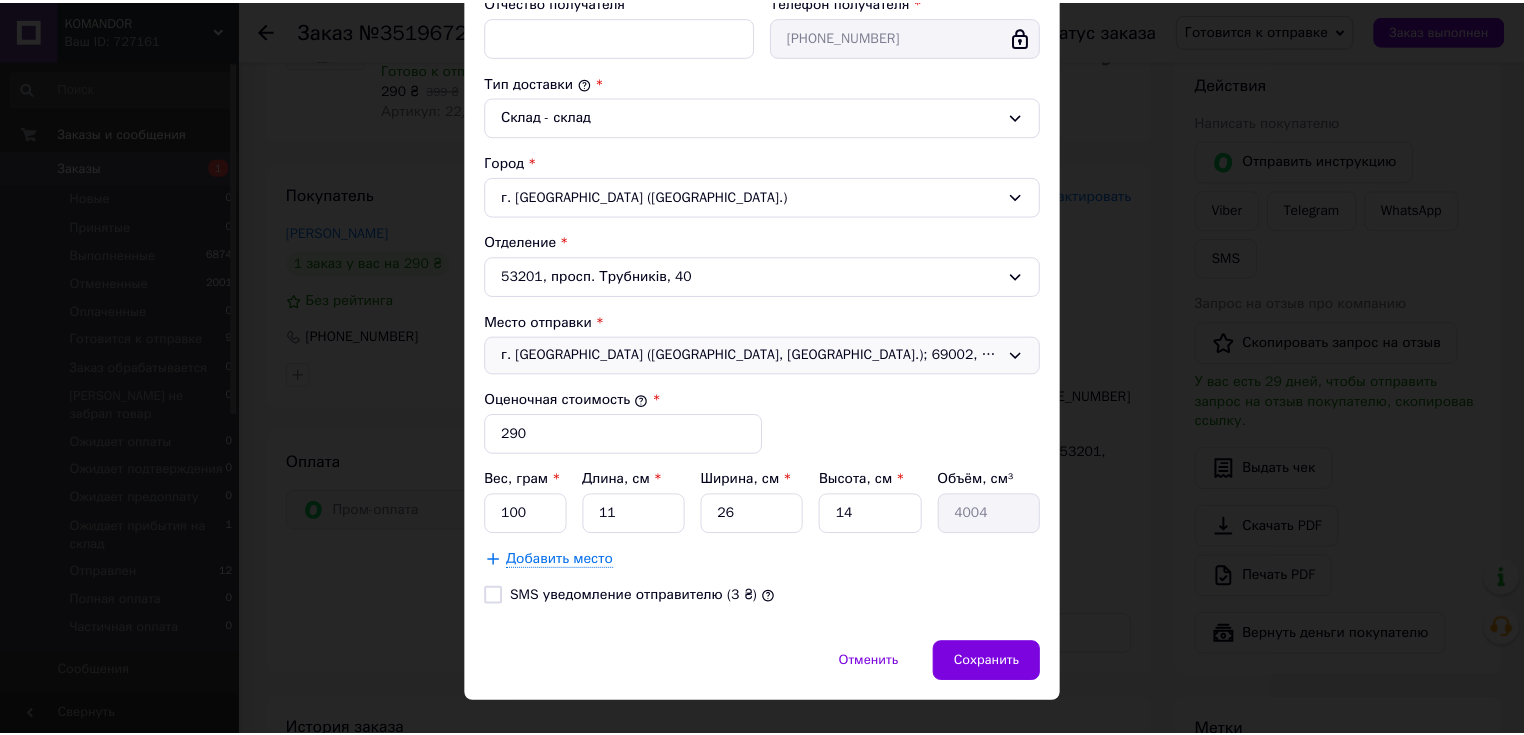 scroll, scrollTop: 480, scrollLeft: 0, axis: vertical 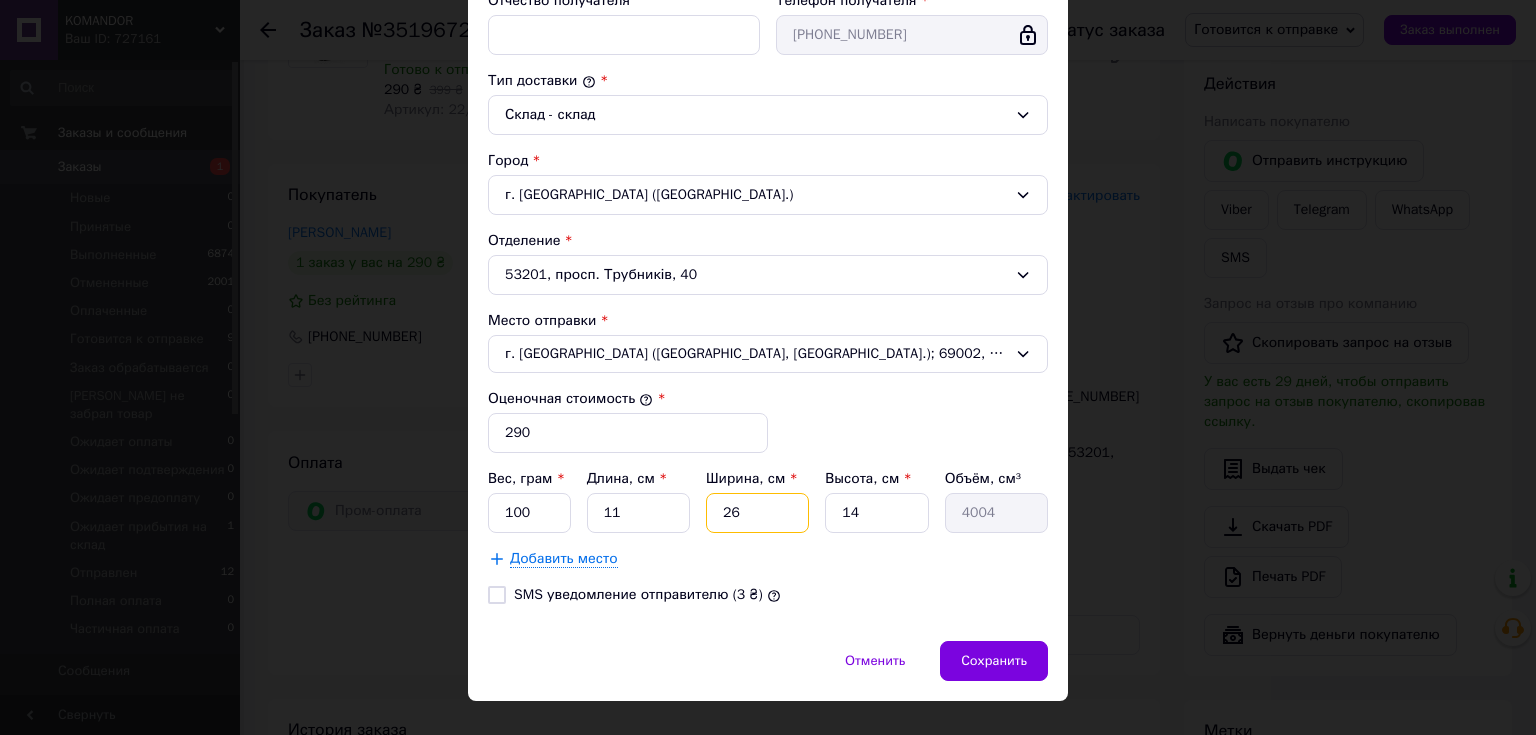 click on "26" at bounding box center [757, 513] 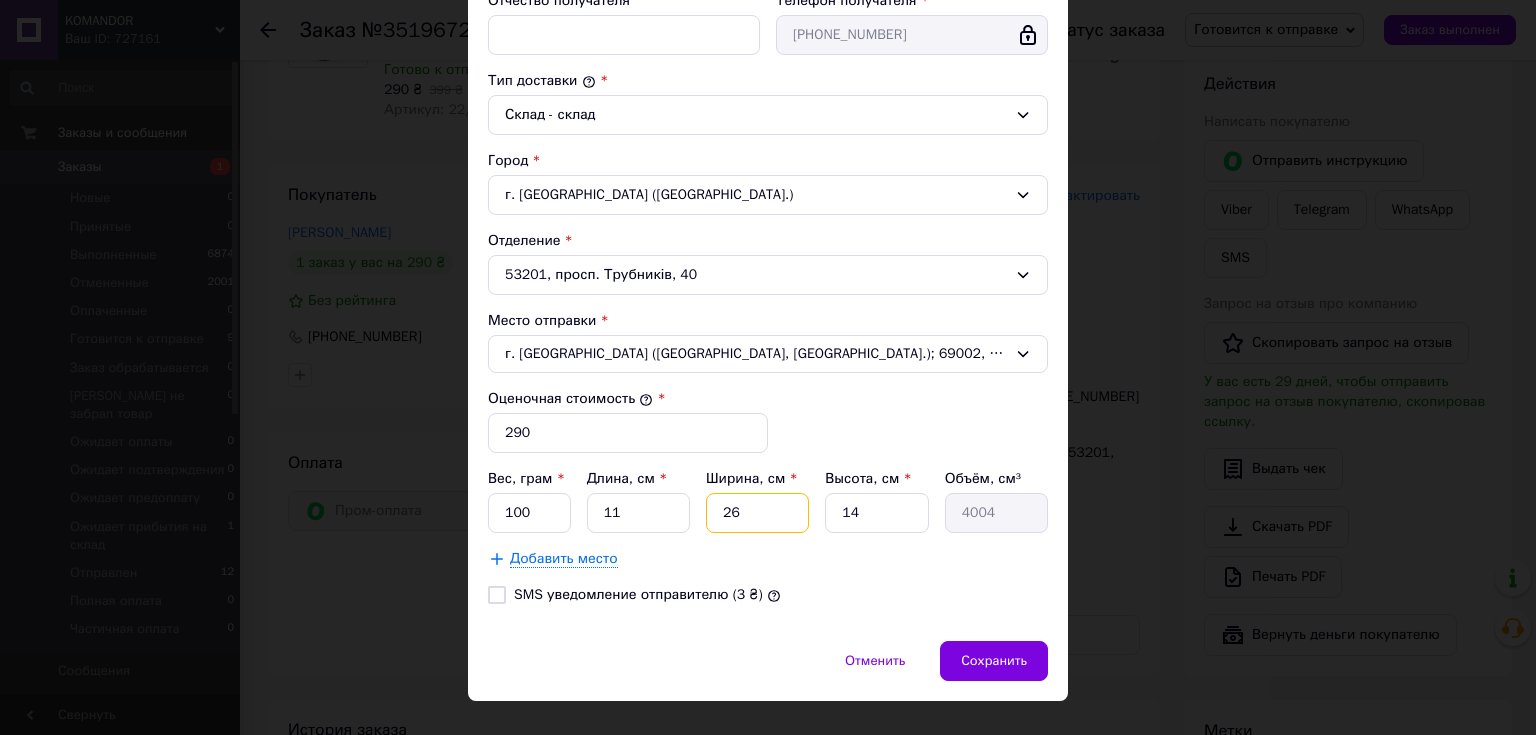 type on "2" 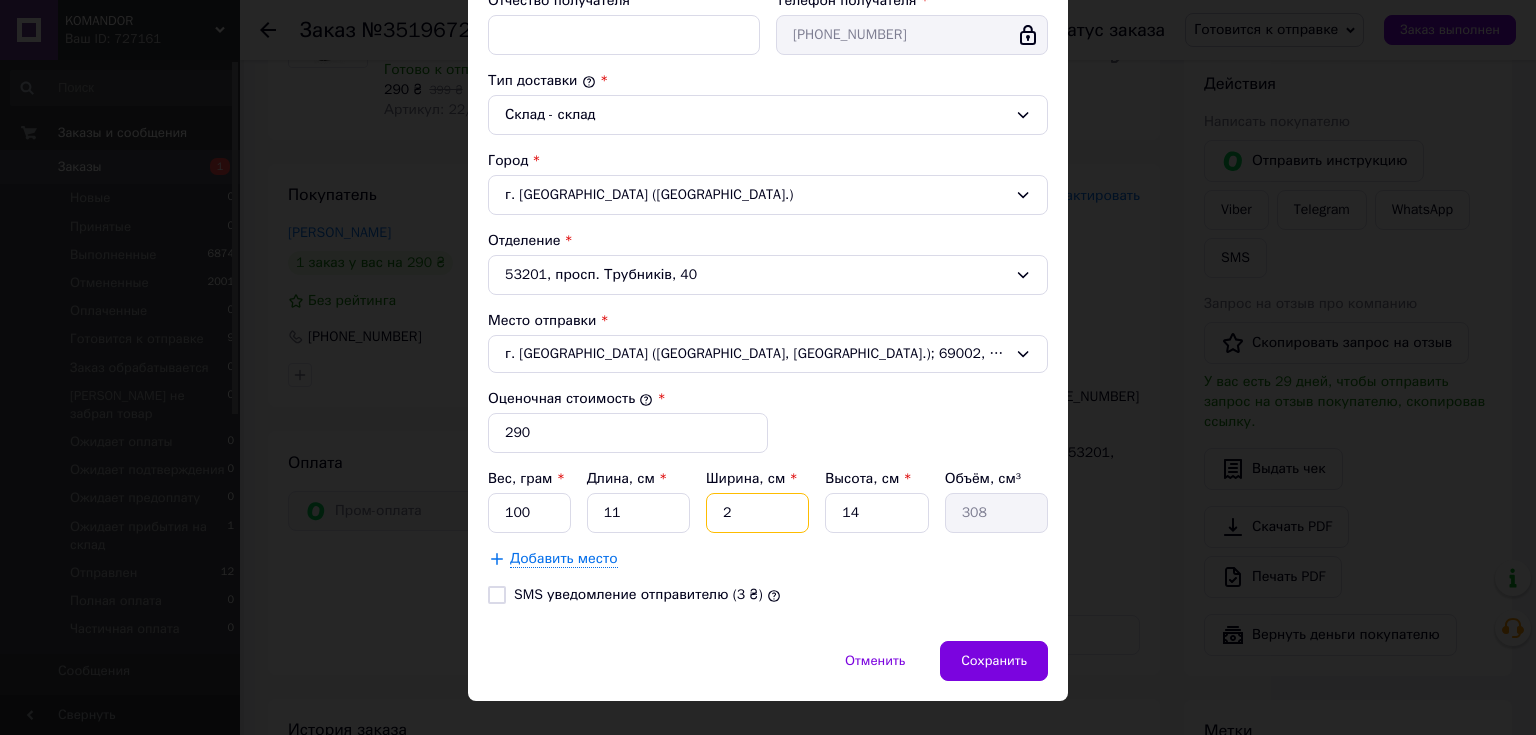 type 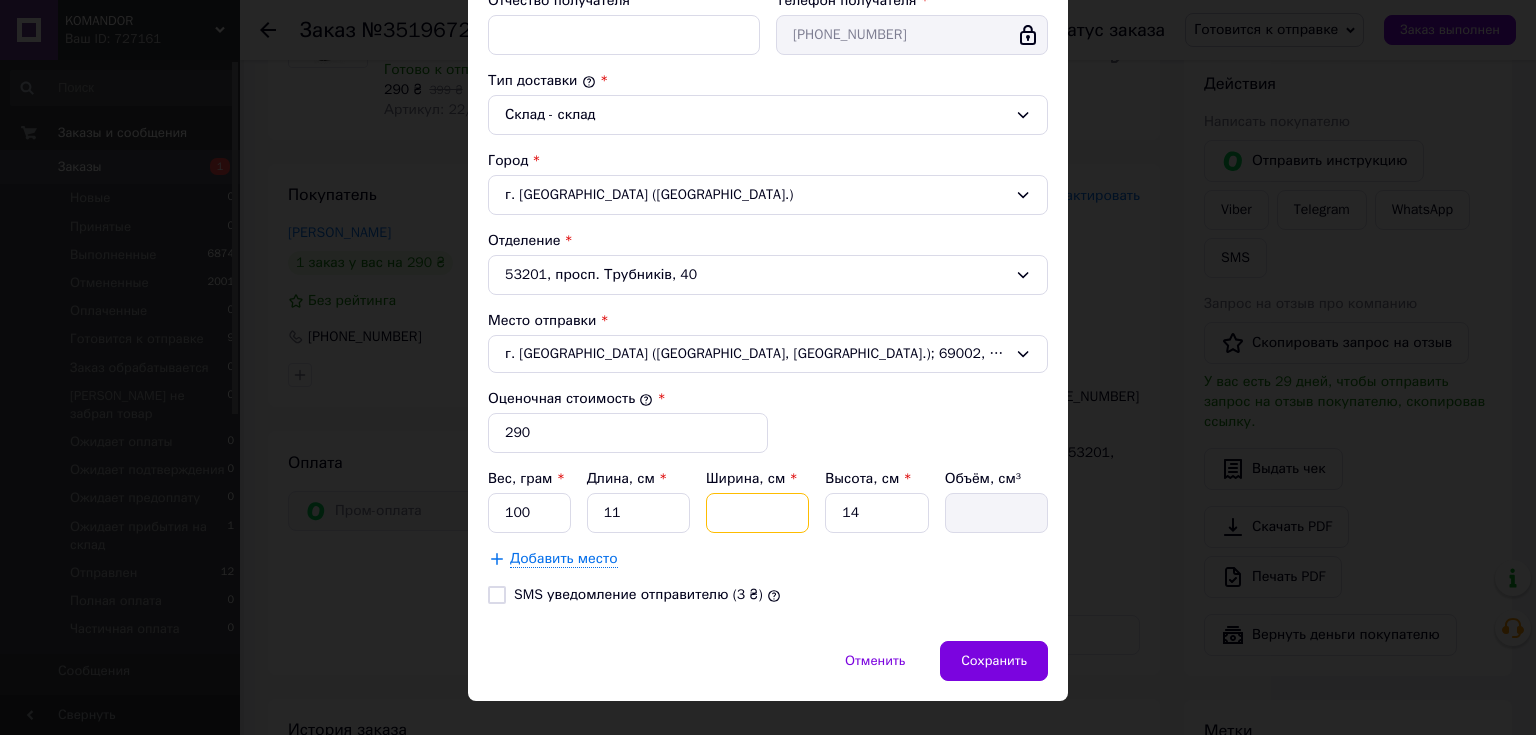 type on "5" 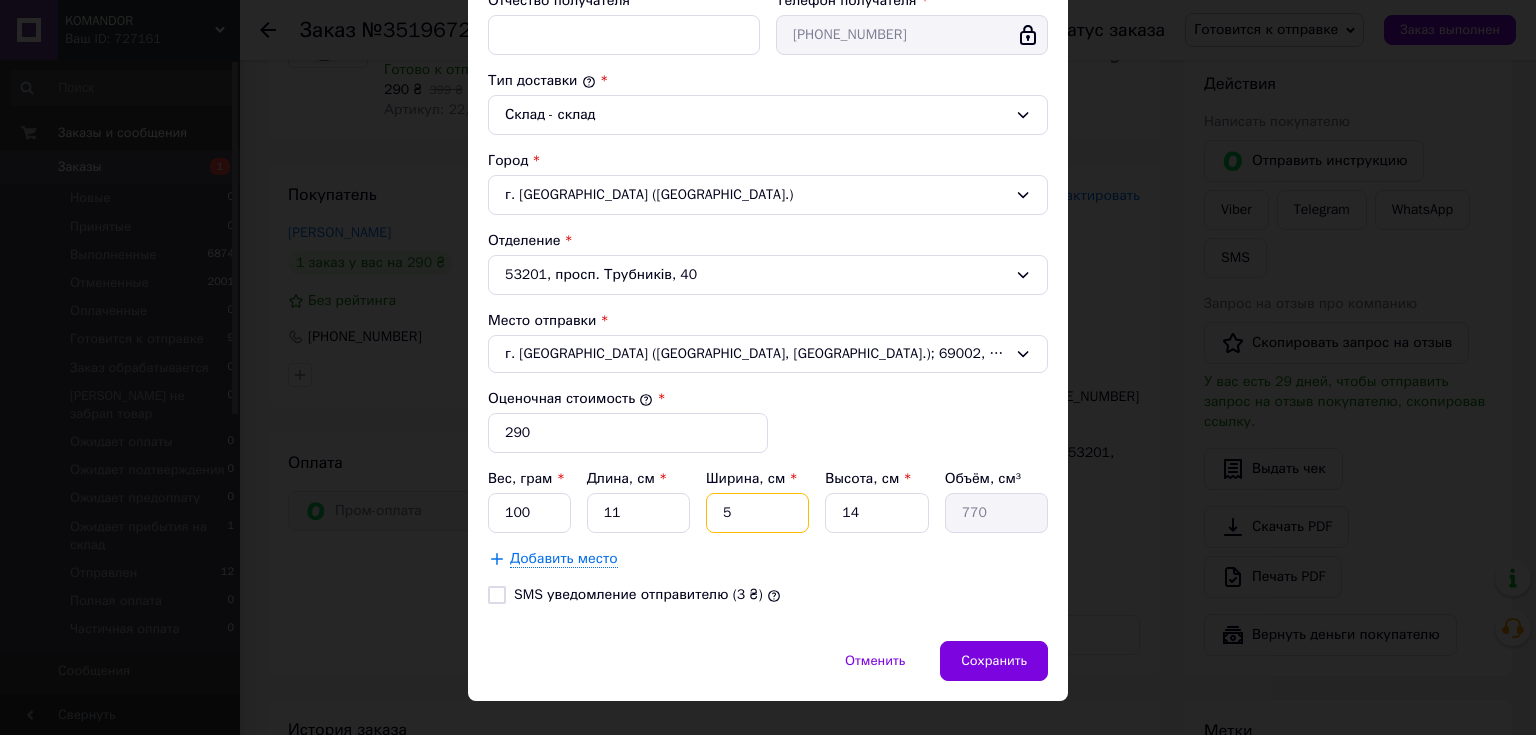 type on "5" 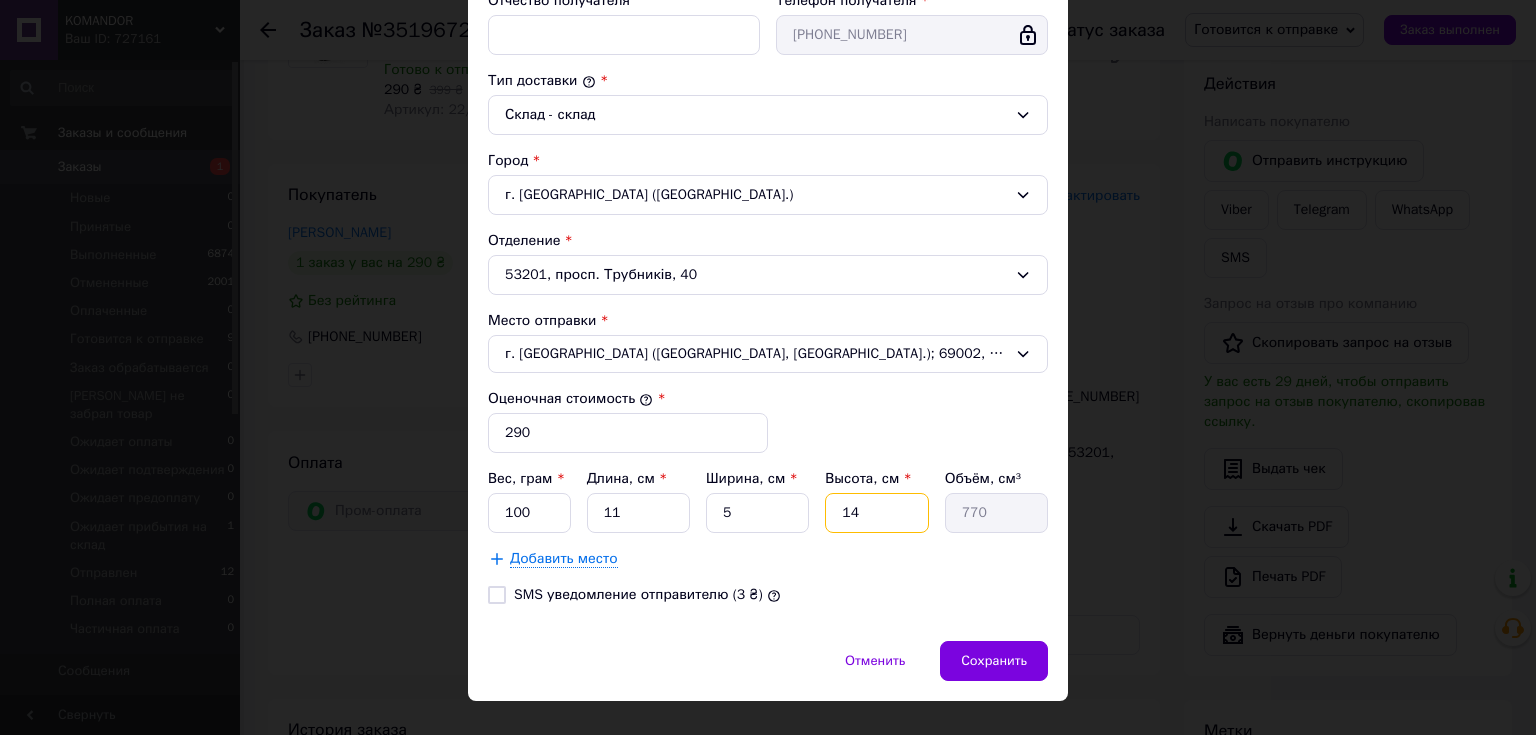 click on "14" at bounding box center [876, 513] 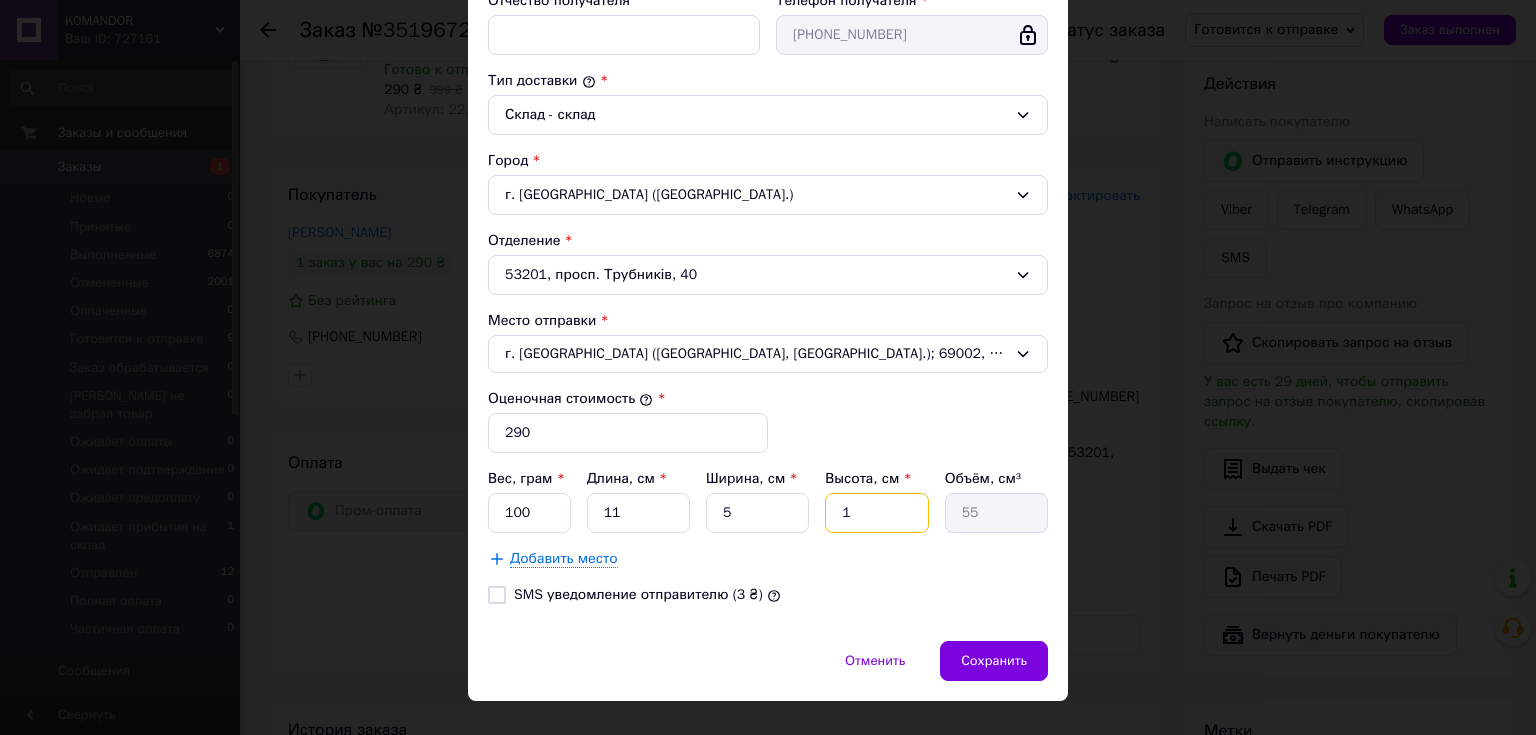type 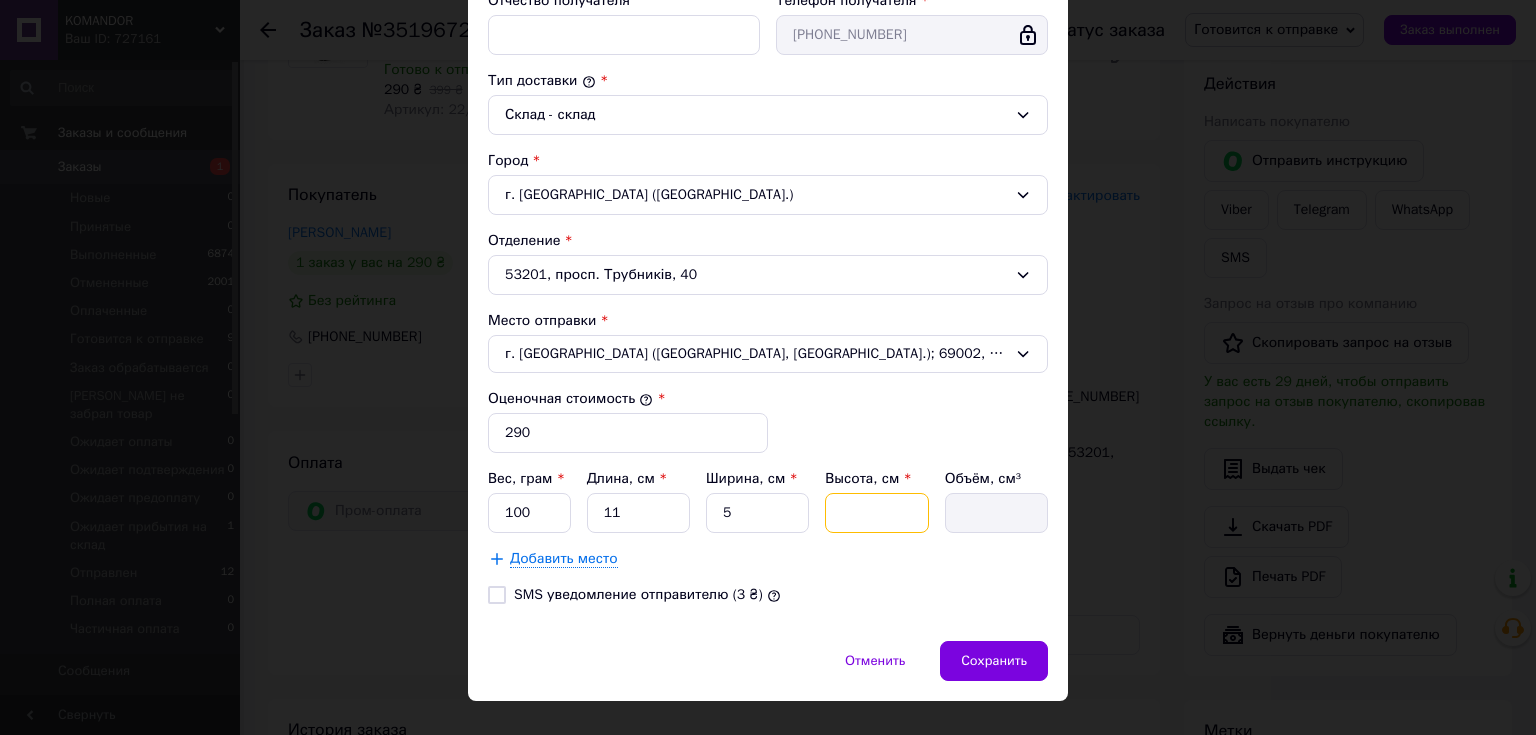 type on "1" 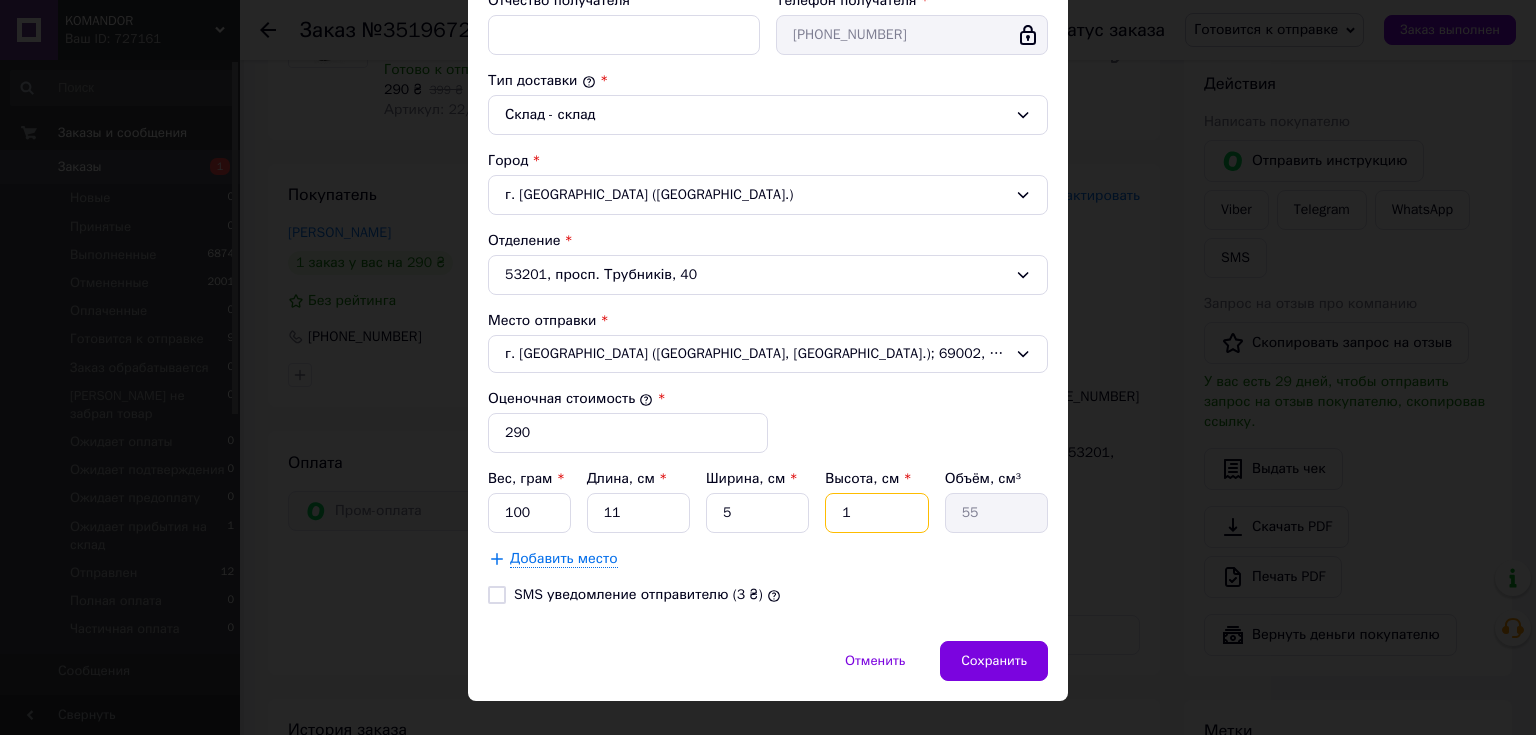 click on "1" at bounding box center [876, 513] 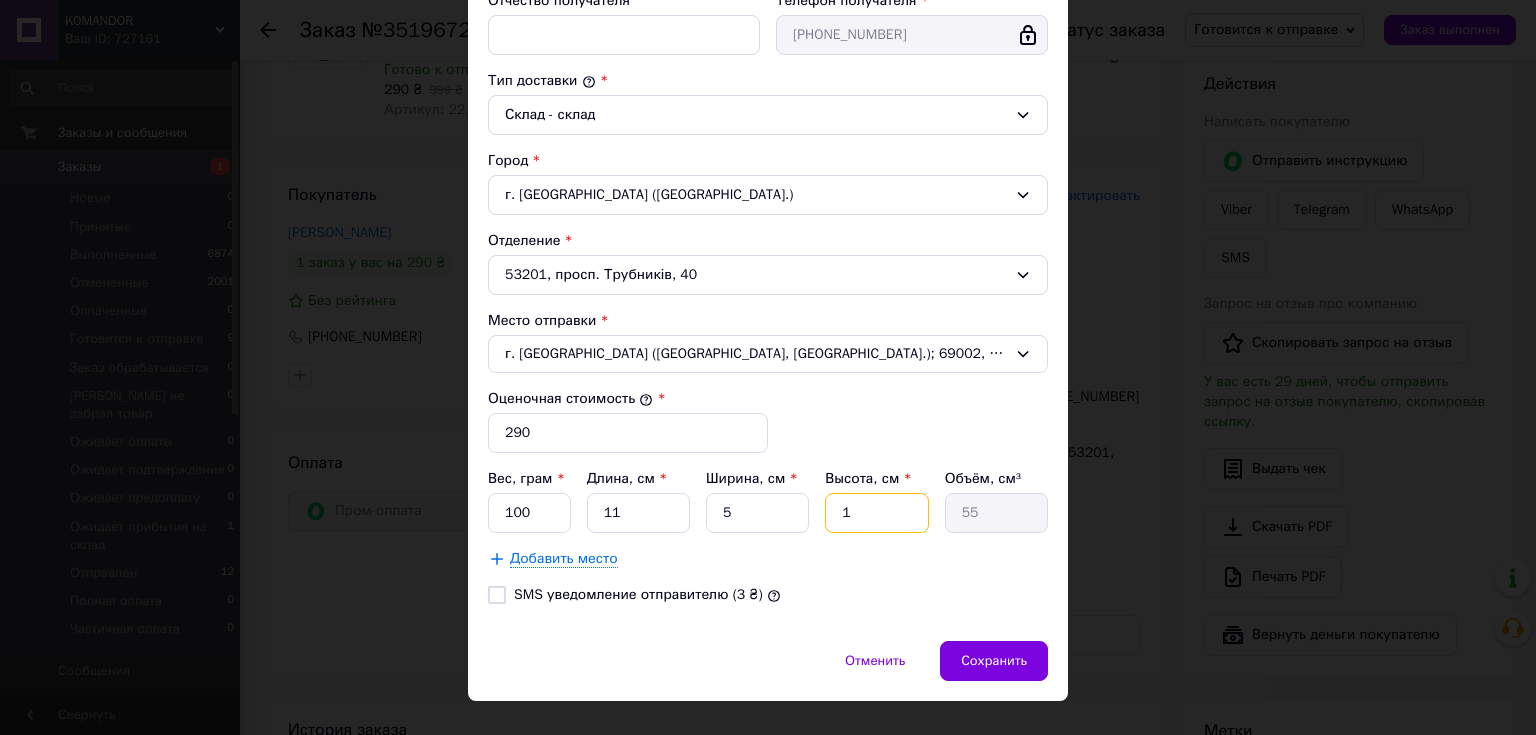 type on "1" 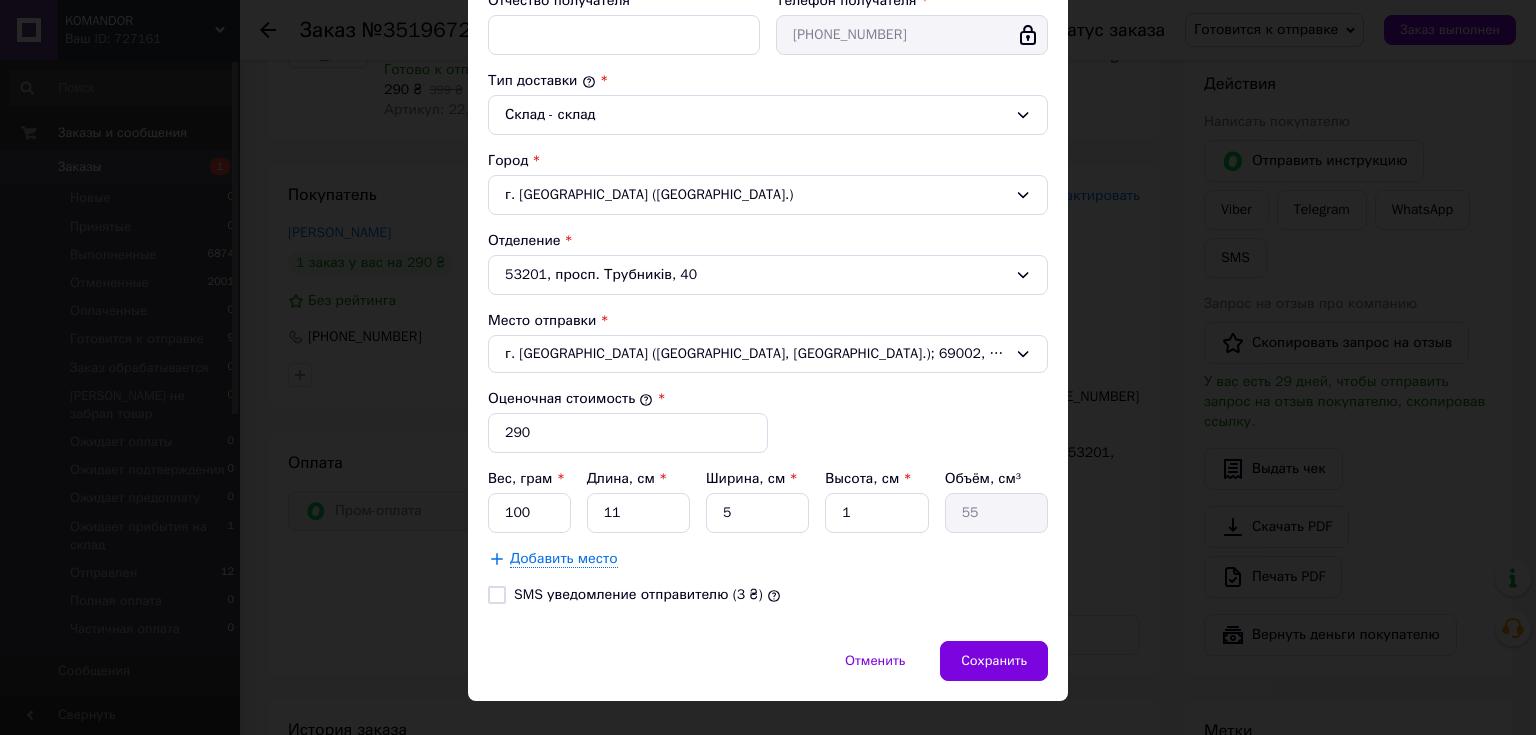 click on "Вес, грам   * 100 Длина, см   * 11 Ширина, см   * 5 Высота, см   * 1 Объём, см³ 55 Добавить место" at bounding box center [768, 519] 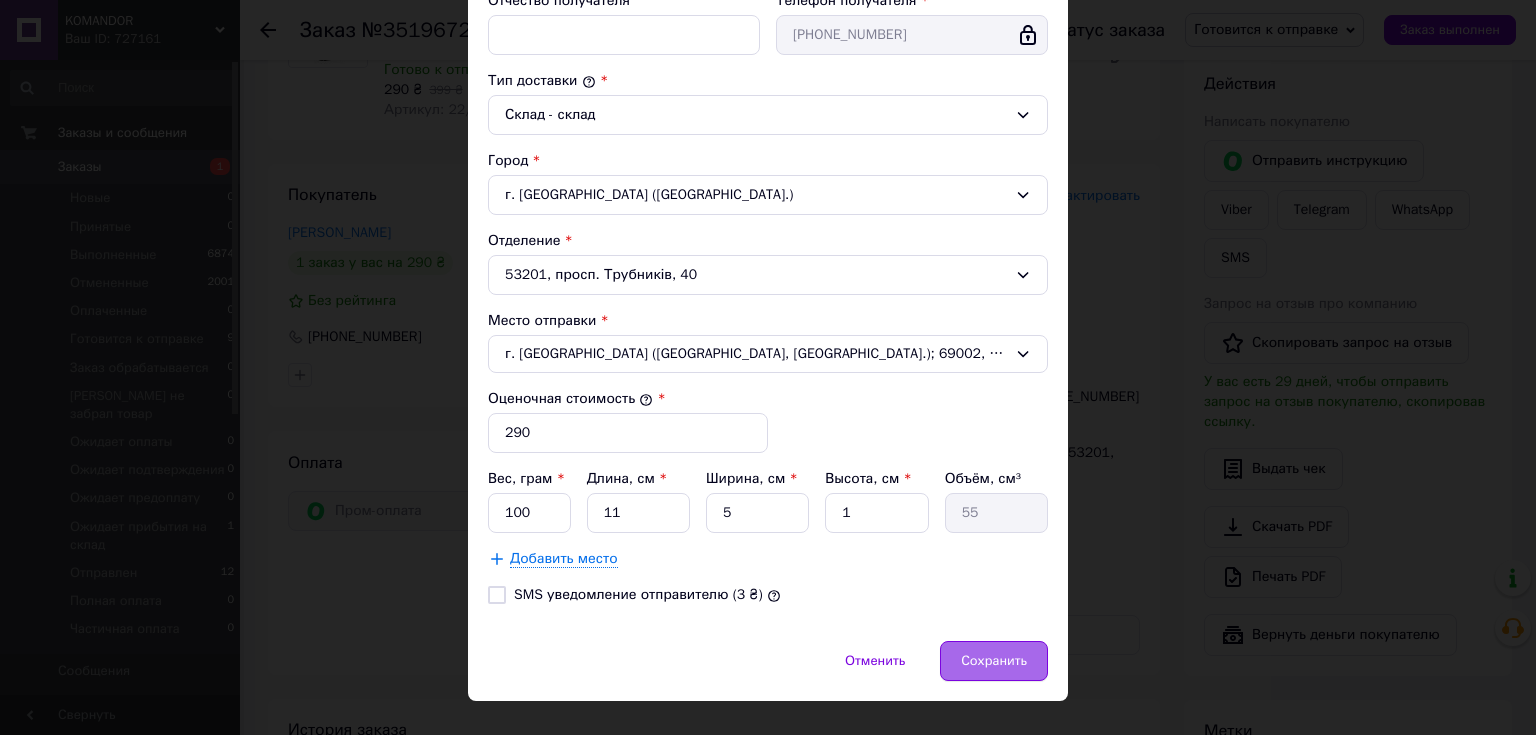 click on "Сохранить" at bounding box center [994, 661] 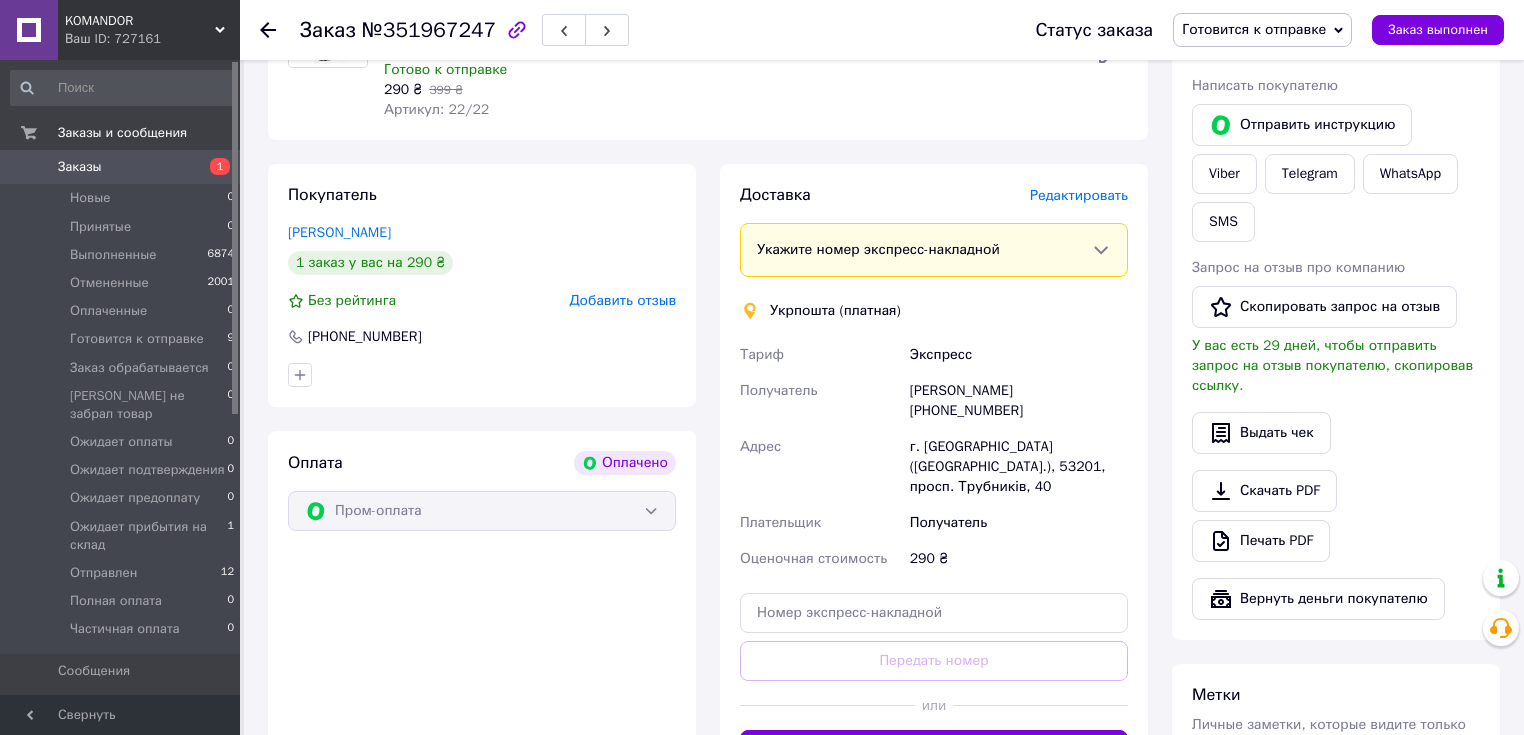 click on "Создать ярлык" at bounding box center (934, 750) 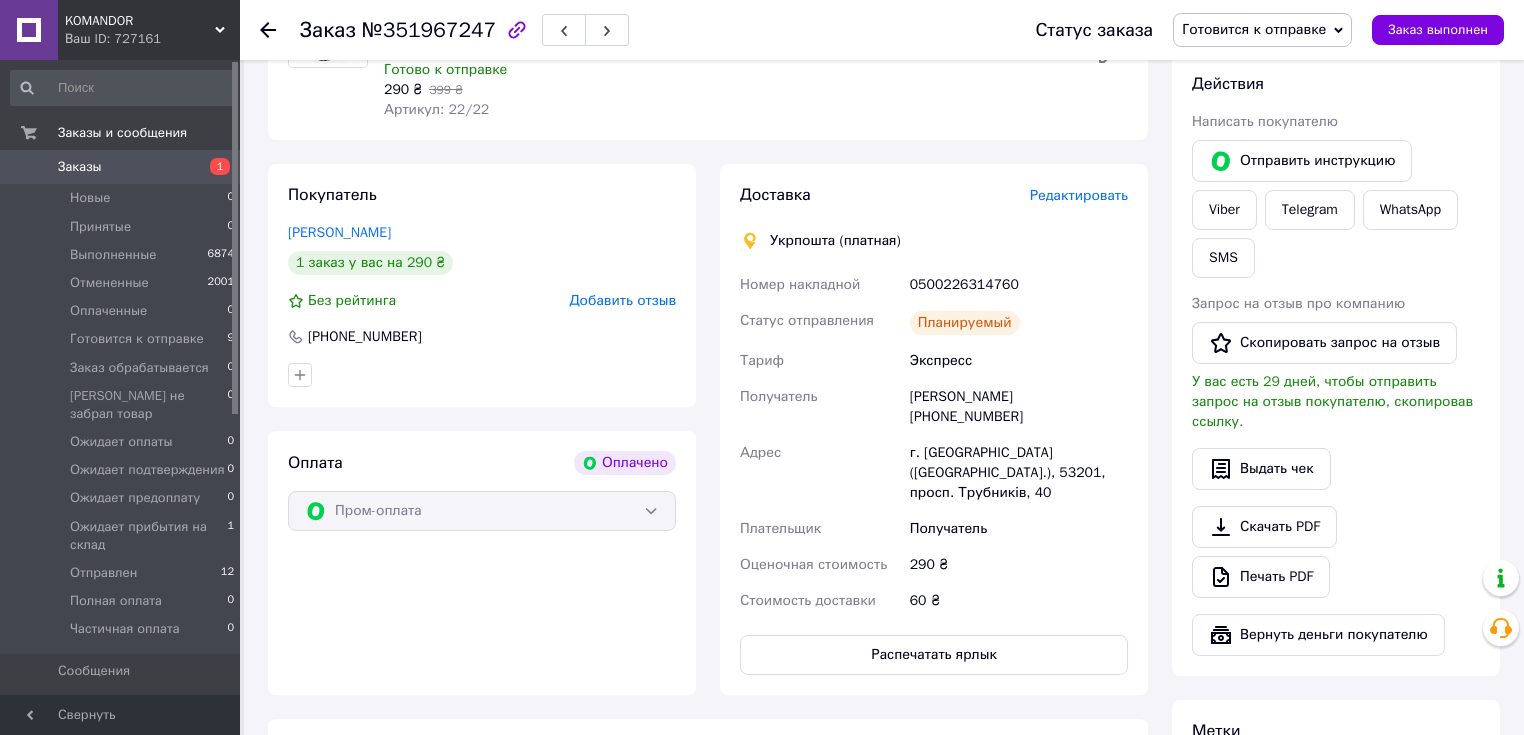 click 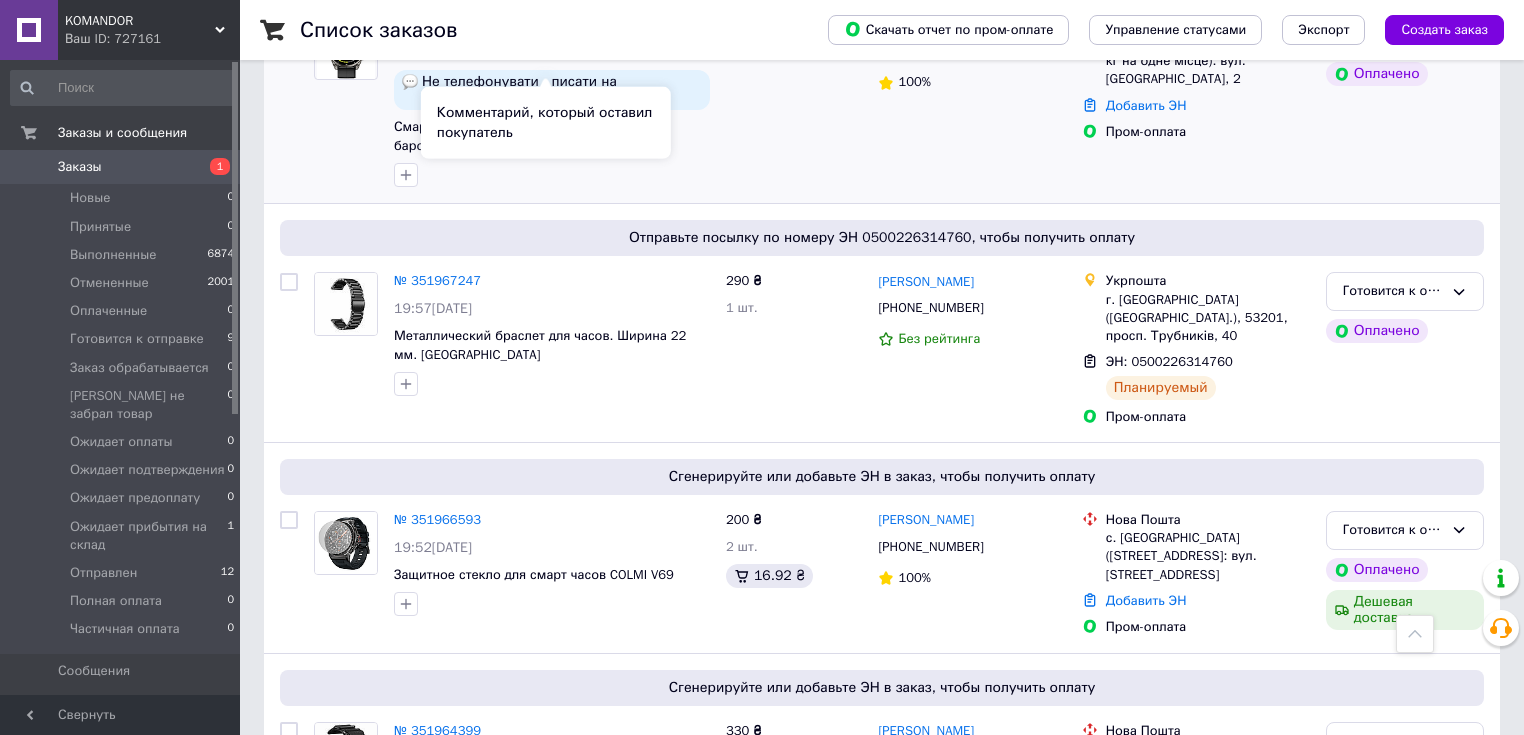 scroll, scrollTop: 1360, scrollLeft: 0, axis: vertical 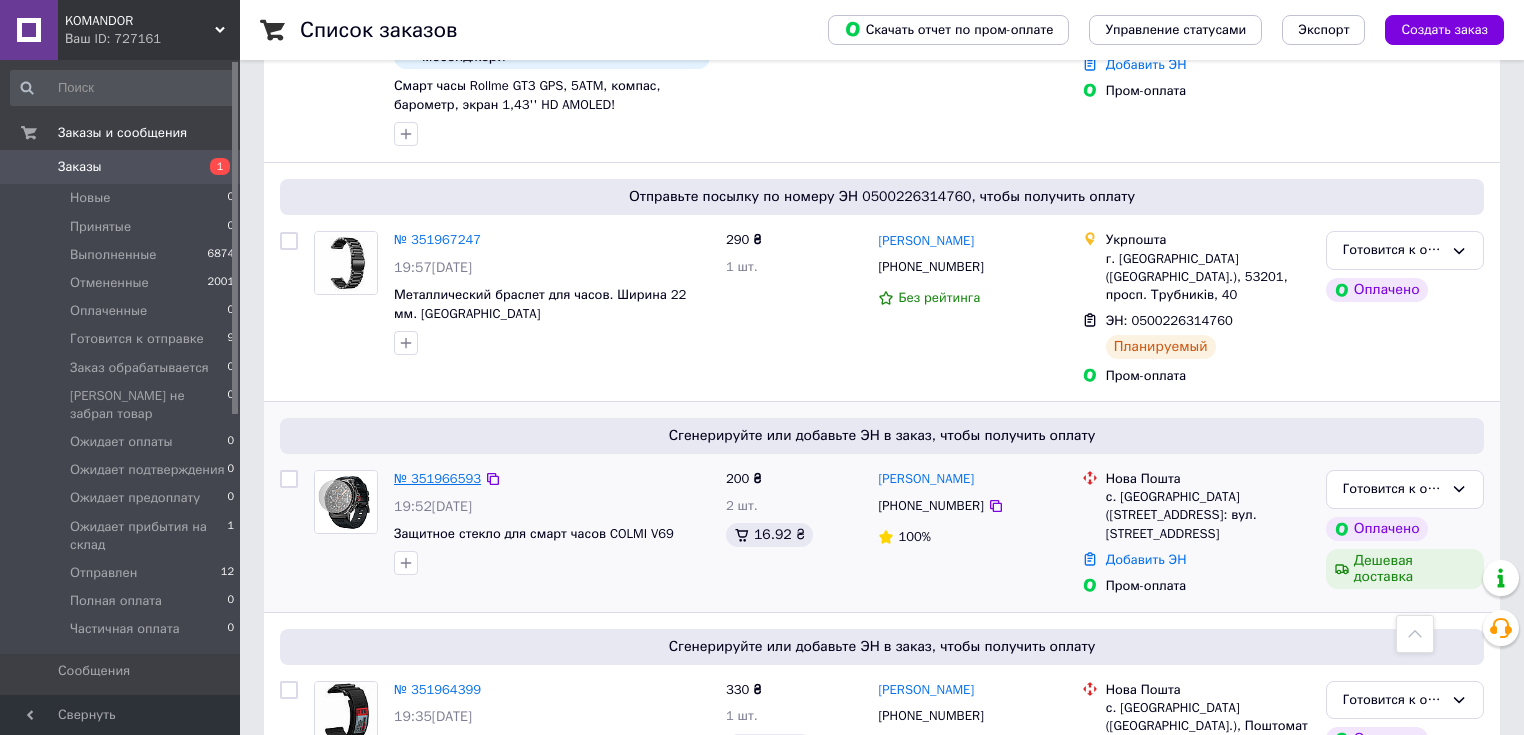 click on "№ 351966593" at bounding box center (437, 478) 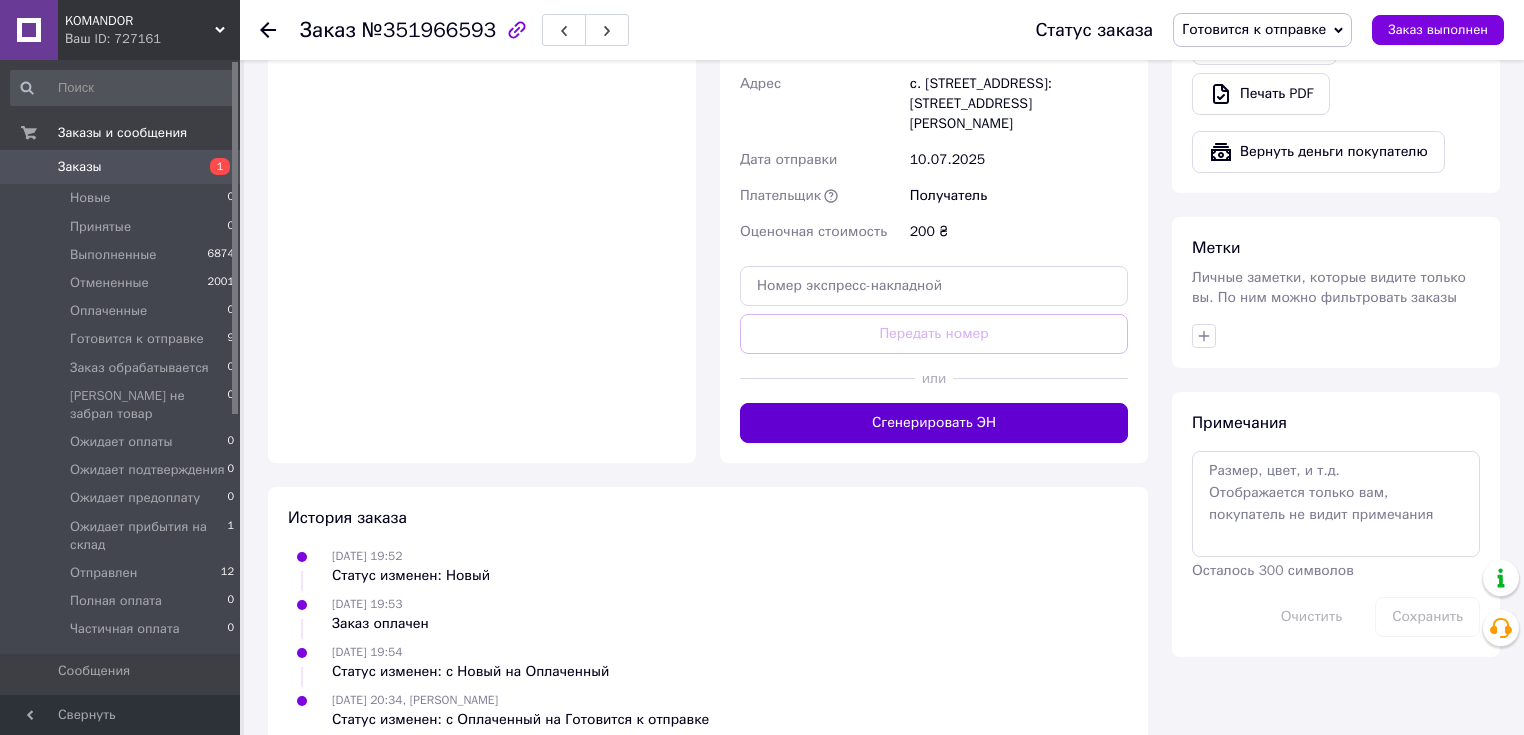 scroll, scrollTop: 1416, scrollLeft: 0, axis: vertical 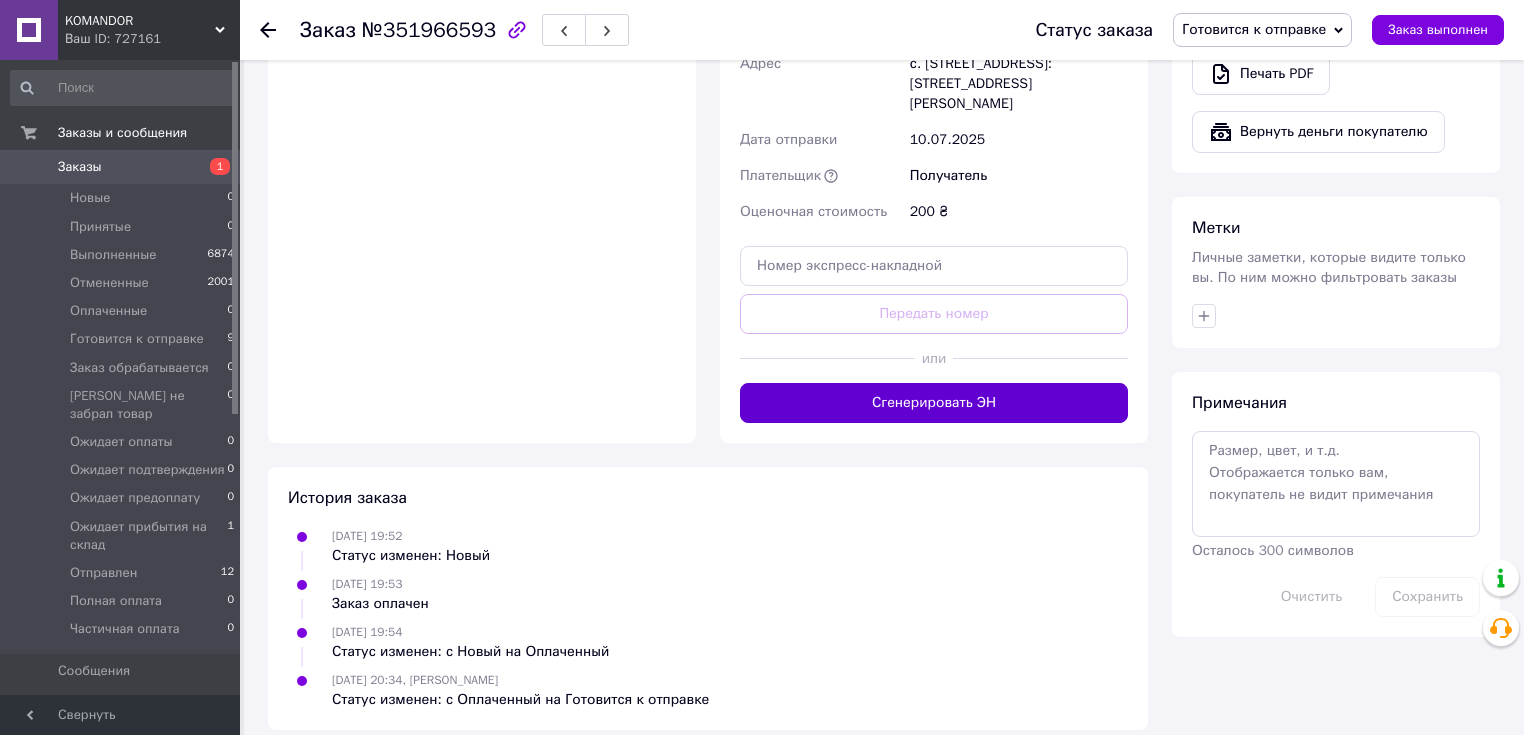click on "Сгенерировать ЭН" at bounding box center [934, 403] 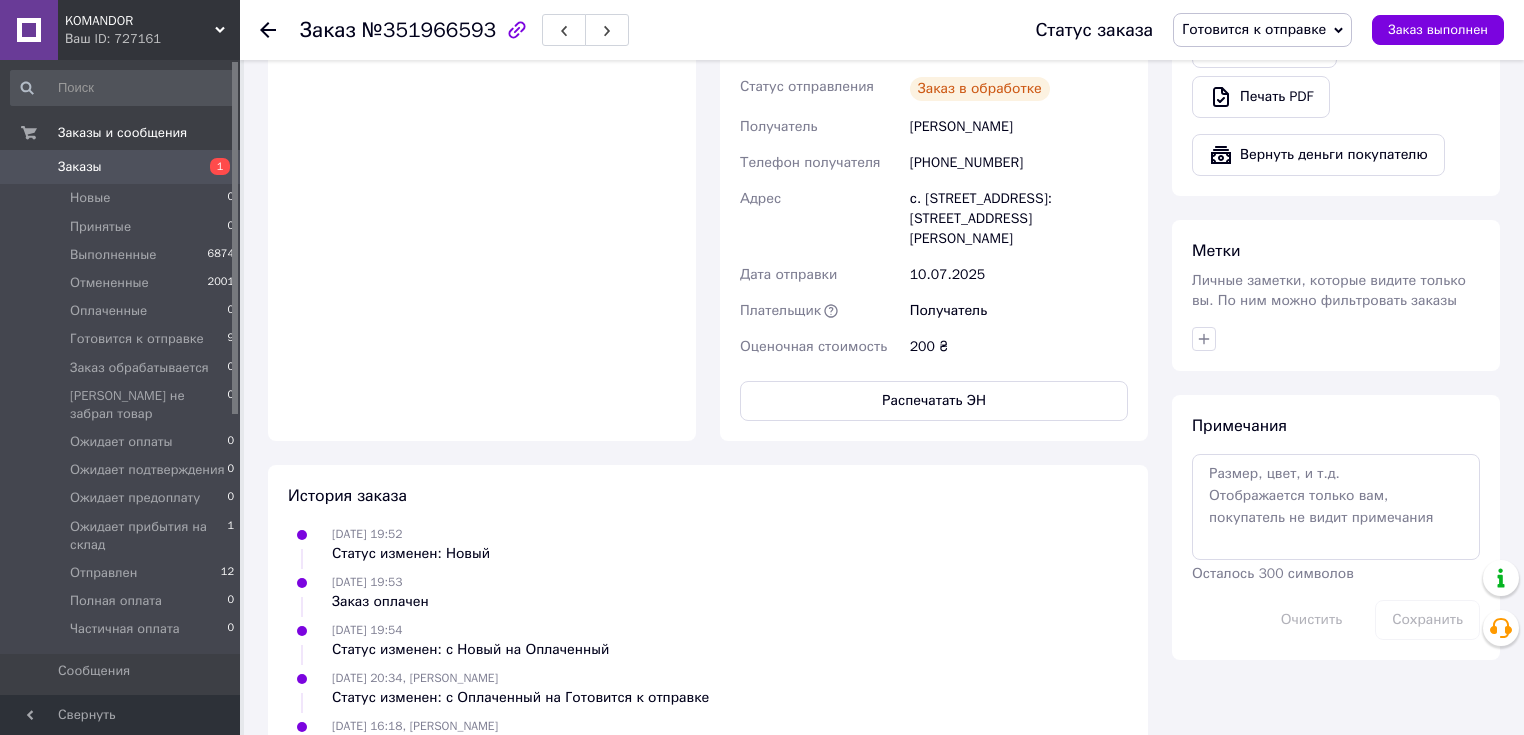 scroll, scrollTop: 1416, scrollLeft: 0, axis: vertical 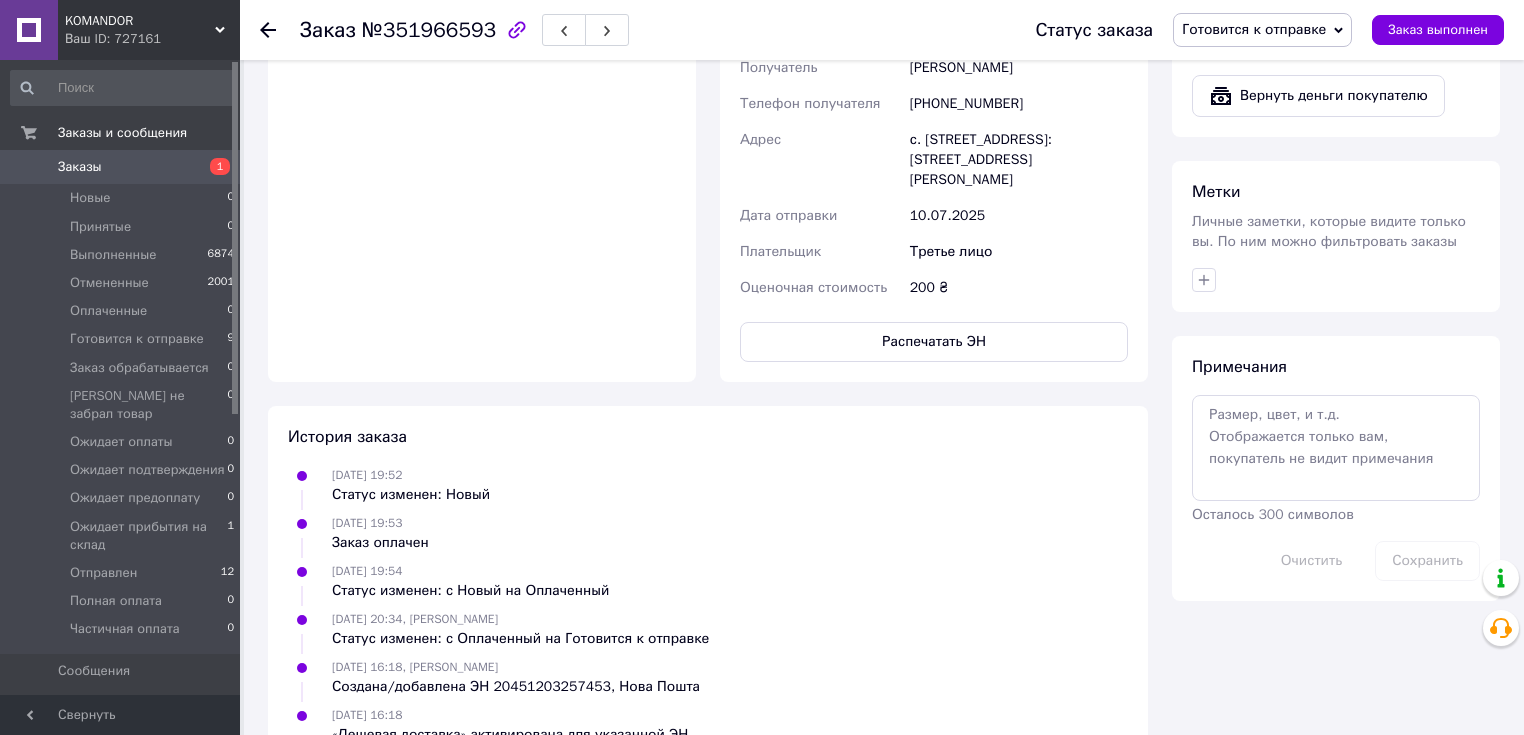 click 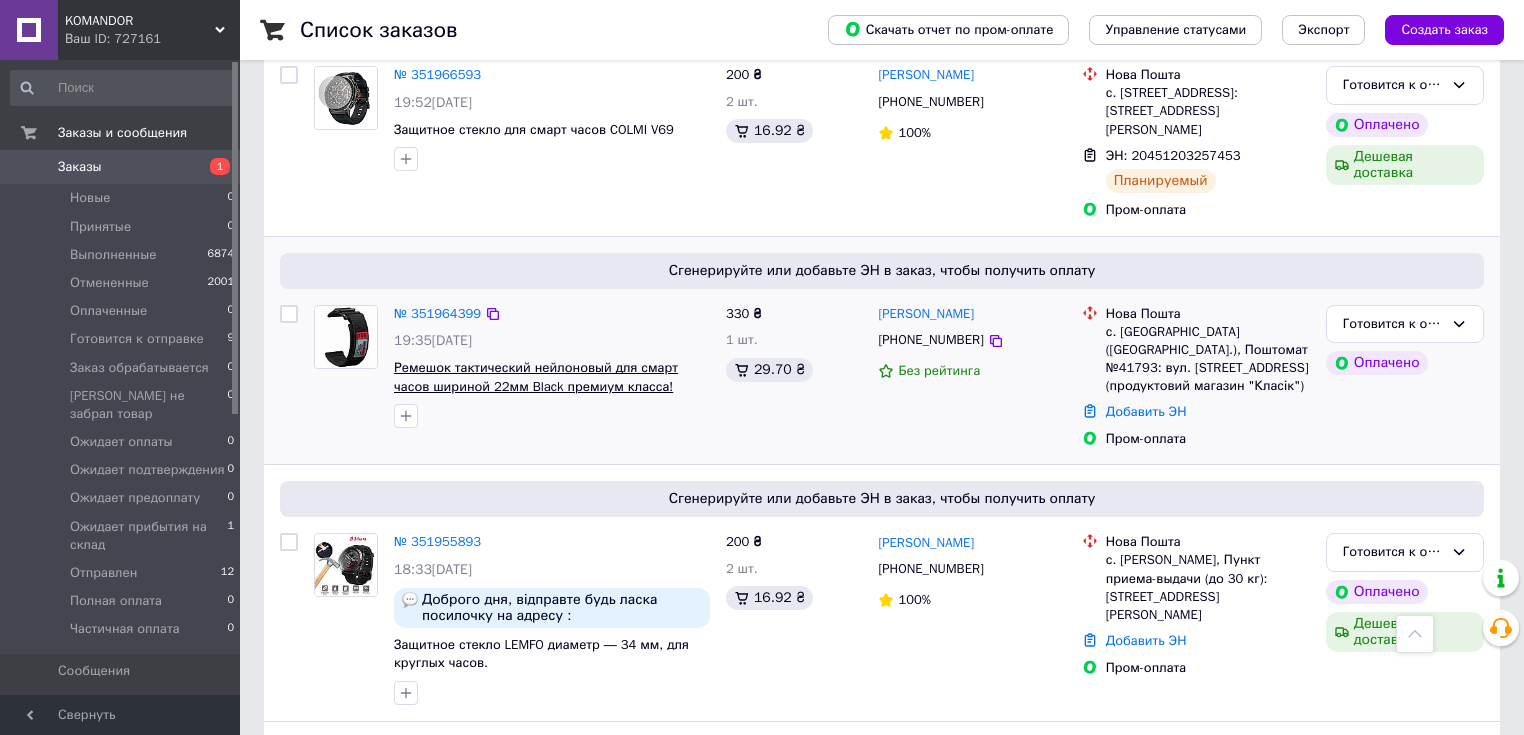 scroll, scrollTop: 1760, scrollLeft: 0, axis: vertical 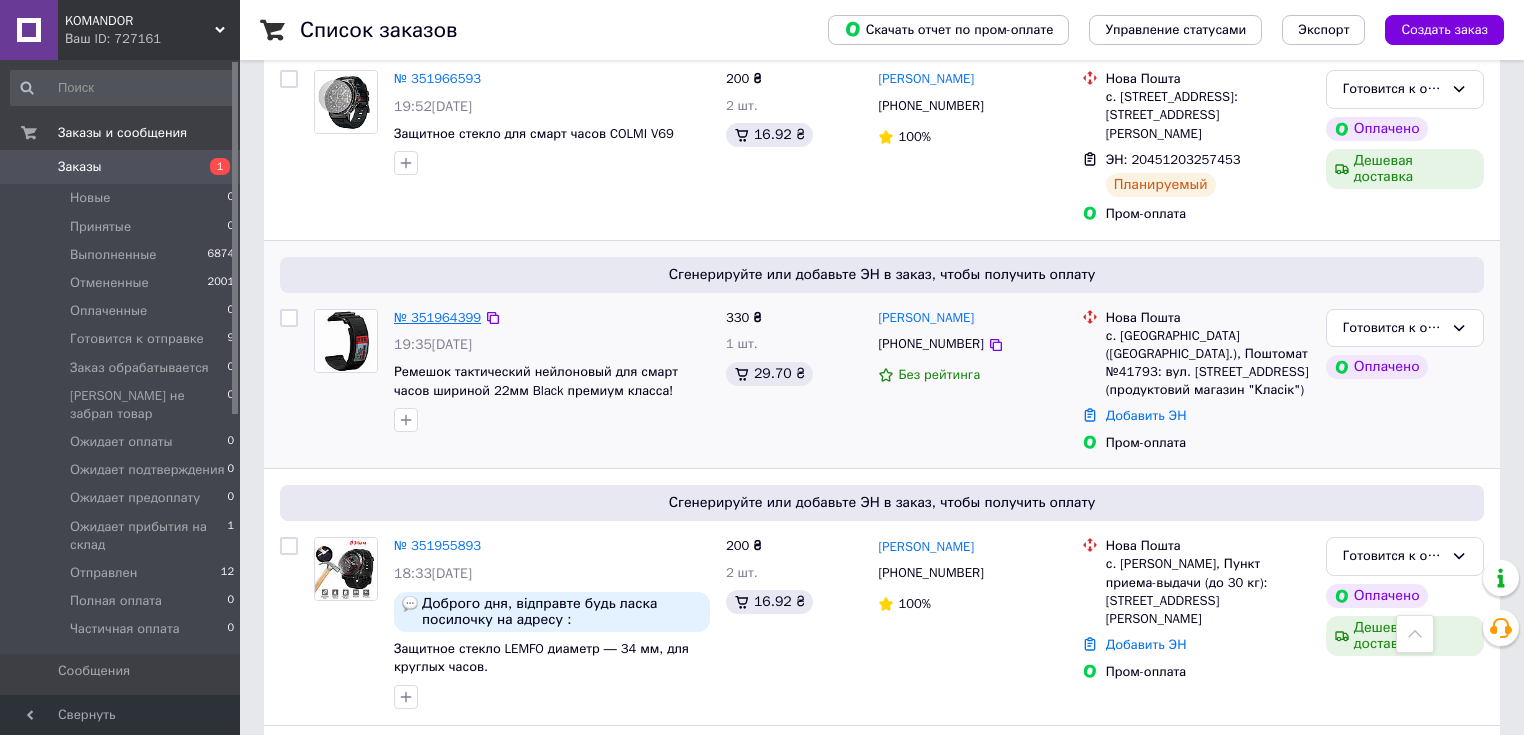 click on "№ 351964399" at bounding box center [437, 317] 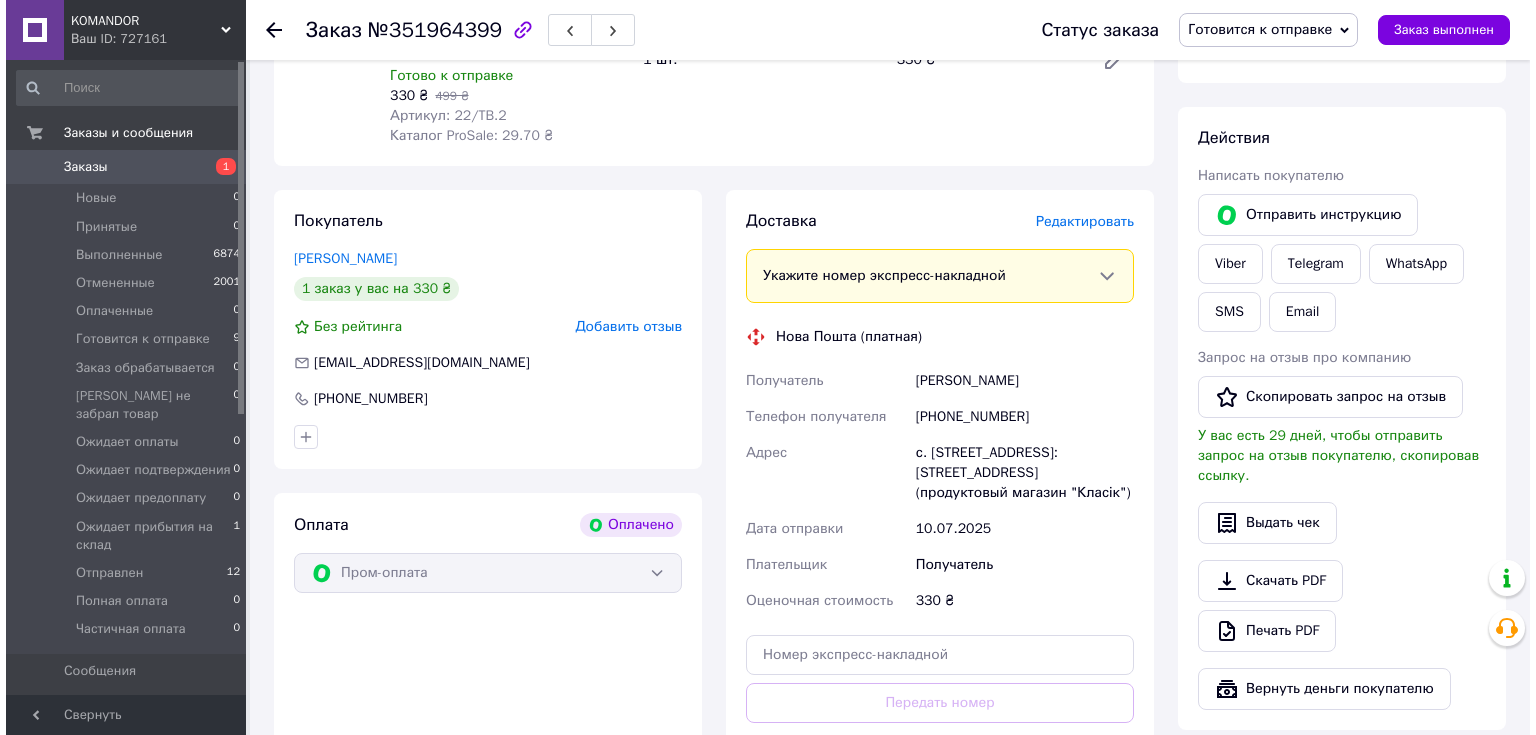 scroll, scrollTop: 858, scrollLeft: 0, axis: vertical 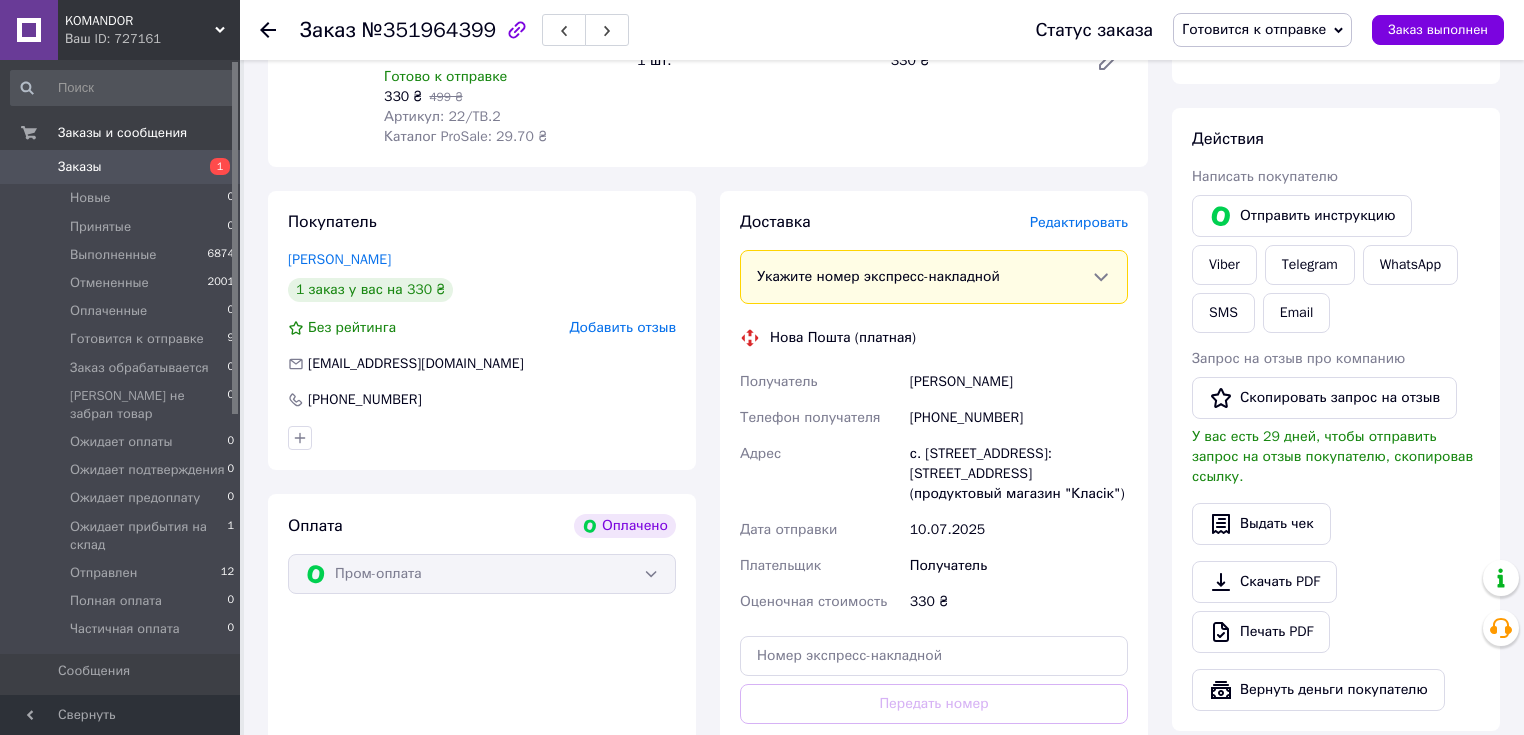 click on "Редактировать" at bounding box center [1079, 222] 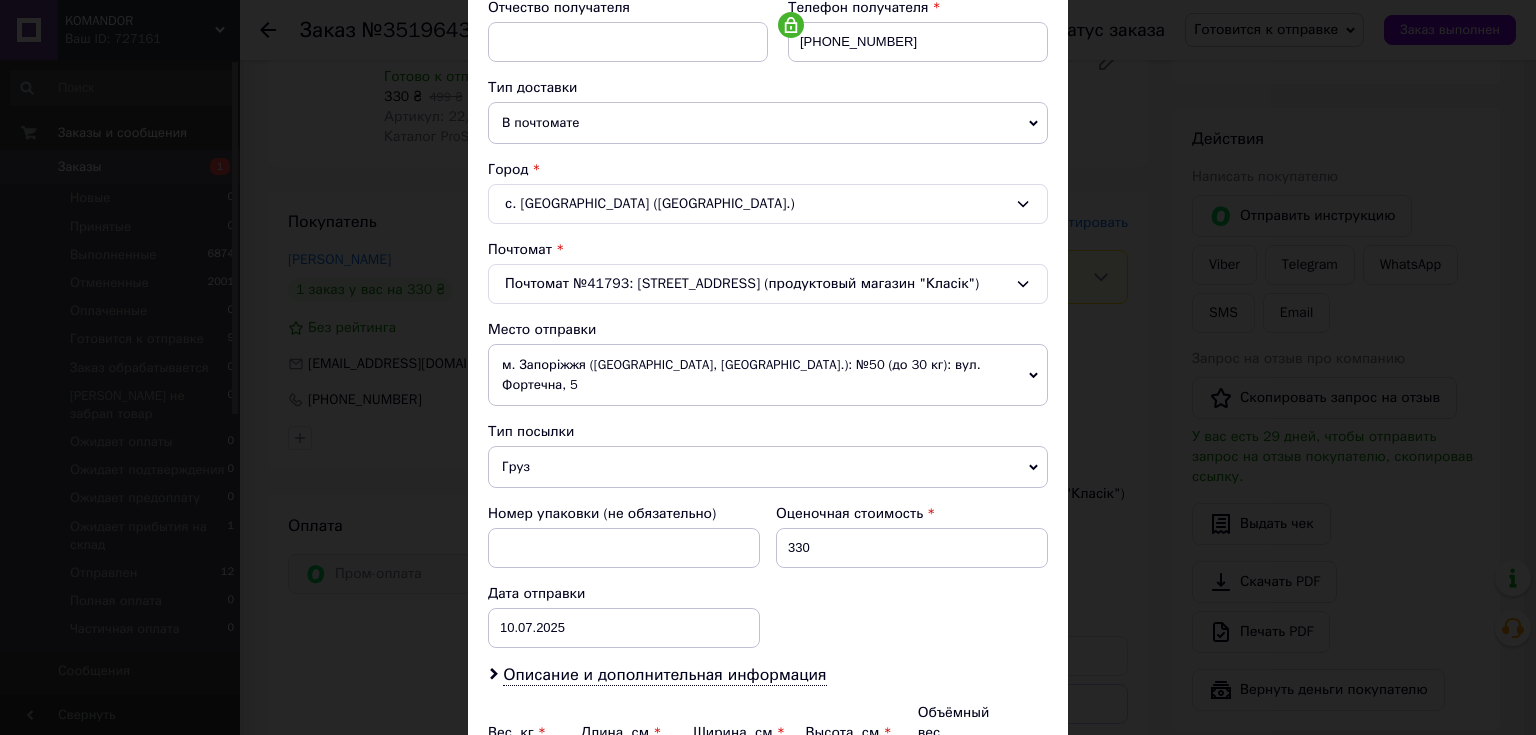 scroll, scrollTop: 400, scrollLeft: 0, axis: vertical 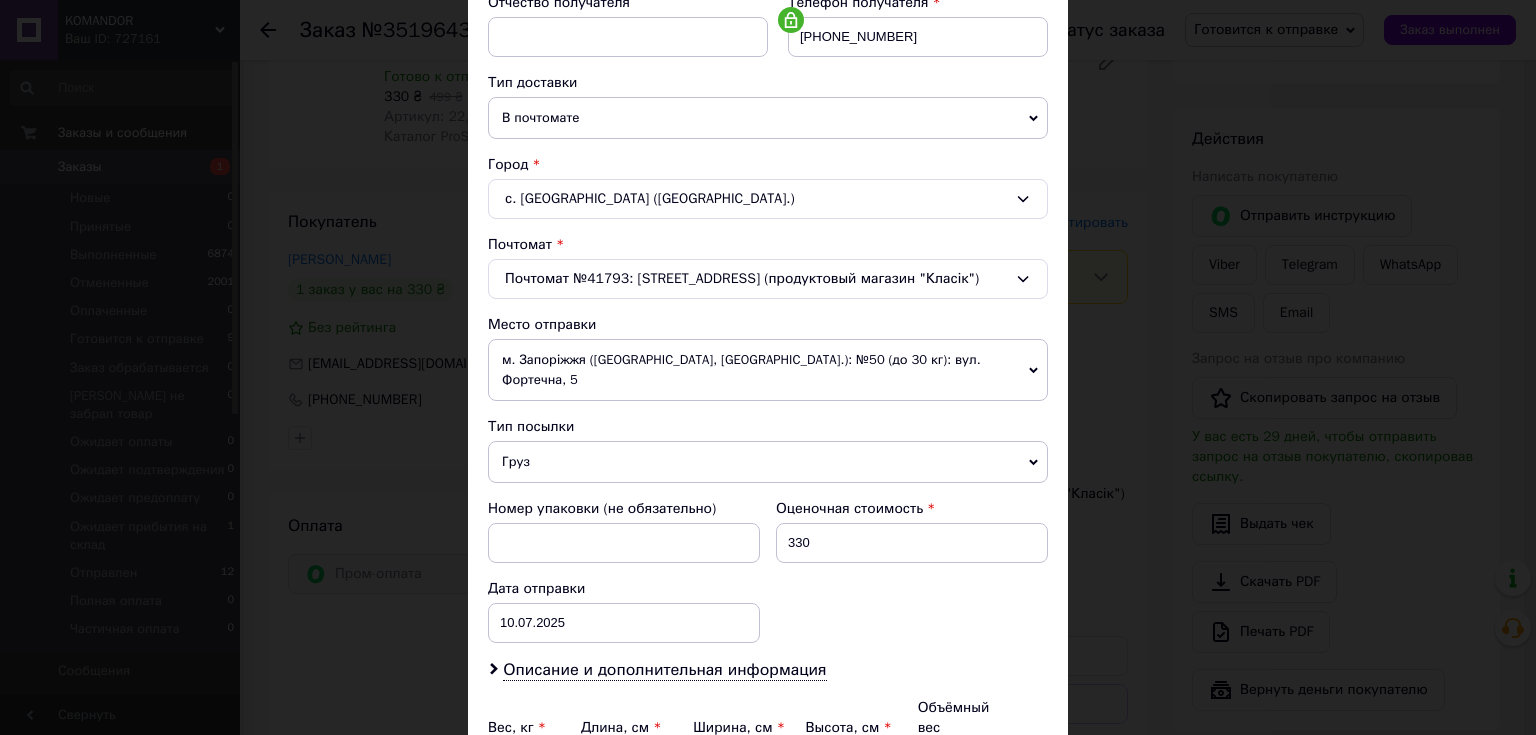 click on "Груз" at bounding box center [768, 462] 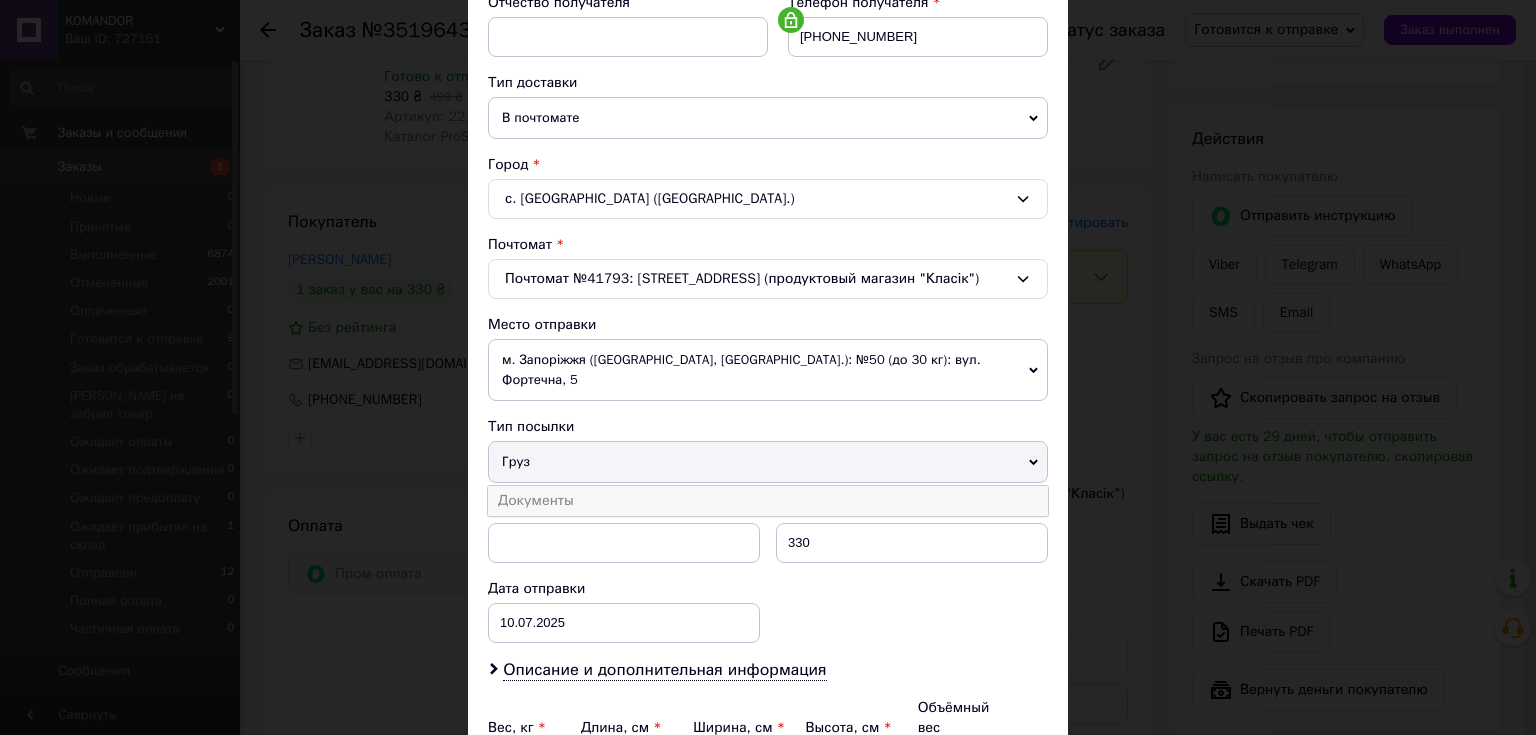 click on "Документы" at bounding box center [768, 501] 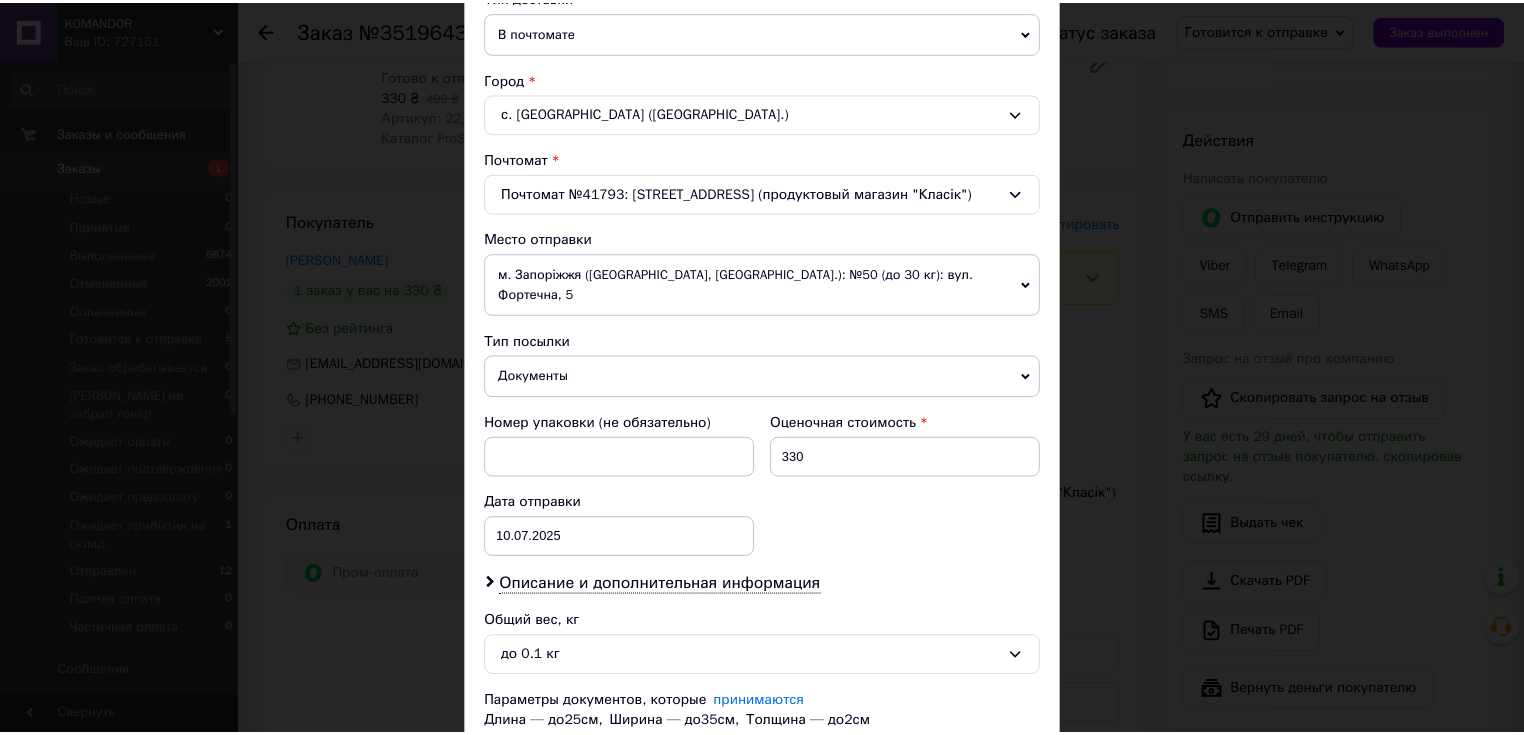 scroll, scrollTop: 607, scrollLeft: 0, axis: vertical 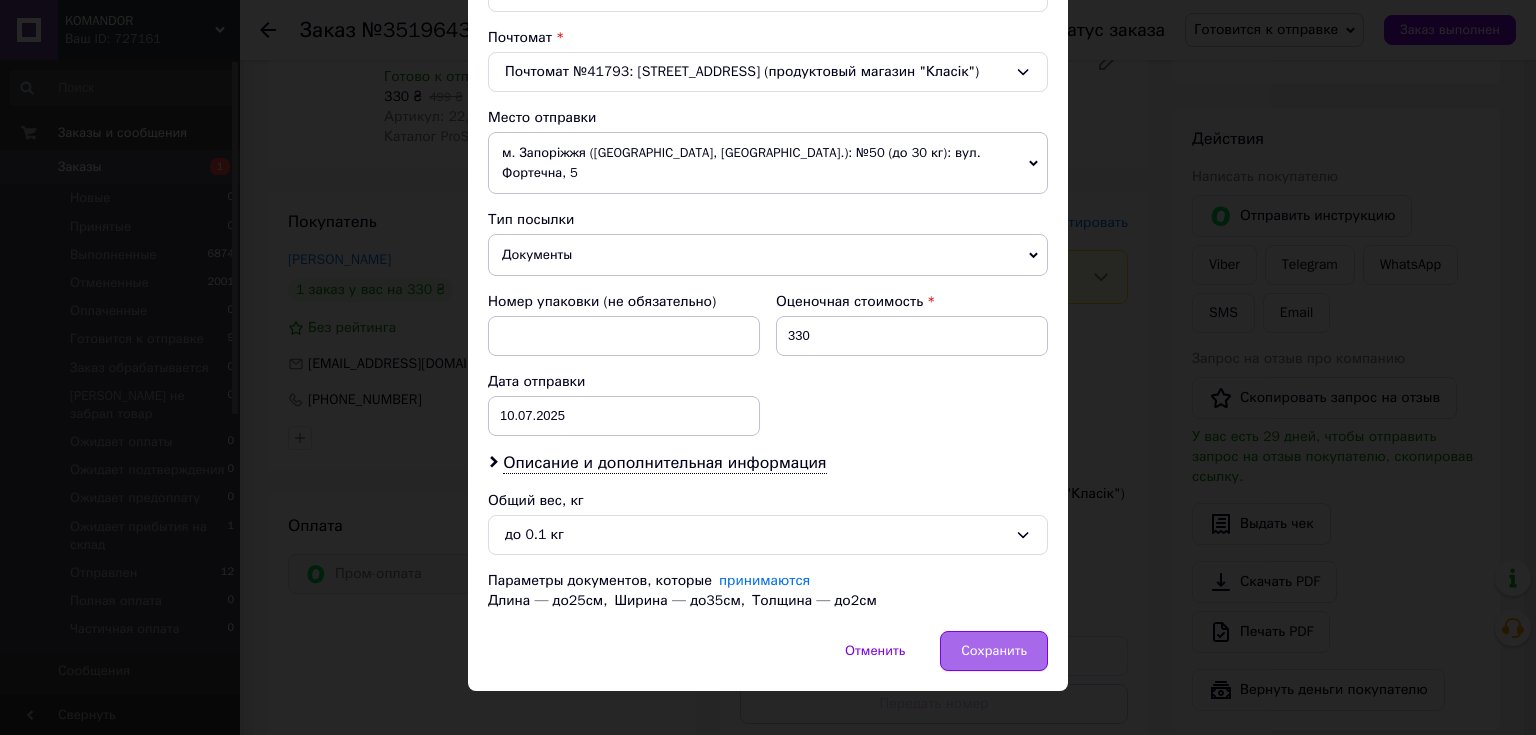 click on "Сохранить" at bounding box center (994, 651) 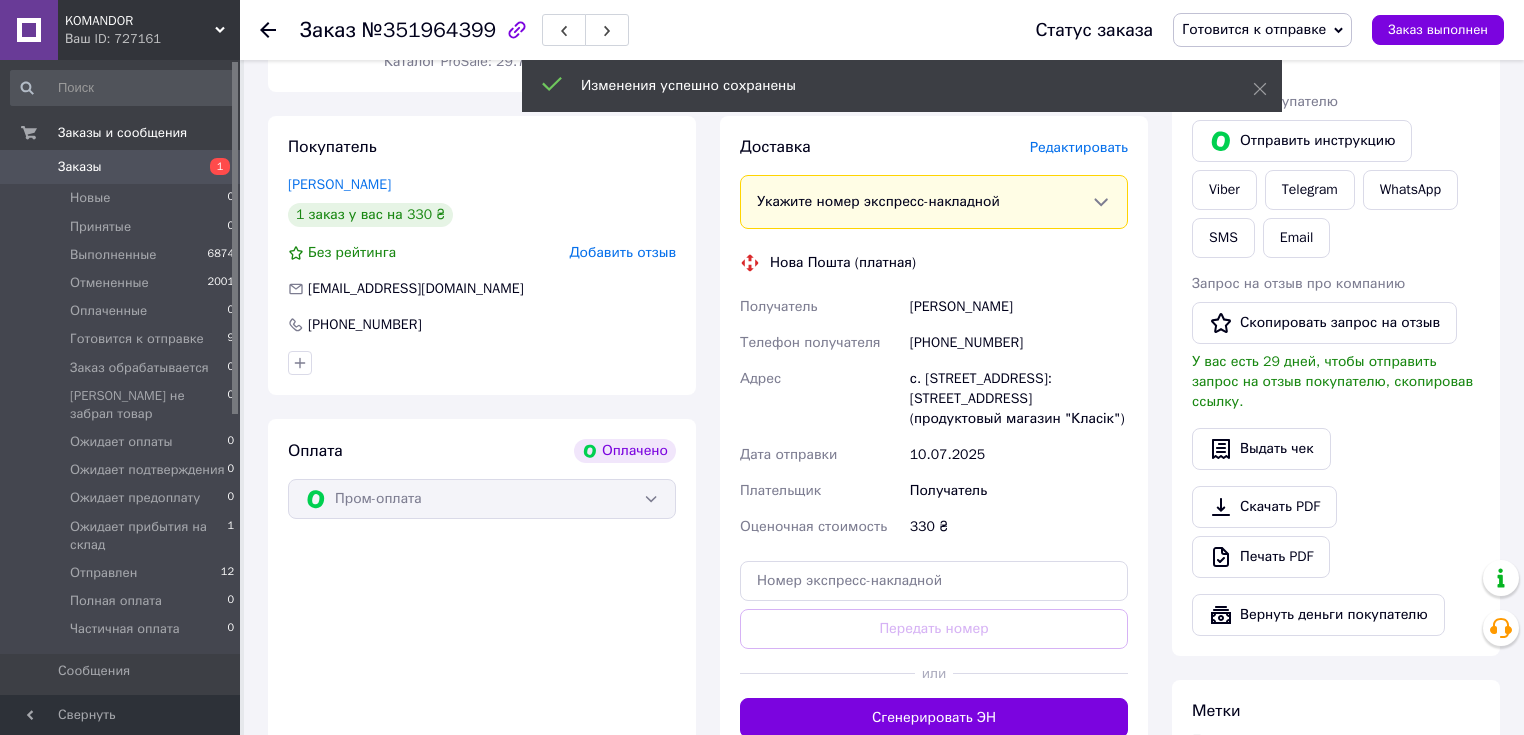 scroll, scrollTop: 1098, scrollLeft: 0, axis: vertical 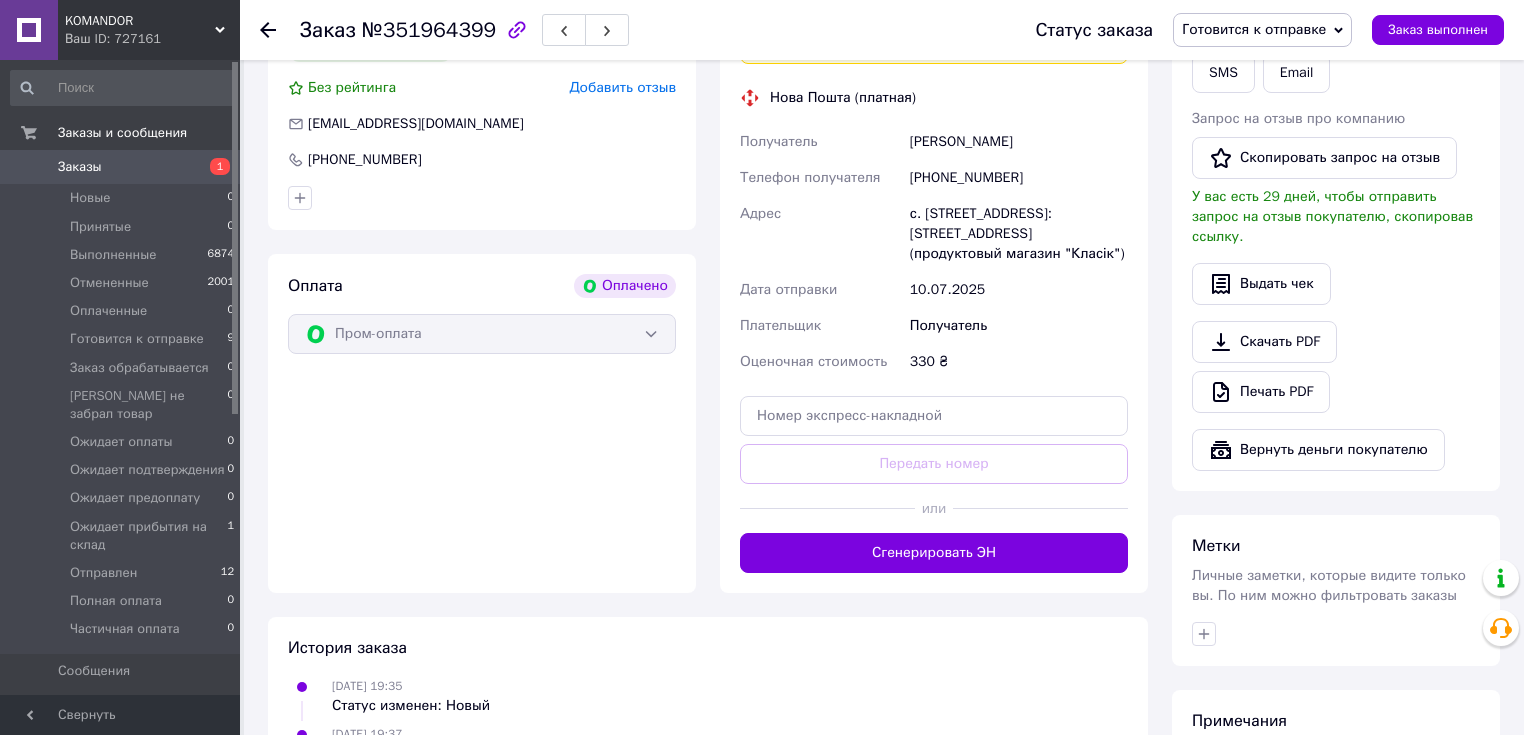 click on "Сгенерировать ЭН" at bounding box center [934, 553] 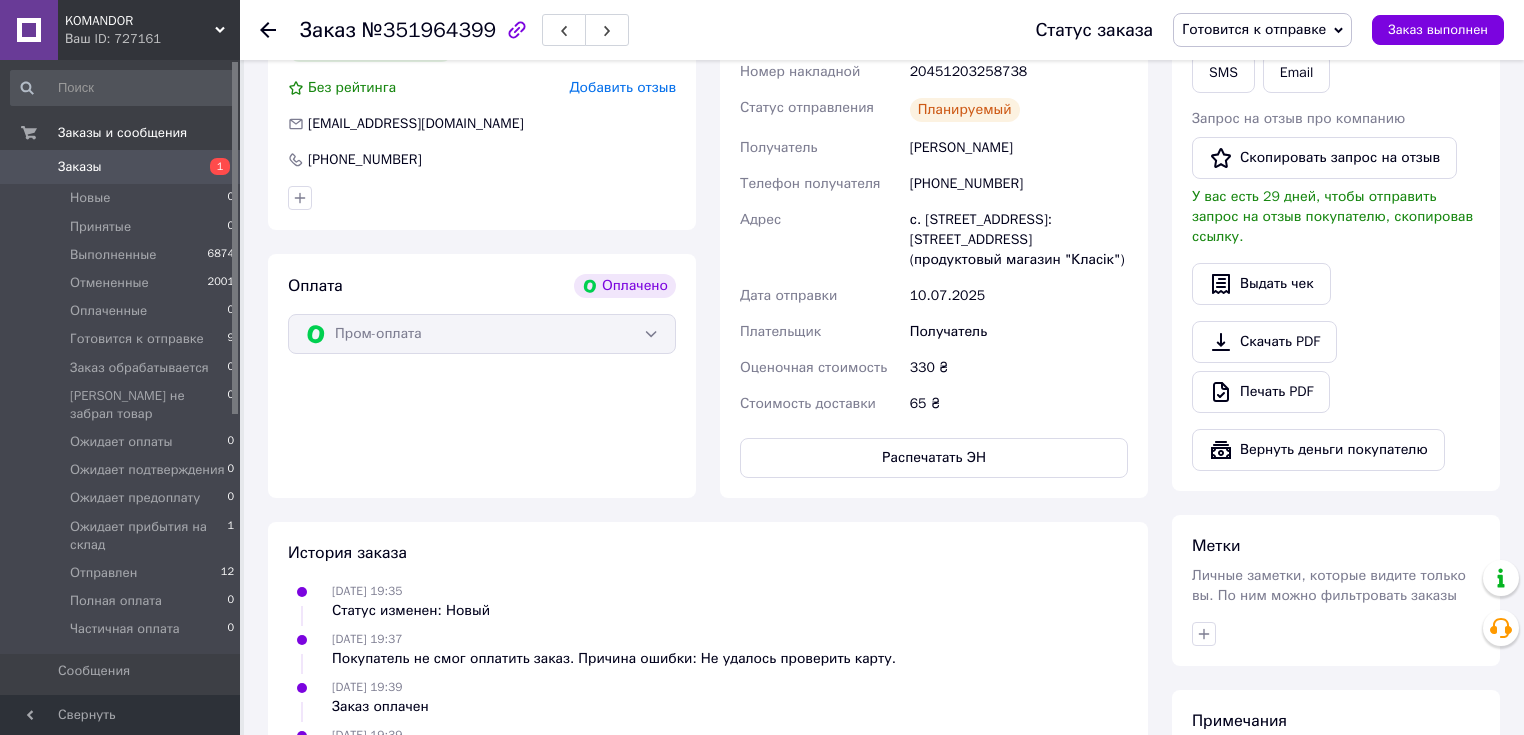 click 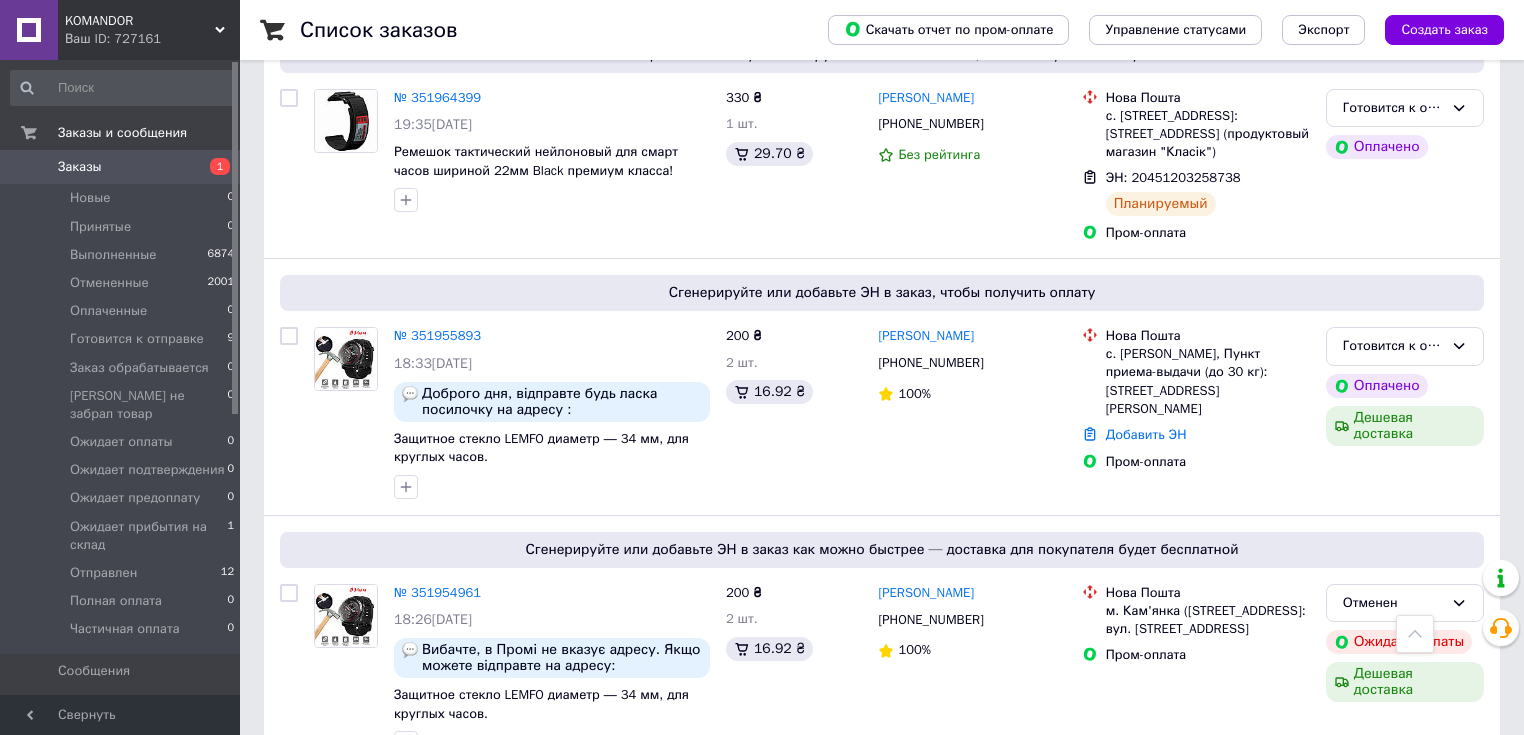 scroll, scrollTop: 2000, scrollLeft: 0, axis: vertical 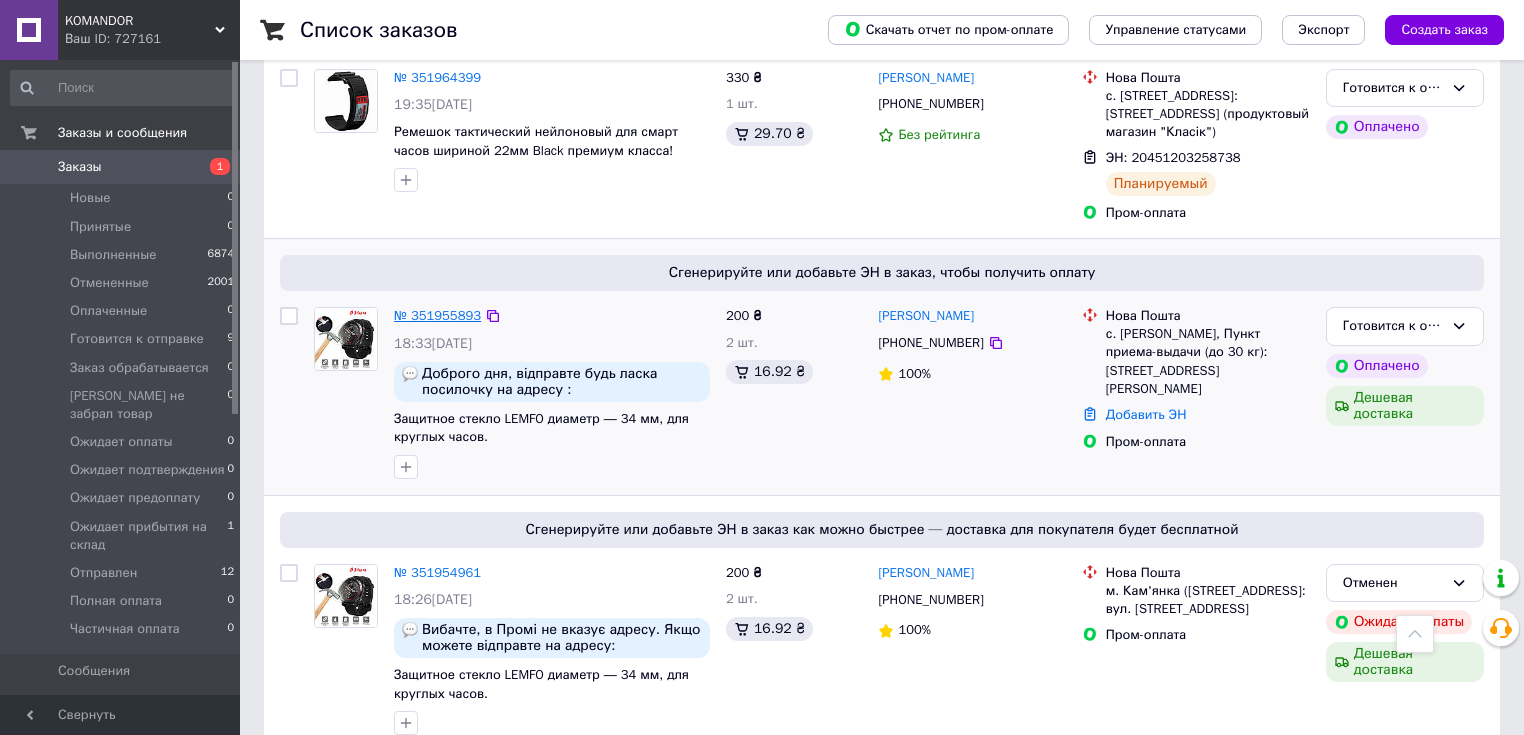 click on "№ 351955893" at bounding box center [437, 315] 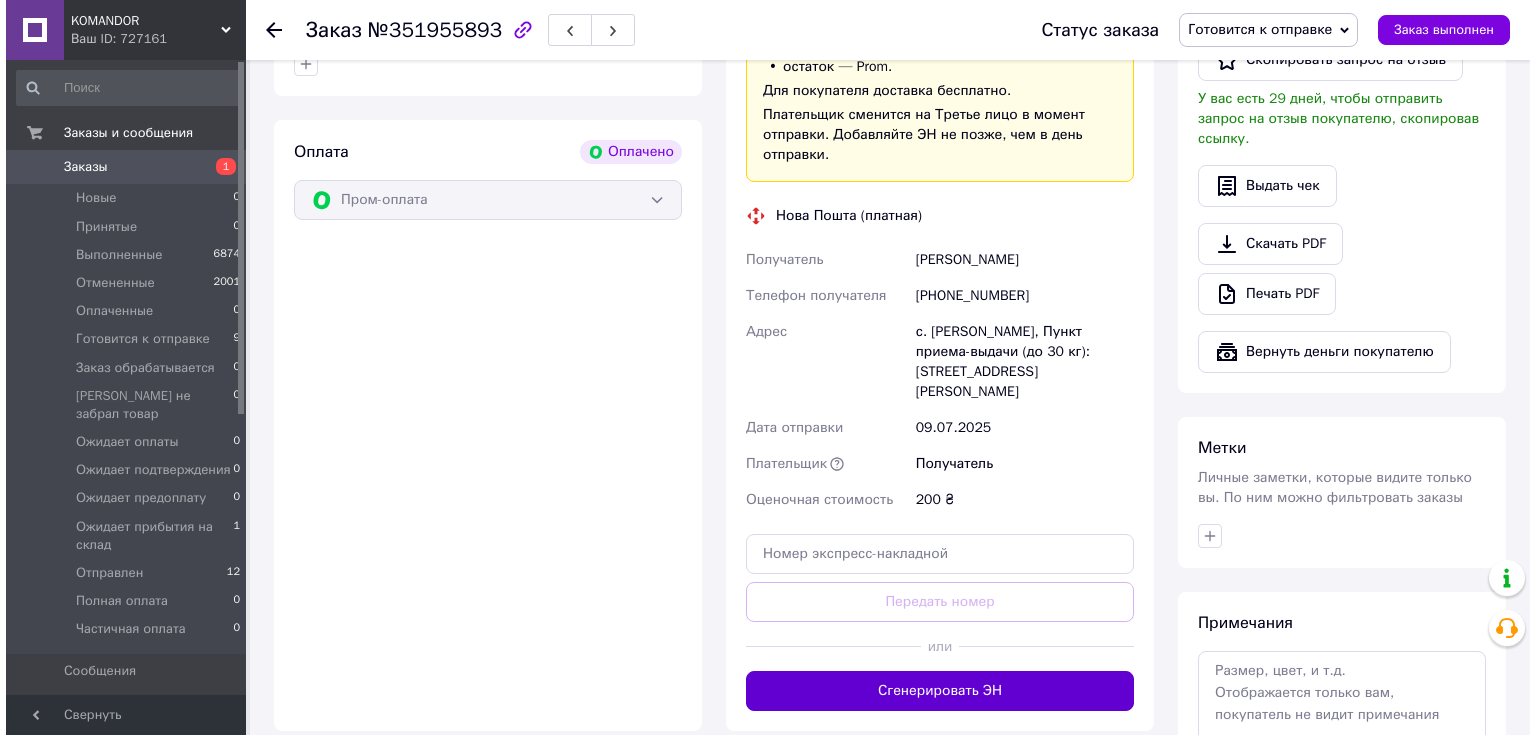 scroll, scrollTop: 1341, scrollLeft: 0, axis: vertical 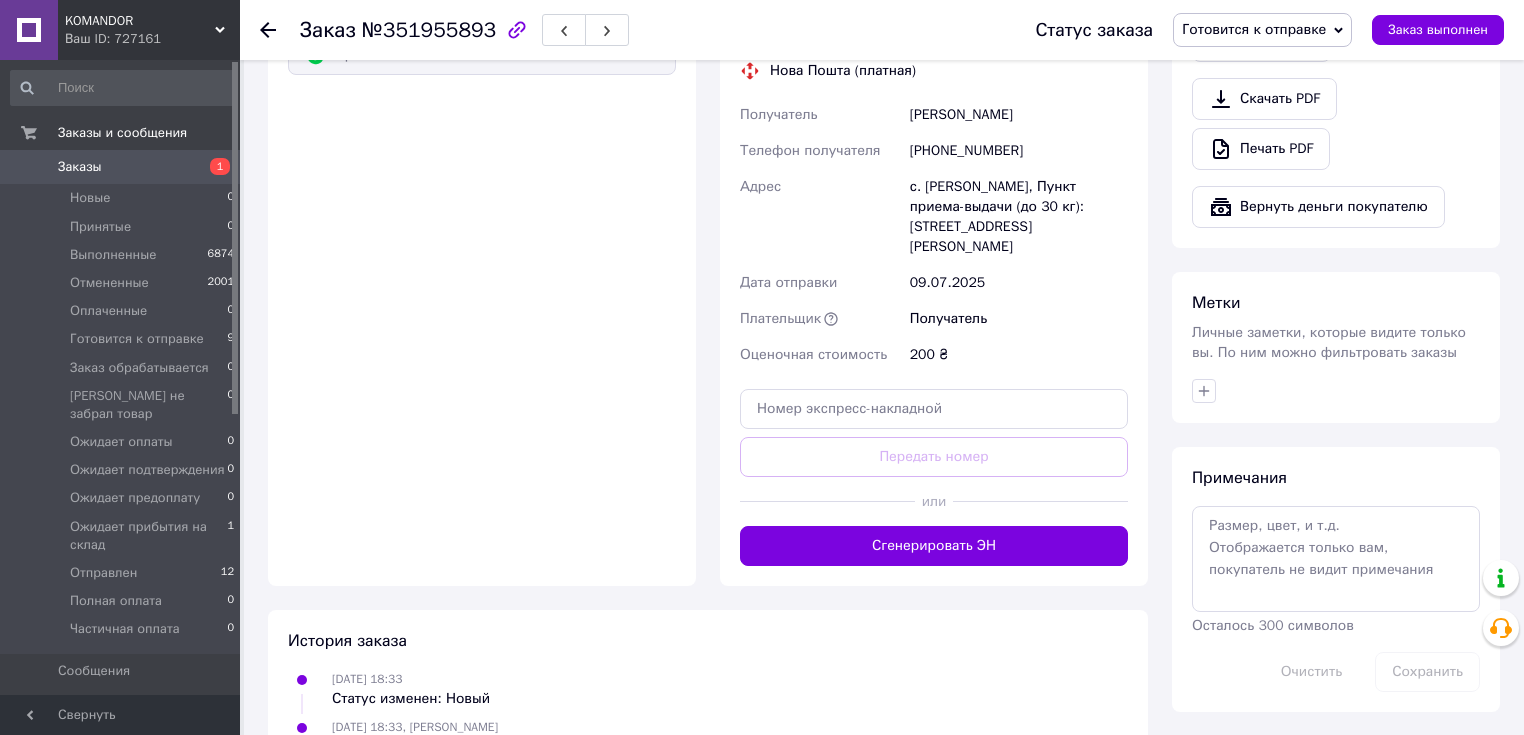 click on "Сгенерировать ЭН" at bounding box center [934, 546] 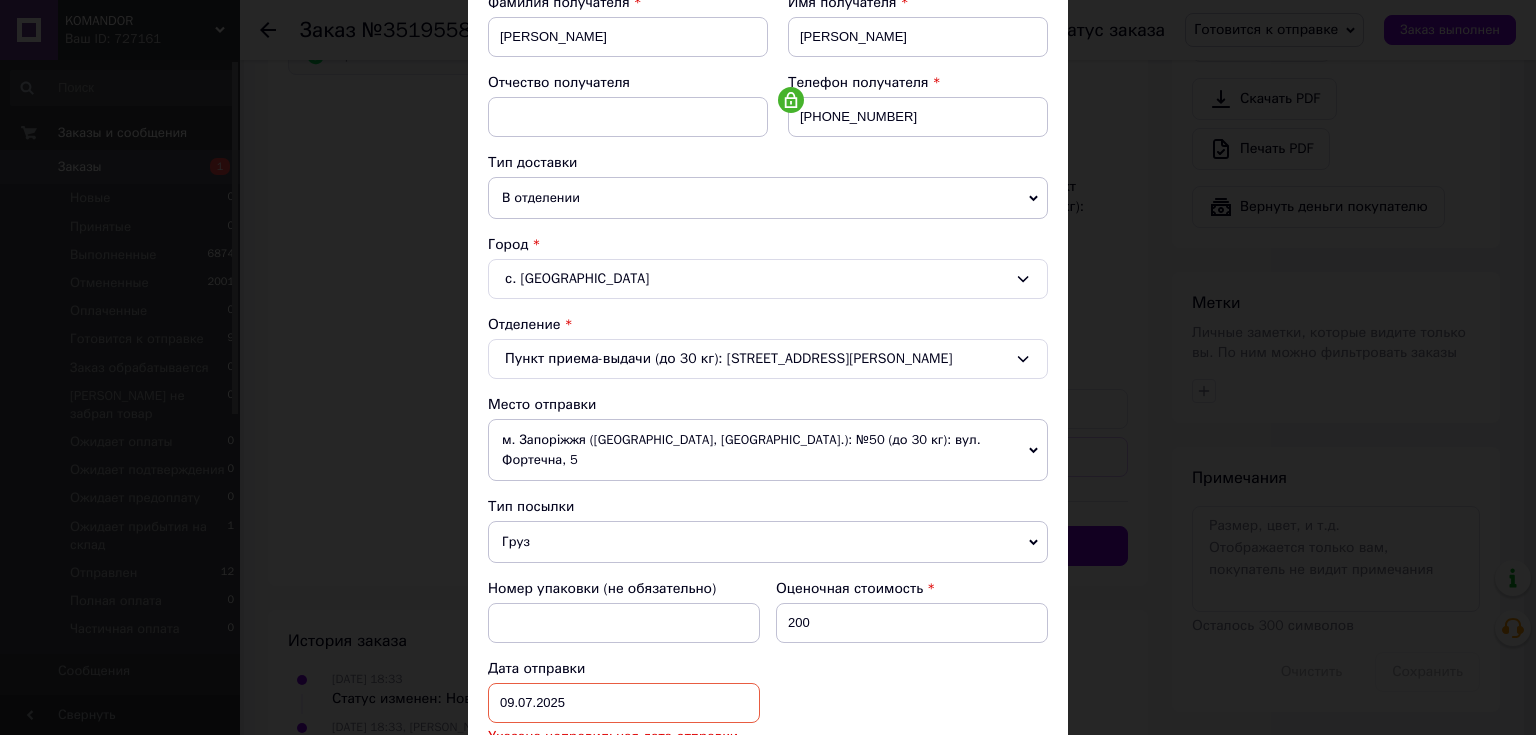 scroll, scrollTop: 400, scrollLeft: 0, axis: vertical 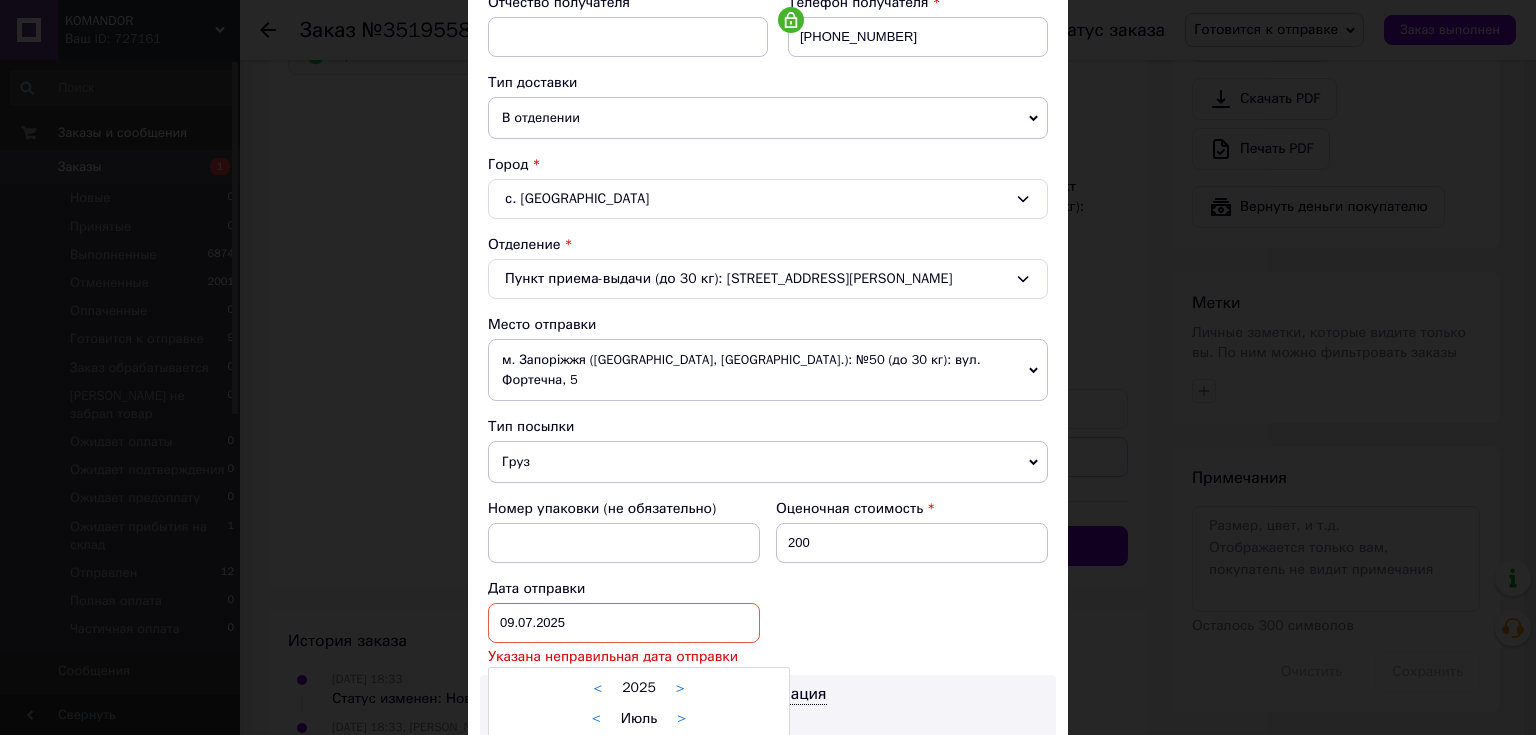 click on "[DATE] < 2025 > < Июль > Пн Вт Ср Чт Пт Сб Вс 30 1 2 3 4 5 6 7 8 9 10 11 12 13 14 15 16 17 18 19 20 21 22 23 24 25 26 27 28 29 30 31 1 2 3 4 5 6 7 8 9 10" at bounding box center (624, 623) 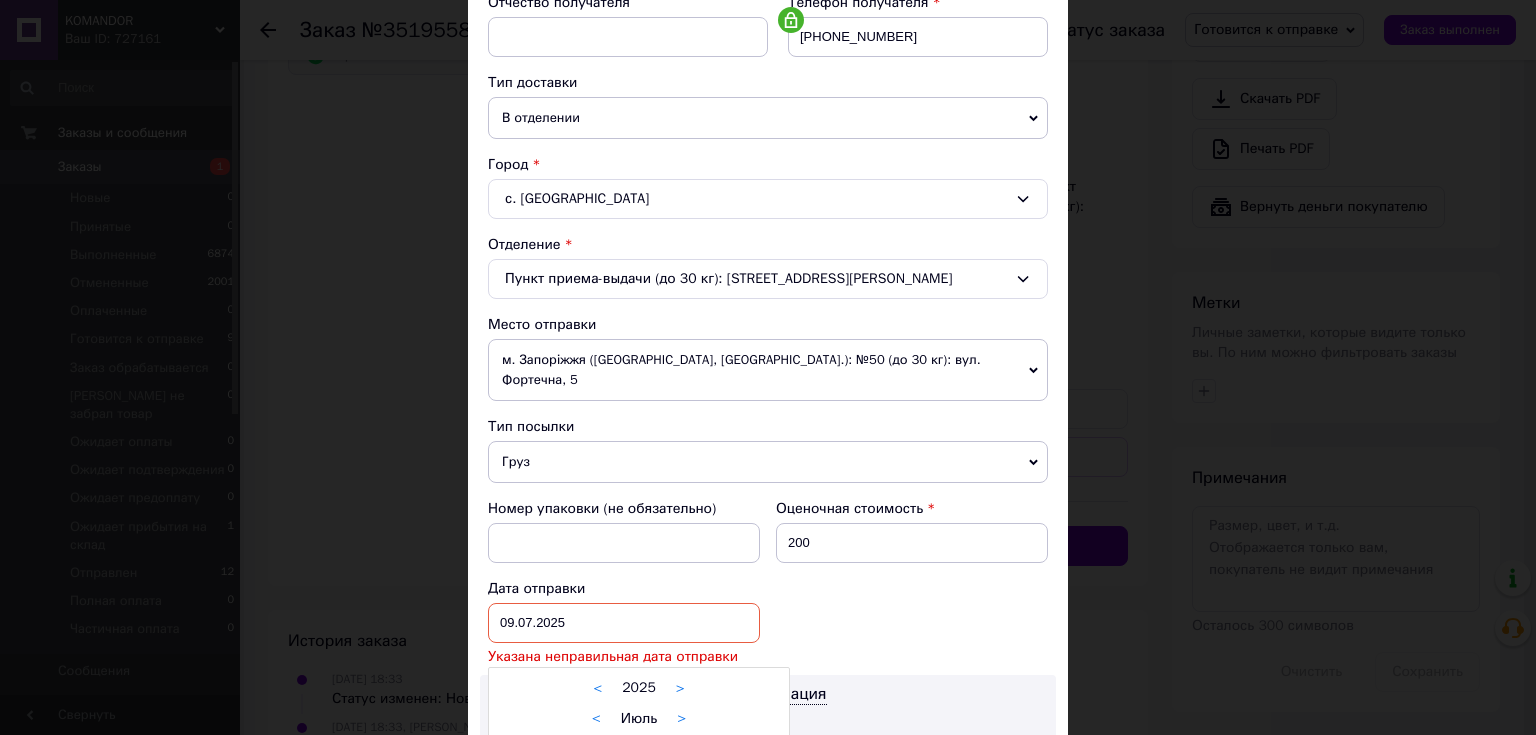 click at bounding box center (768, 367) 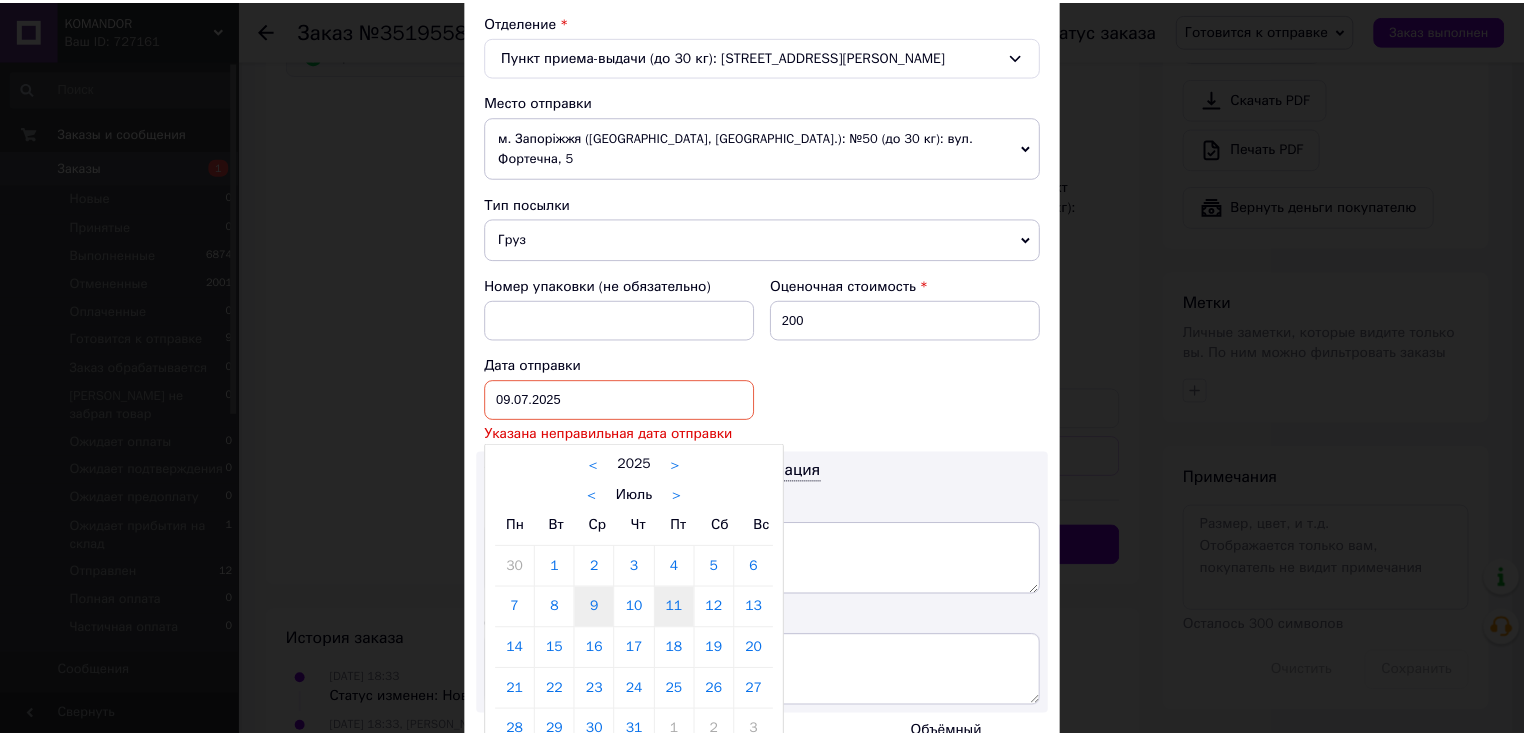 scroll, scrollTop: 720, scrollLeft: 0, axis: vertical 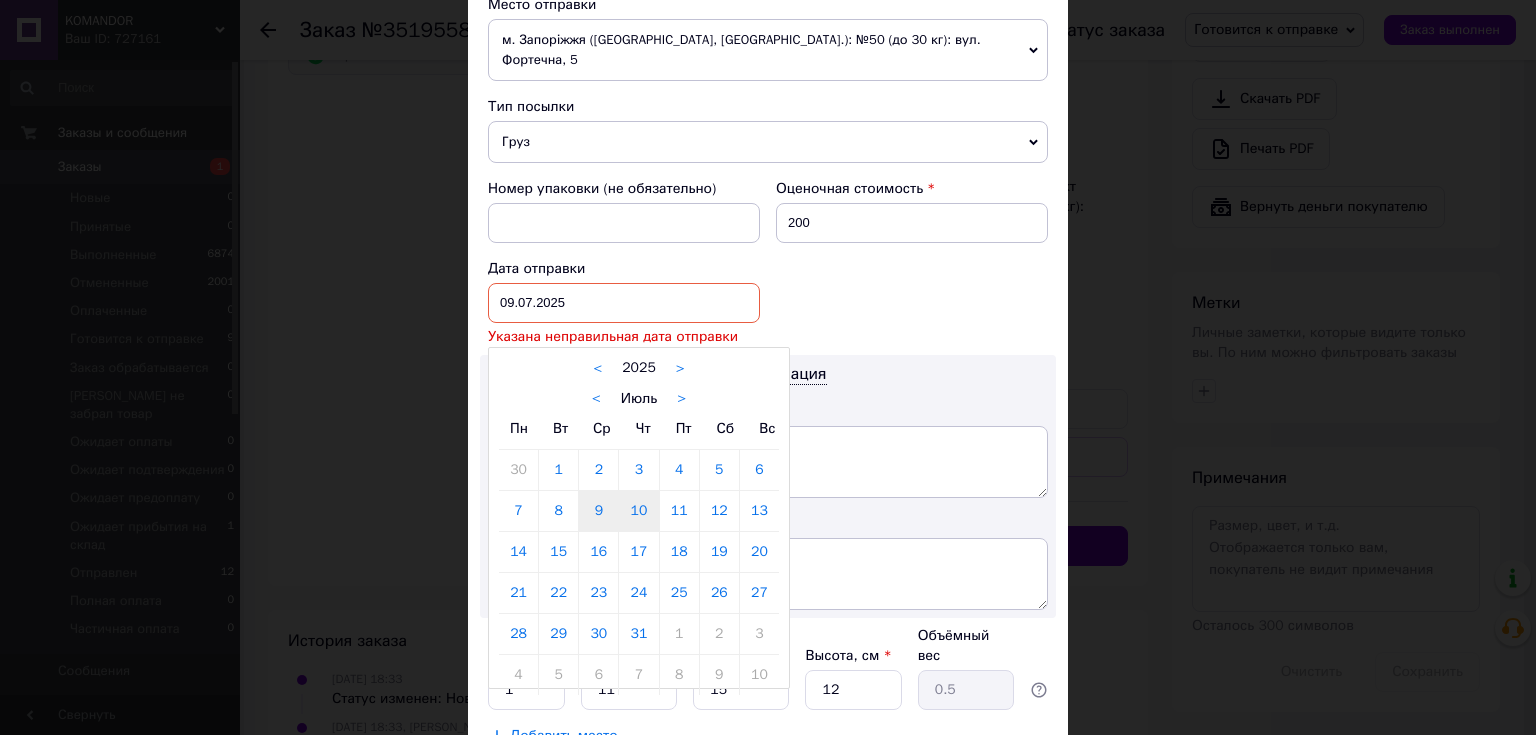 click on "10" at bounding box center (638, 511) 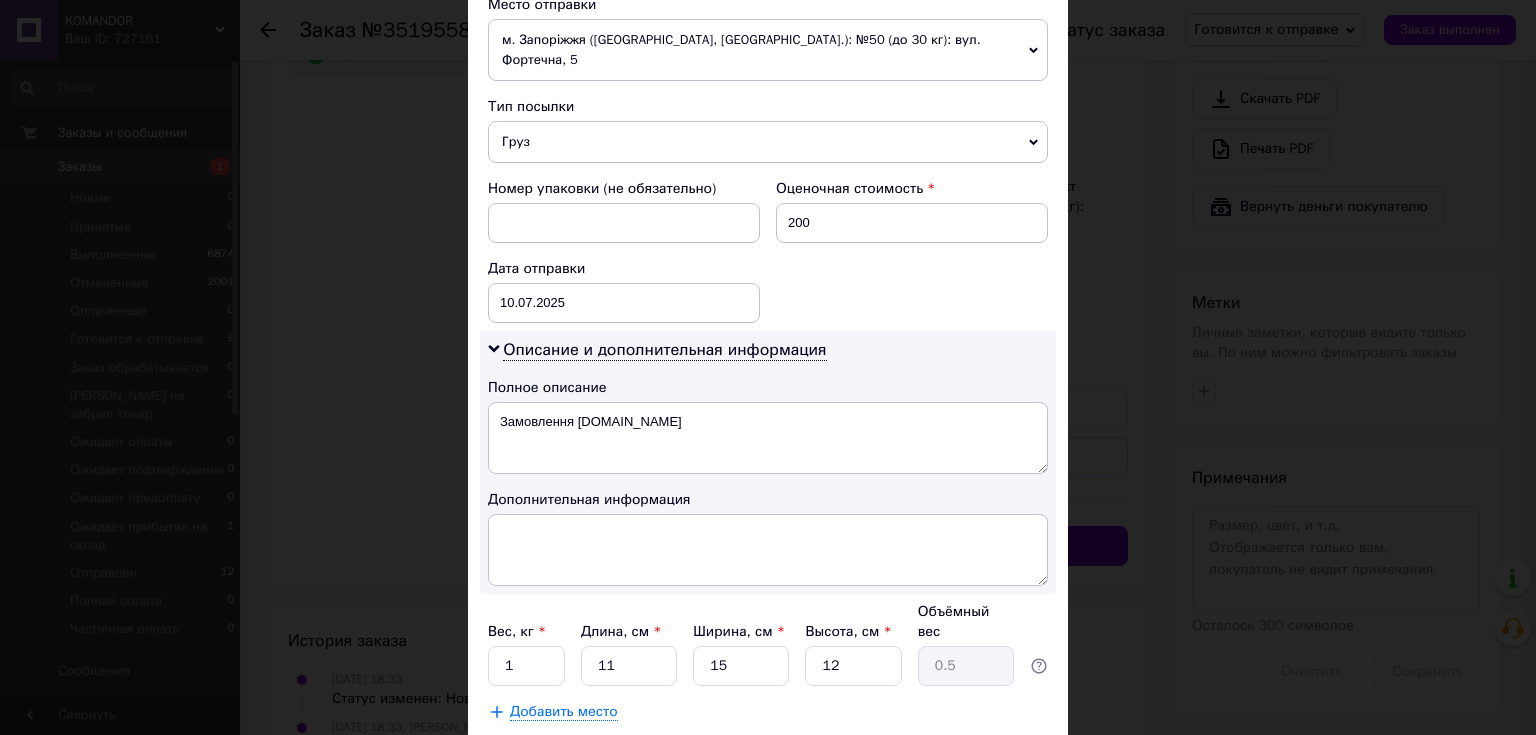 click on "Сохранить" at bounding box center (994, 762) 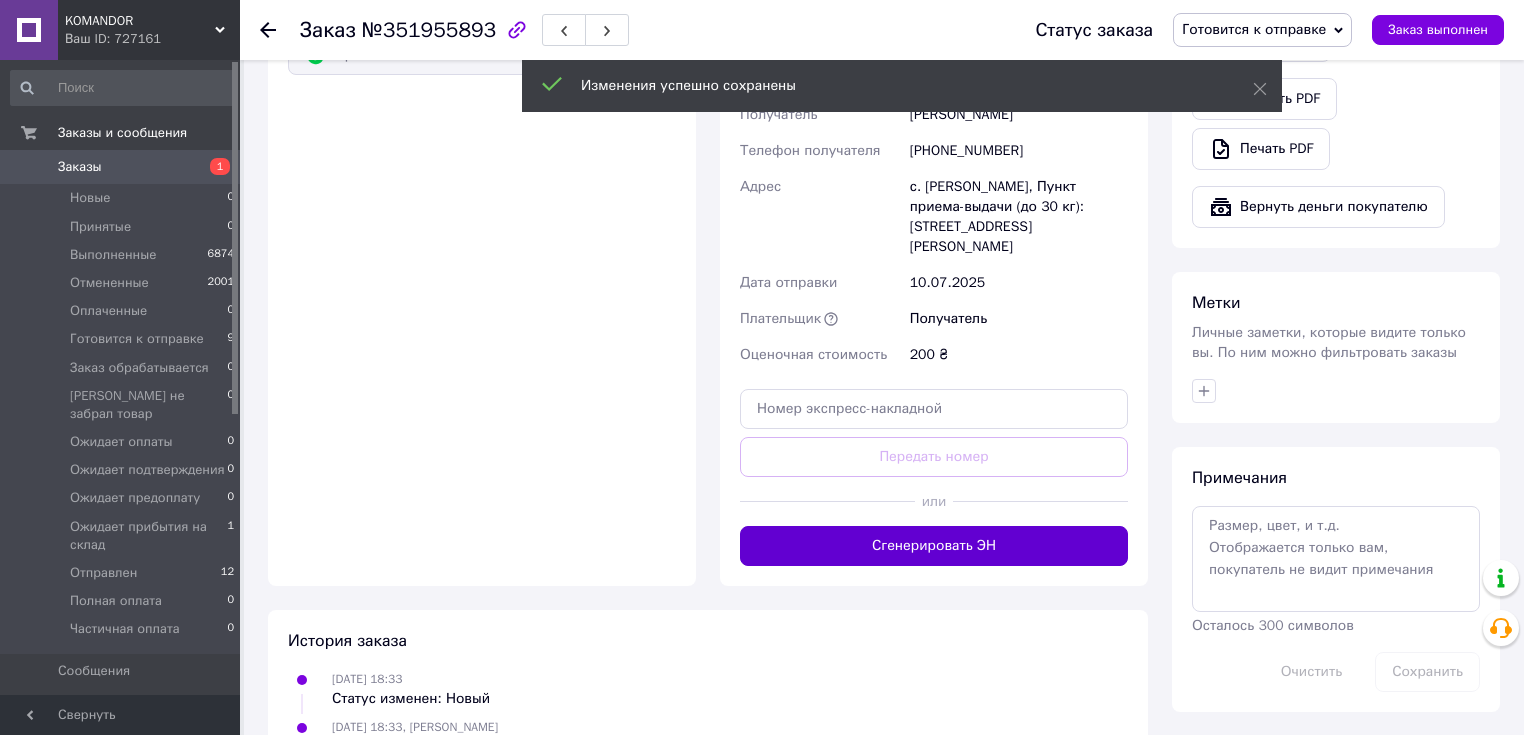 click on "Сгенерировать ЭН" at bounding box center [934, 546] 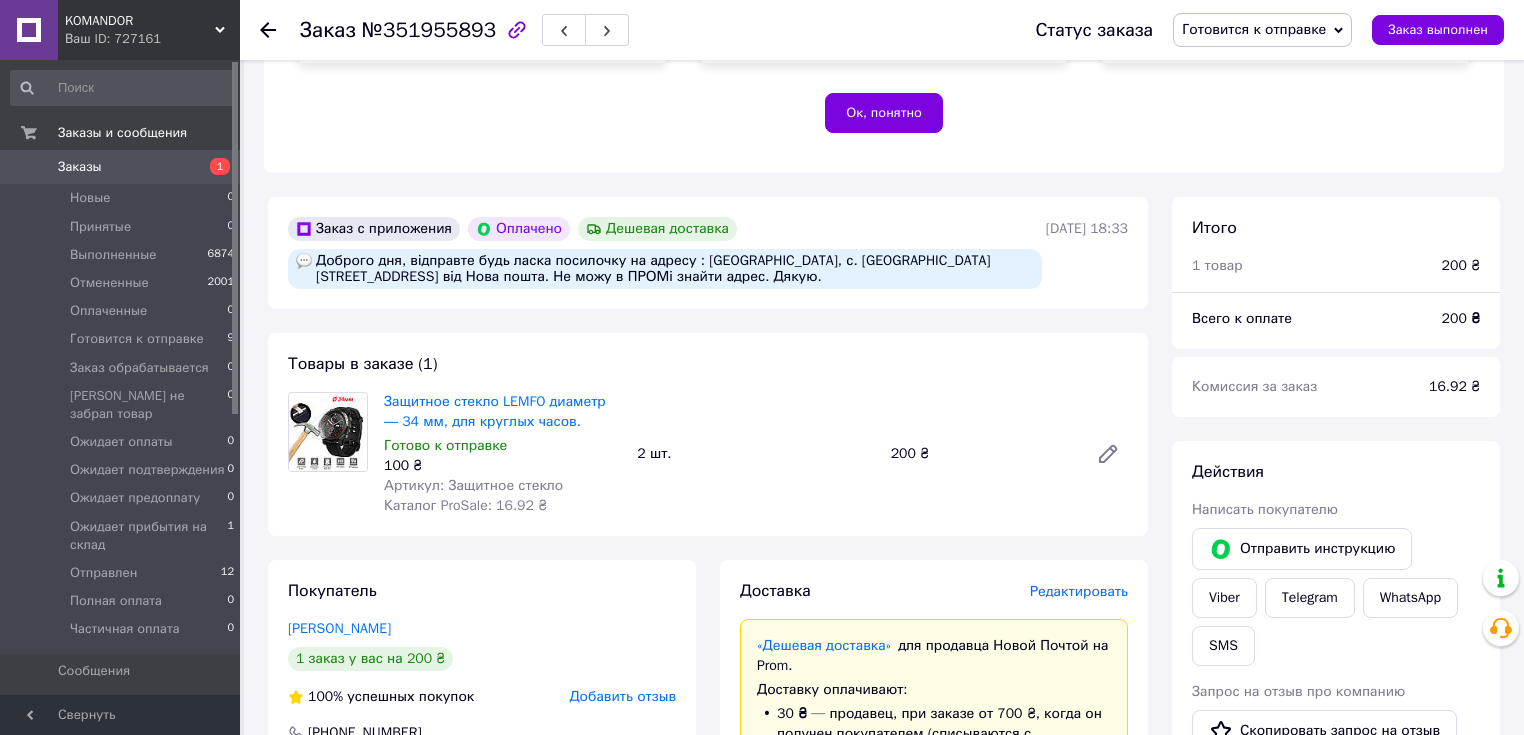 scroll, scrollTop: 461, scrollLeft: 0, axis: vertical 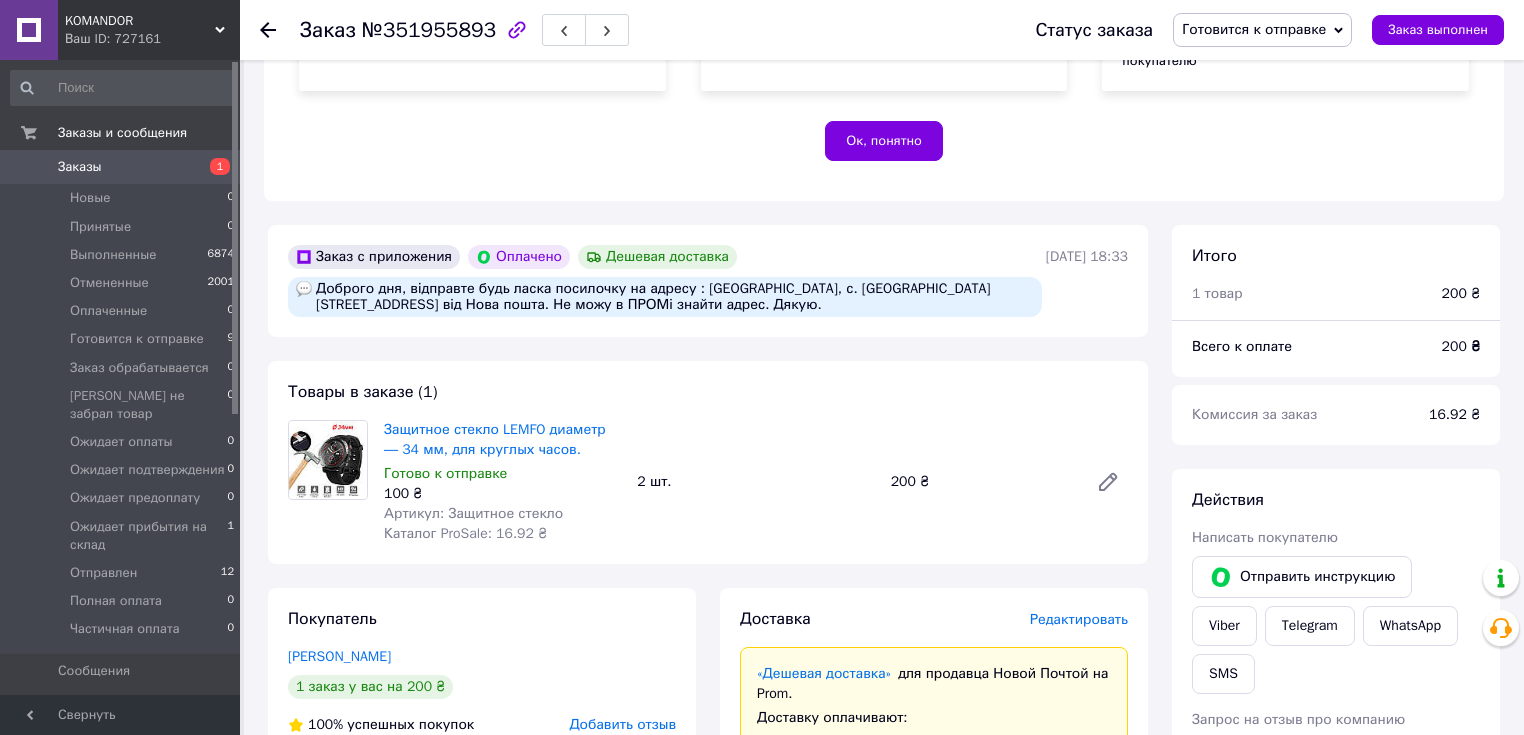 click 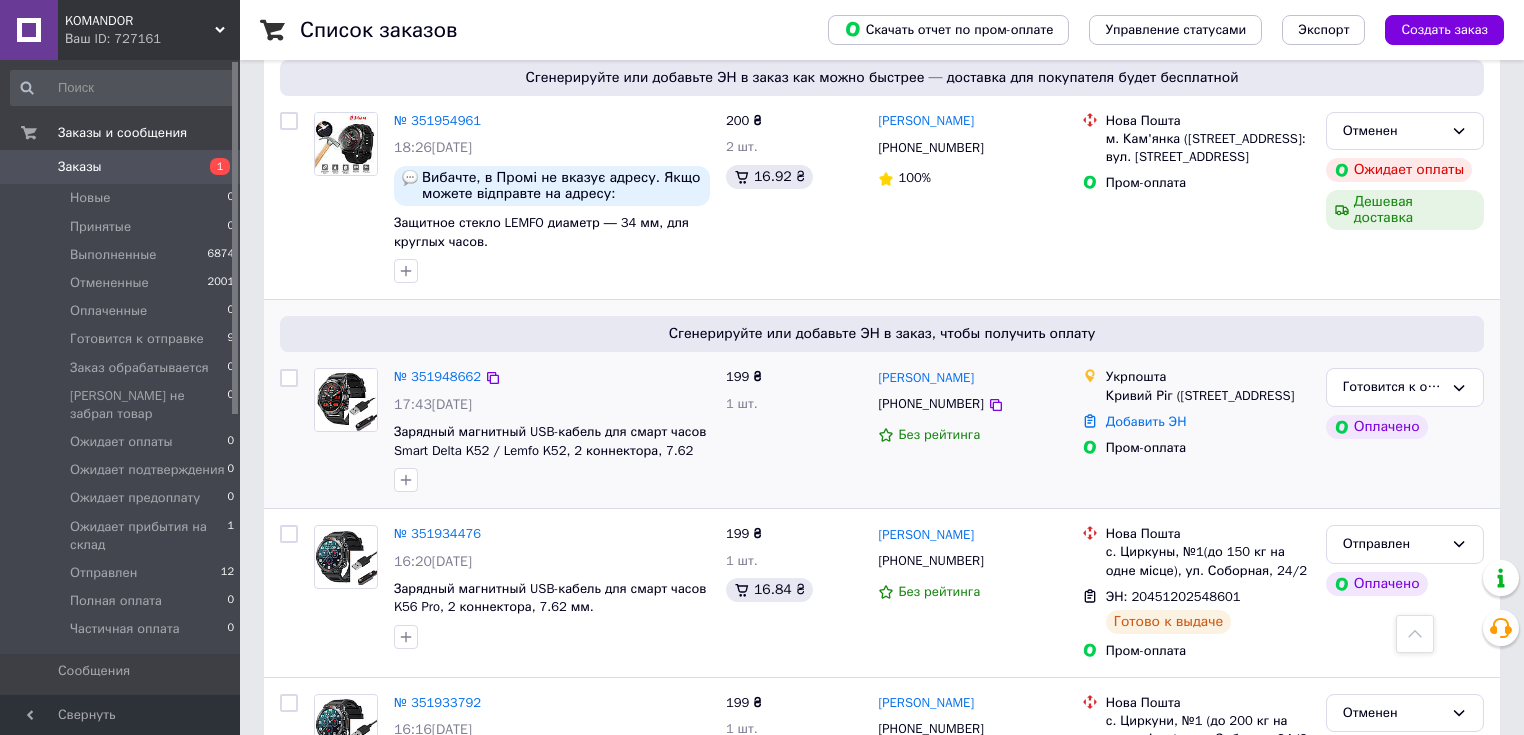 scroll, scrollTop: 2480, scrollLeft: 0, axis: vertical 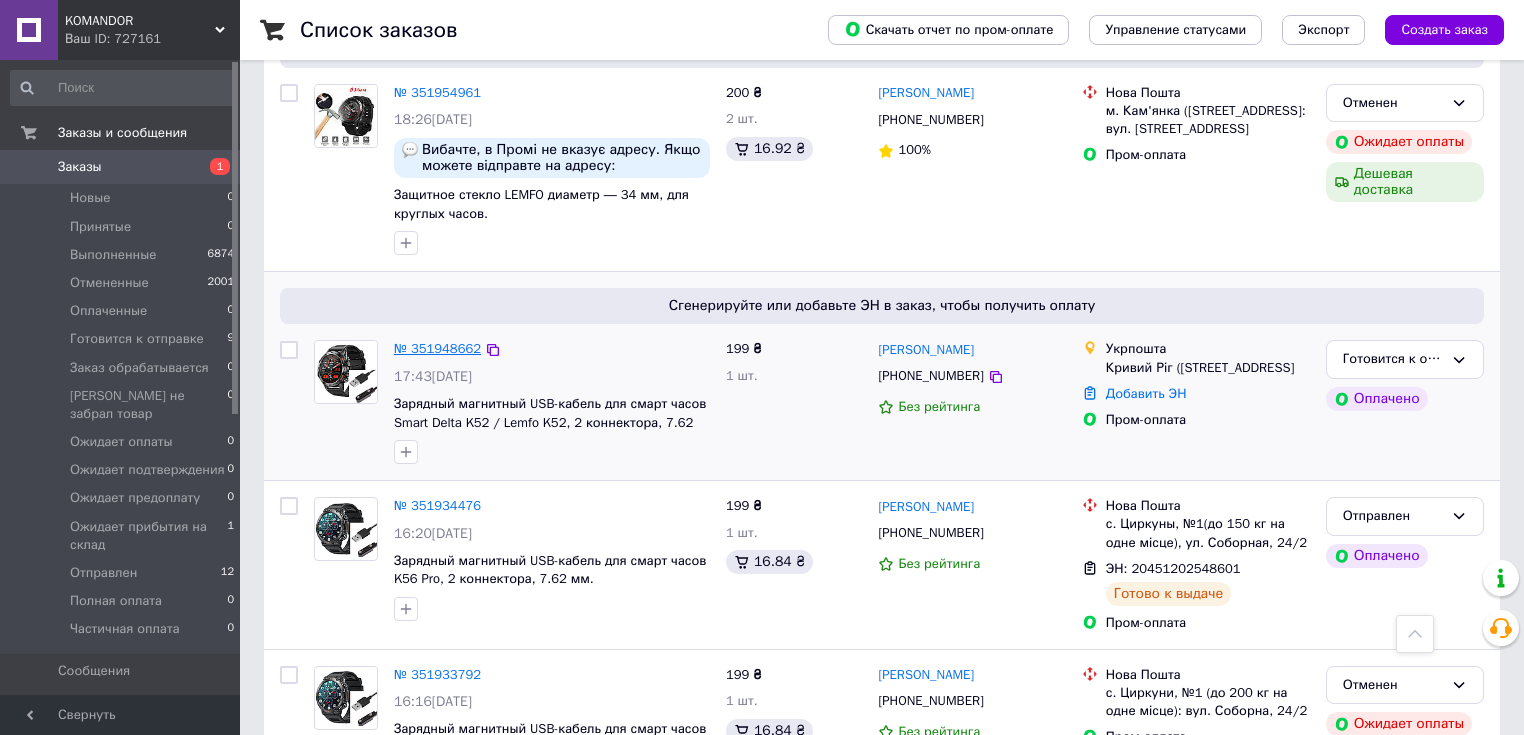 click on "№ 351948662" at bounding box center [437, 348] 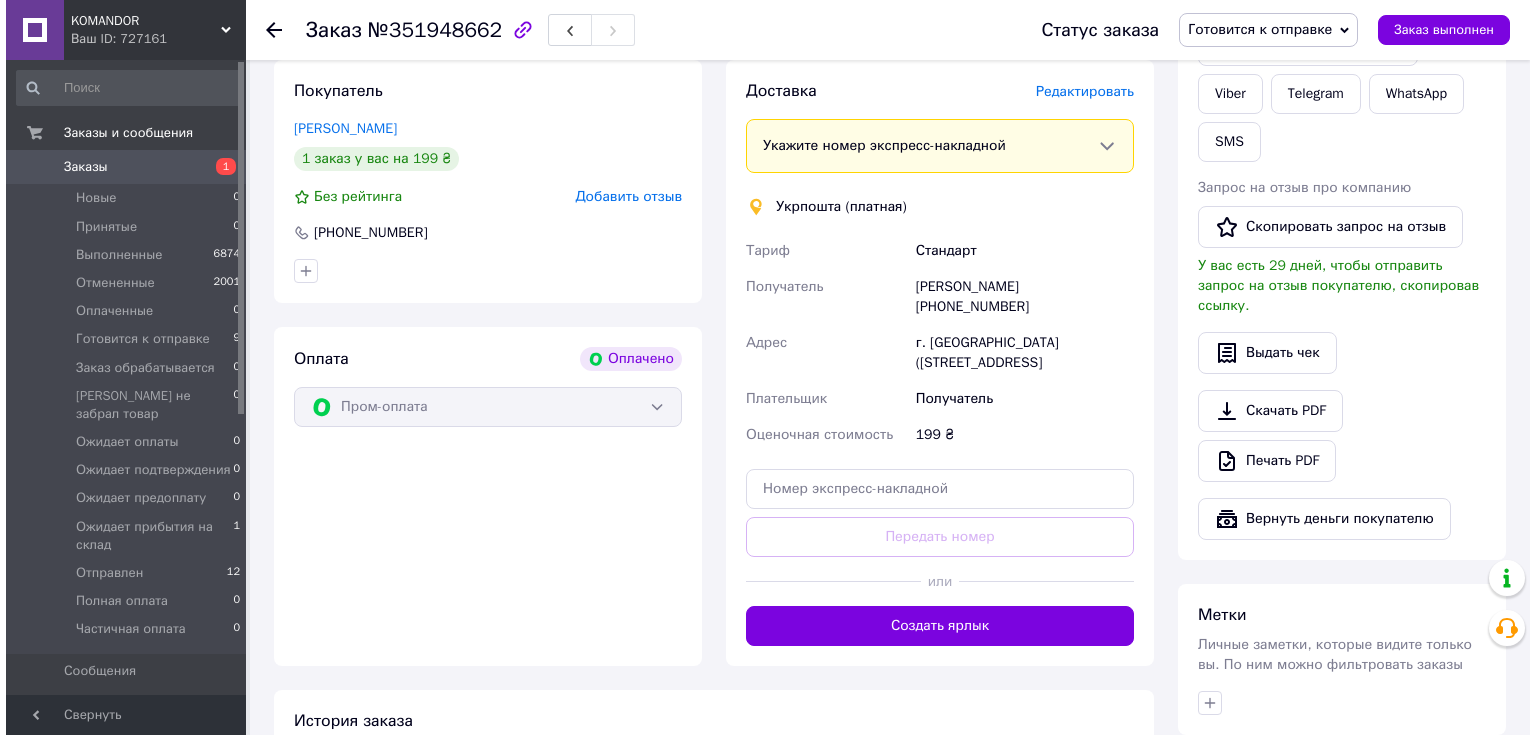 scroll, scrollTop: 807, scrollLeft: 0, axis: vertical 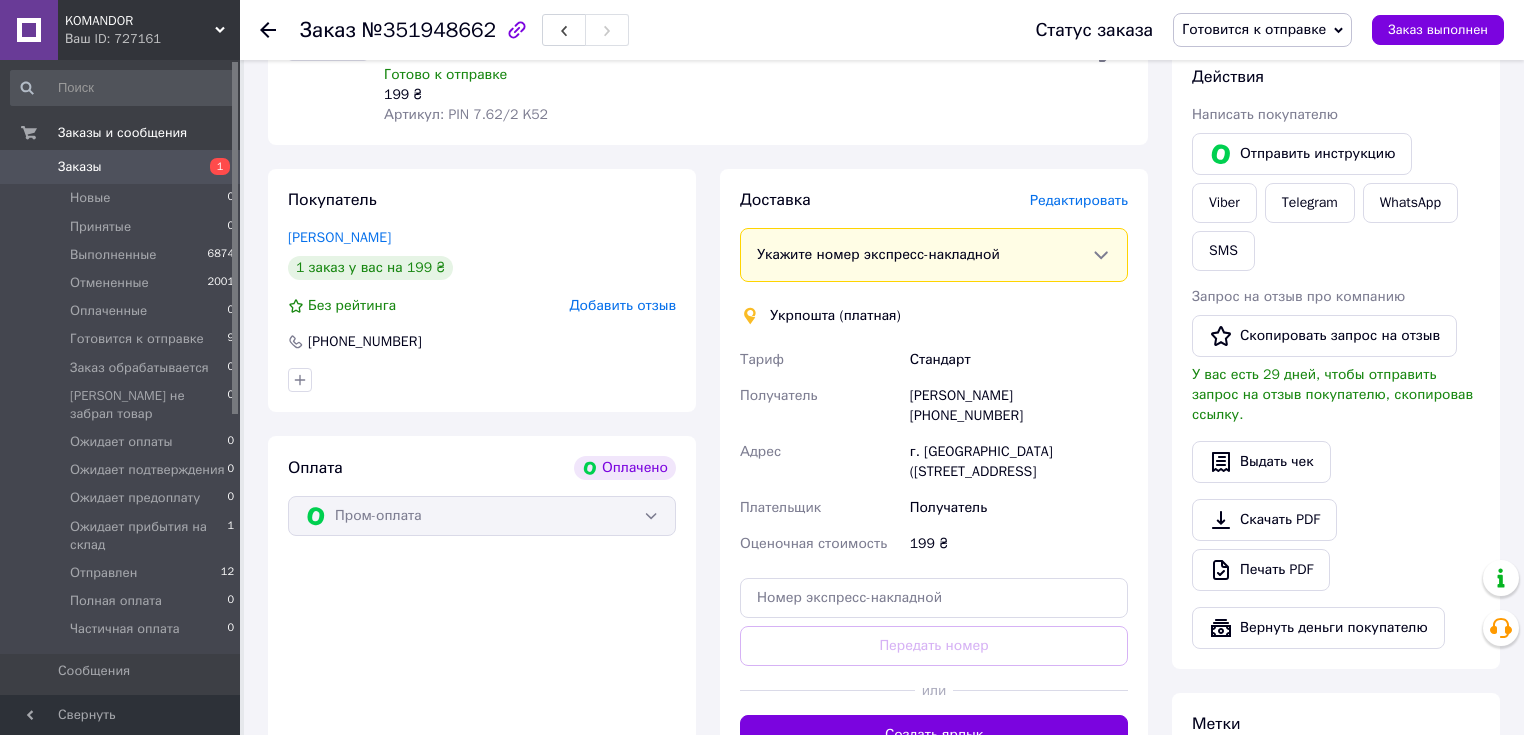 click on "Редактировать" at bounding box center [1079, 200] 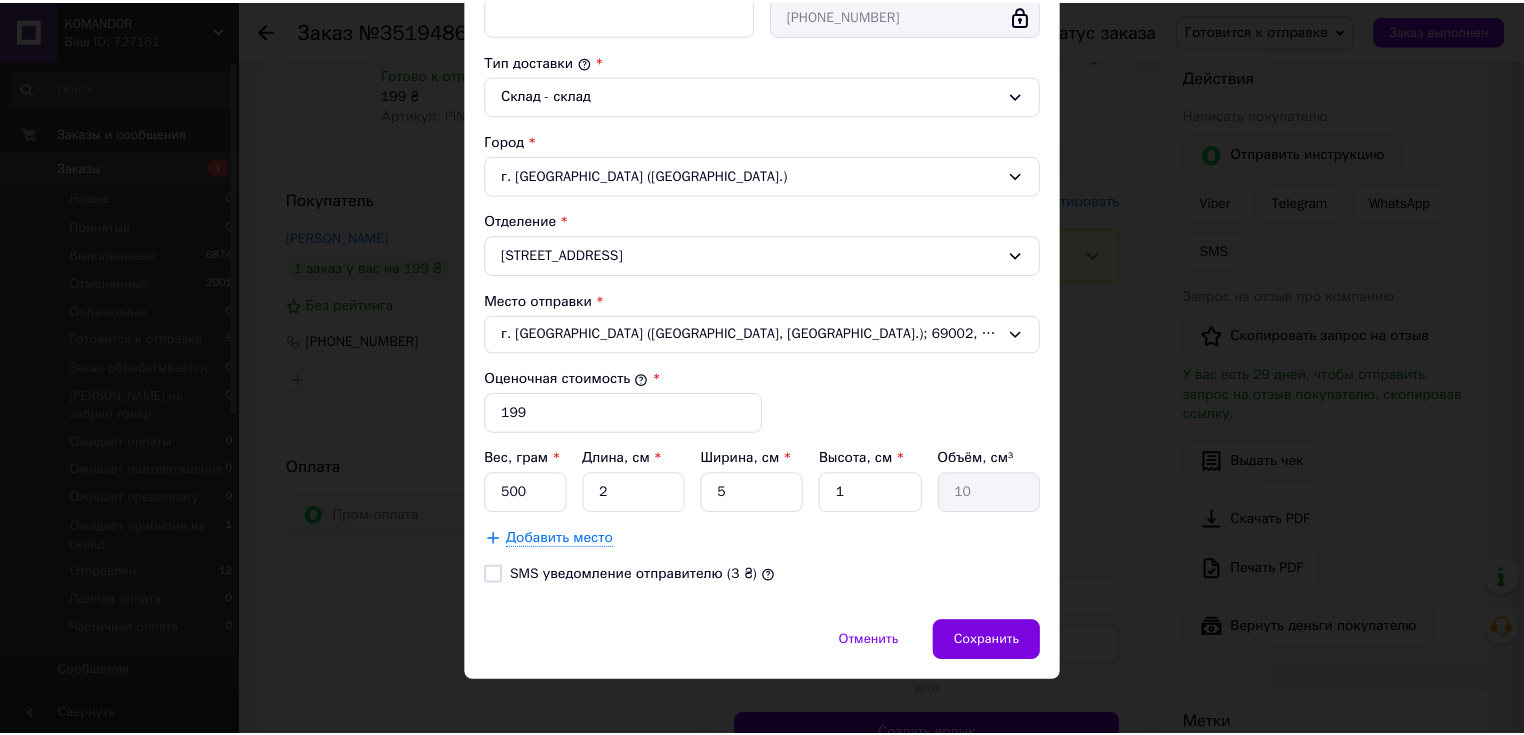 scroll, scrollTop: 511, scrollLeft: 0, axis: vertical 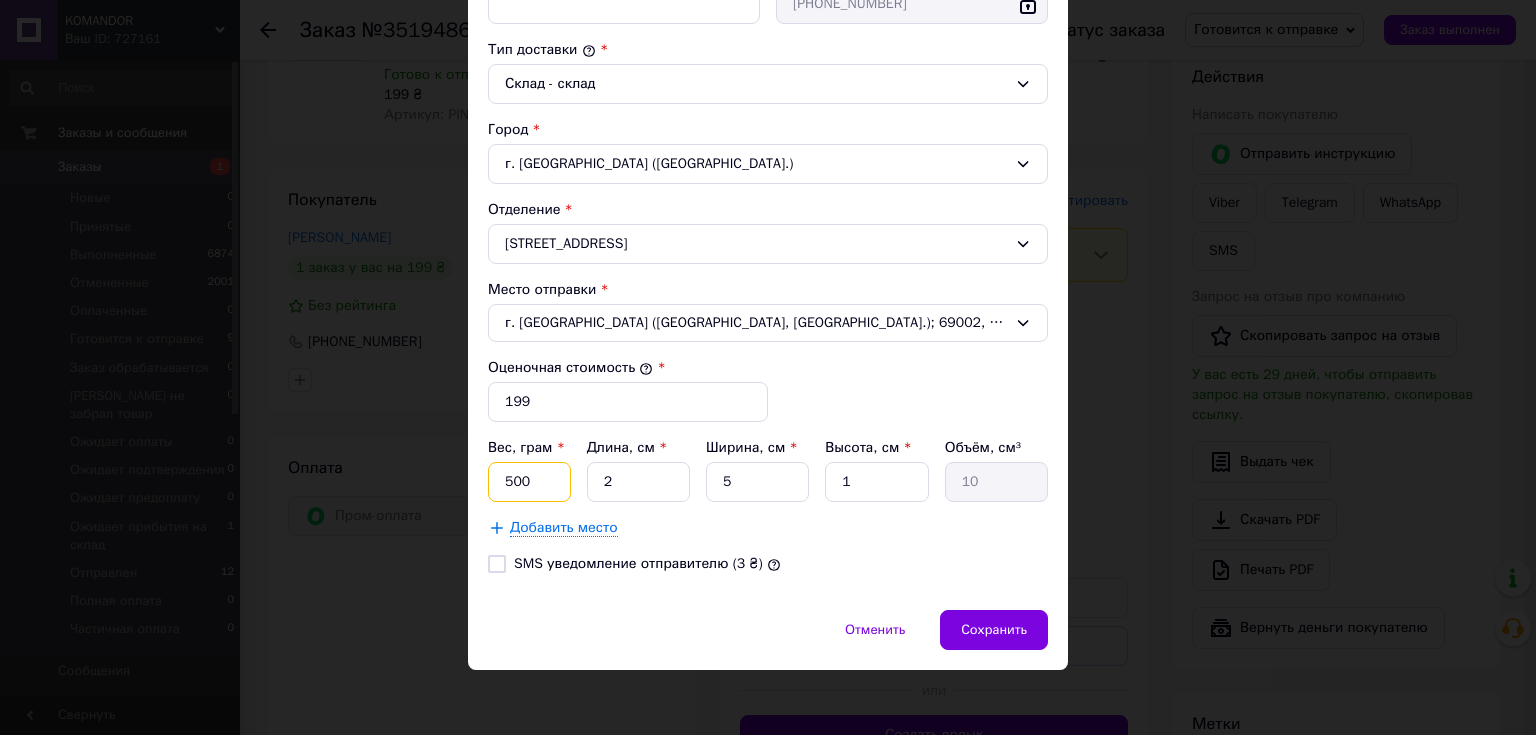 click on "500" at bounding box center (529, 482) 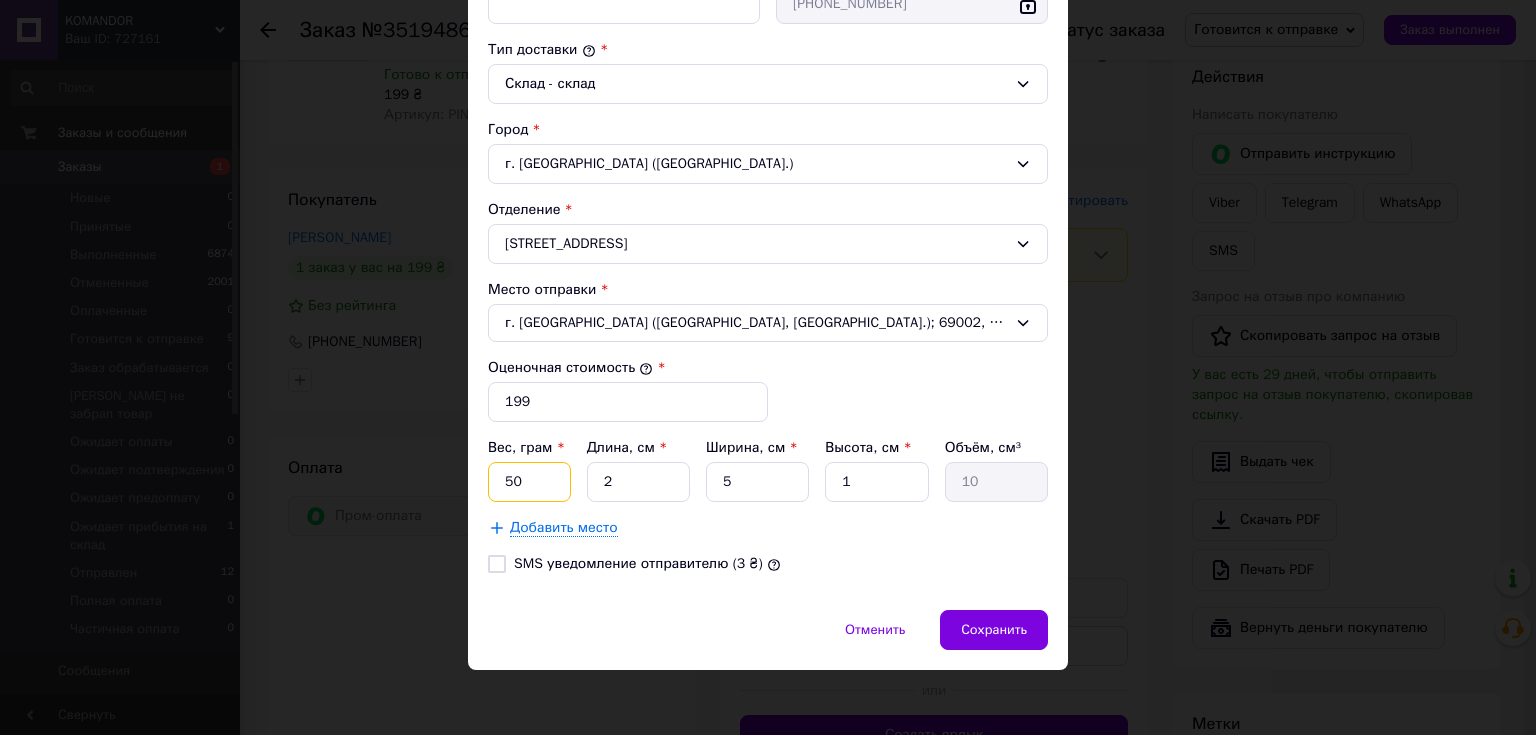 type on "5" 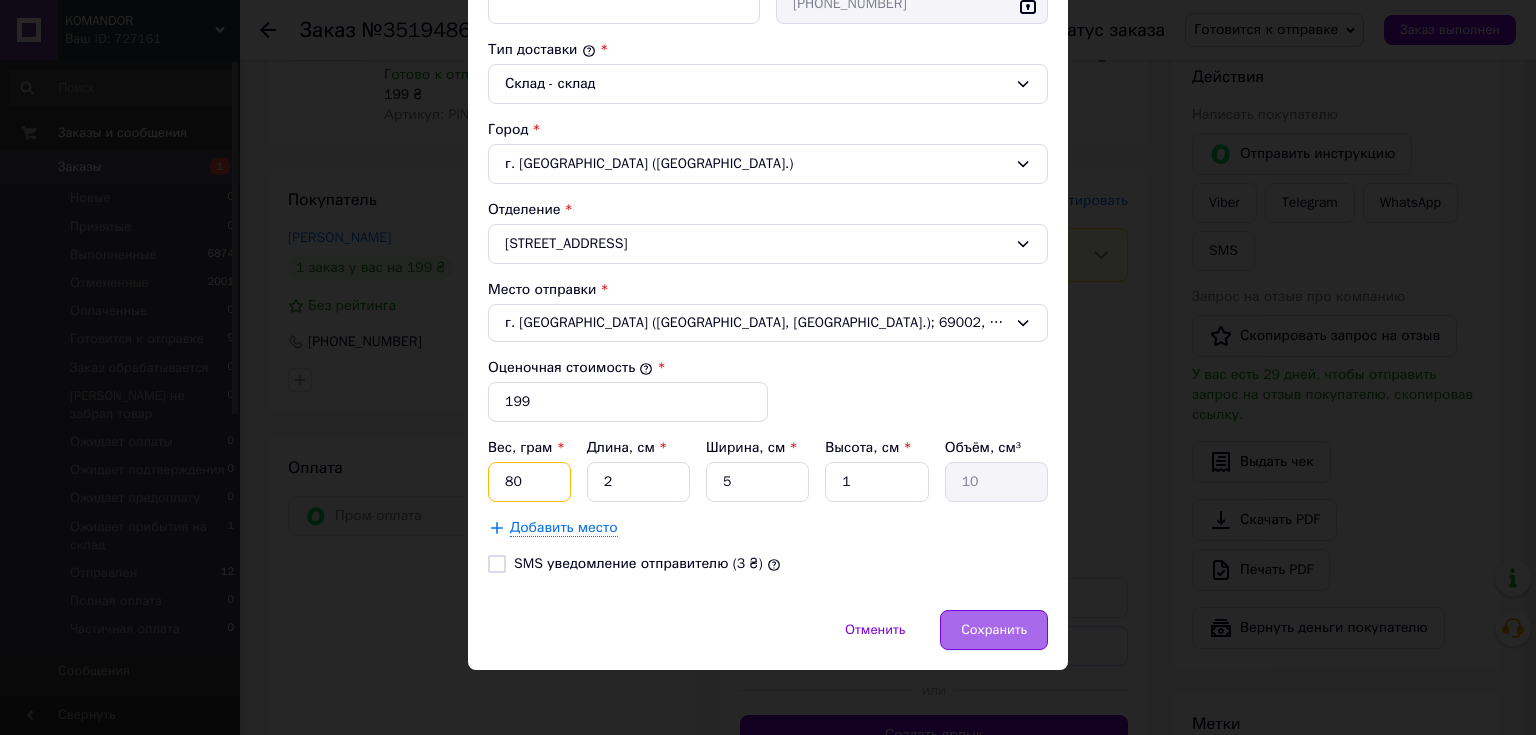 type on "80" 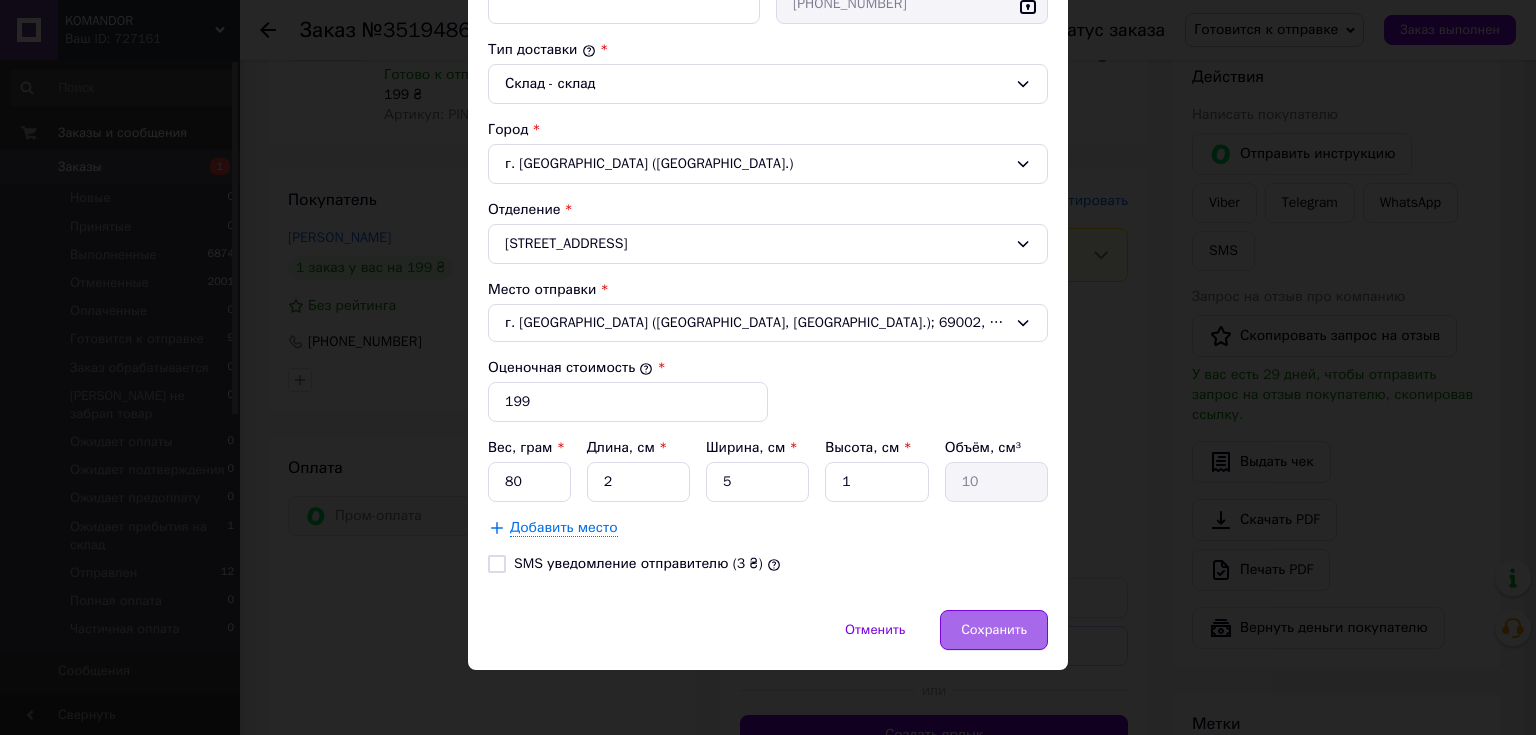 click on "Сохранить" at bounding box center (994, 630) 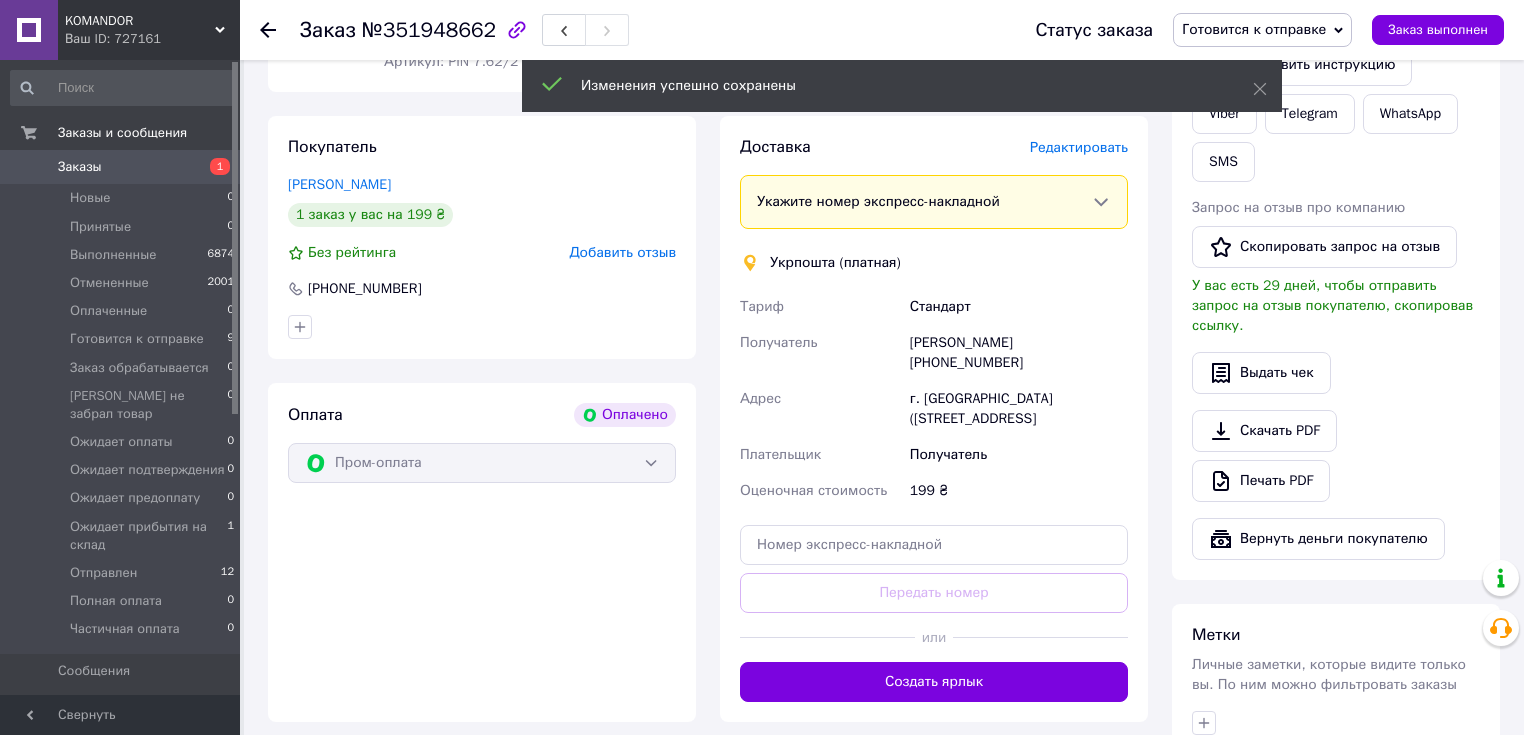 scroll, scrollTop: 887, scrollLeft: 0, axis: vertical 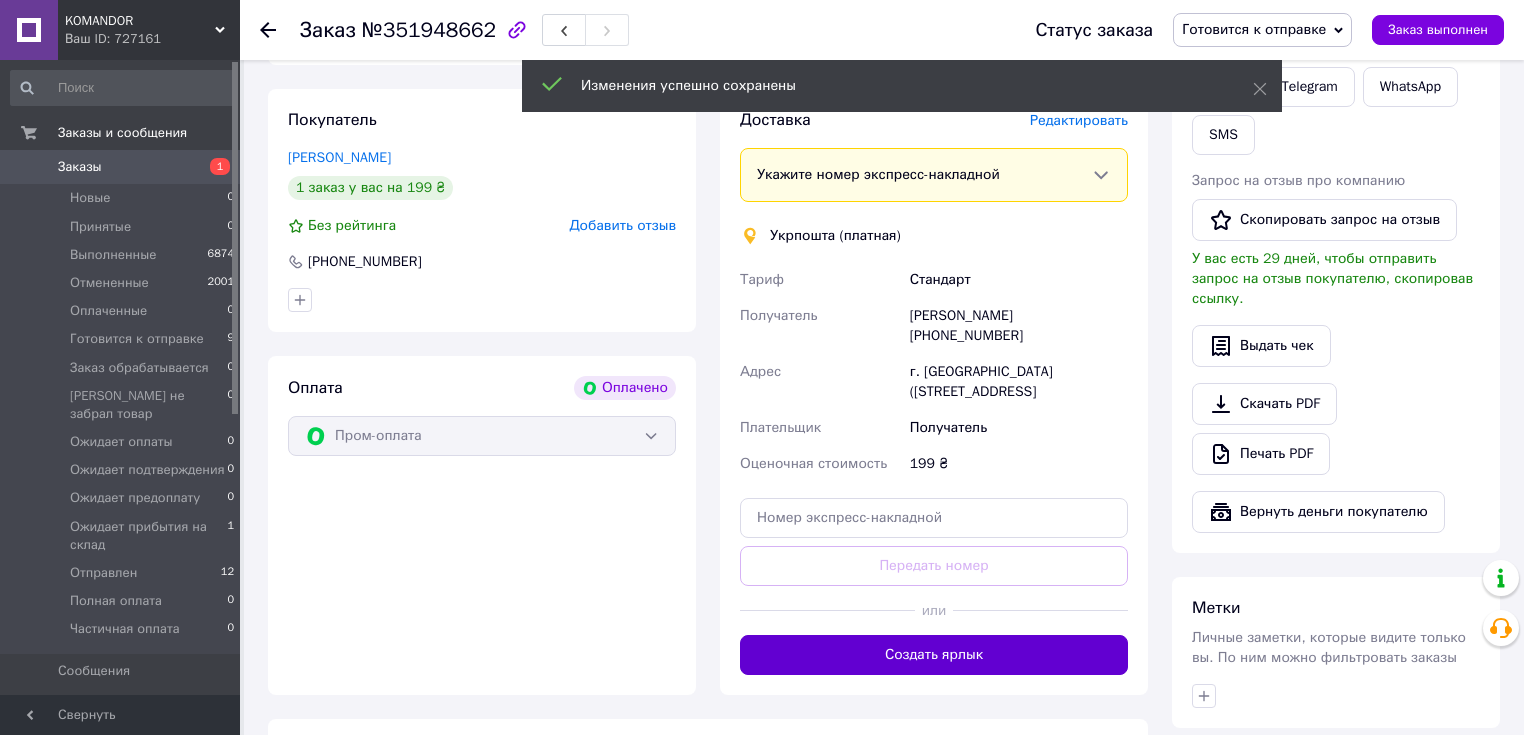 click on "Создать ярлык" at bounding box center (934, 655) 